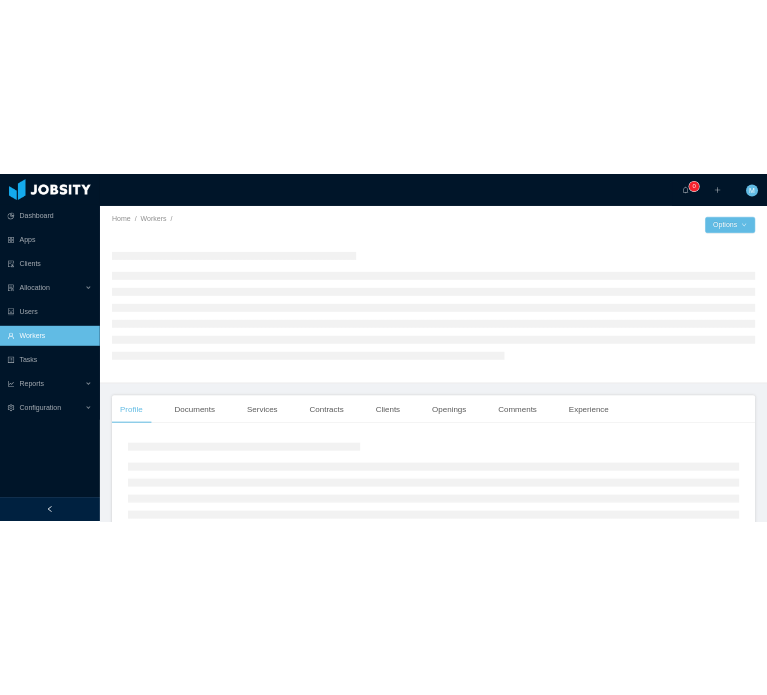 scroll, scrollTop: 0, scrollLeft: 0, axis: both 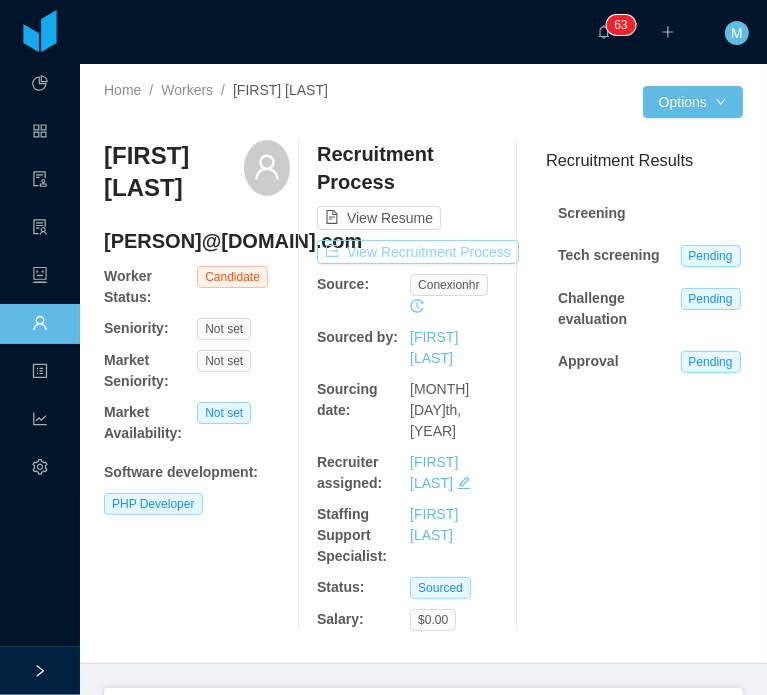 click on "View Recruitment Process" at bounding box center (418, 252) 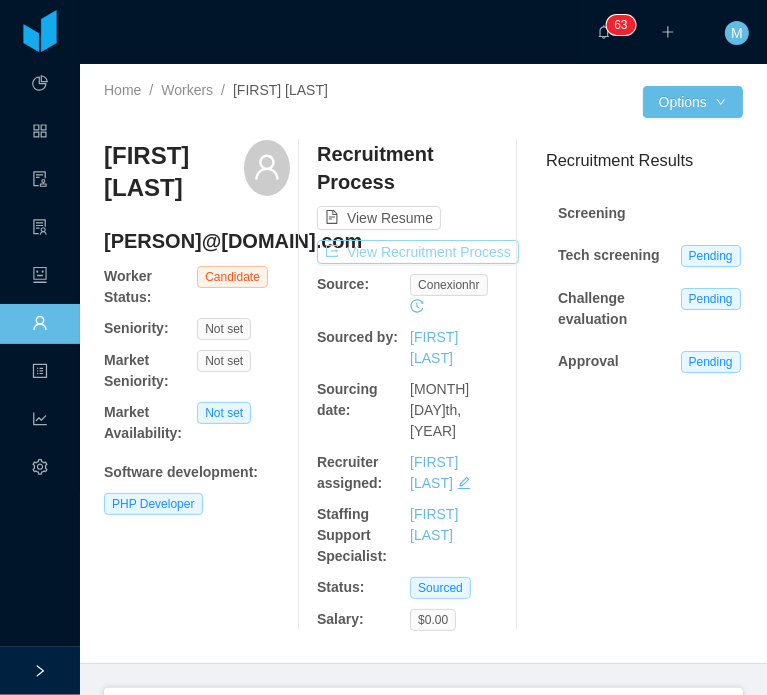 type 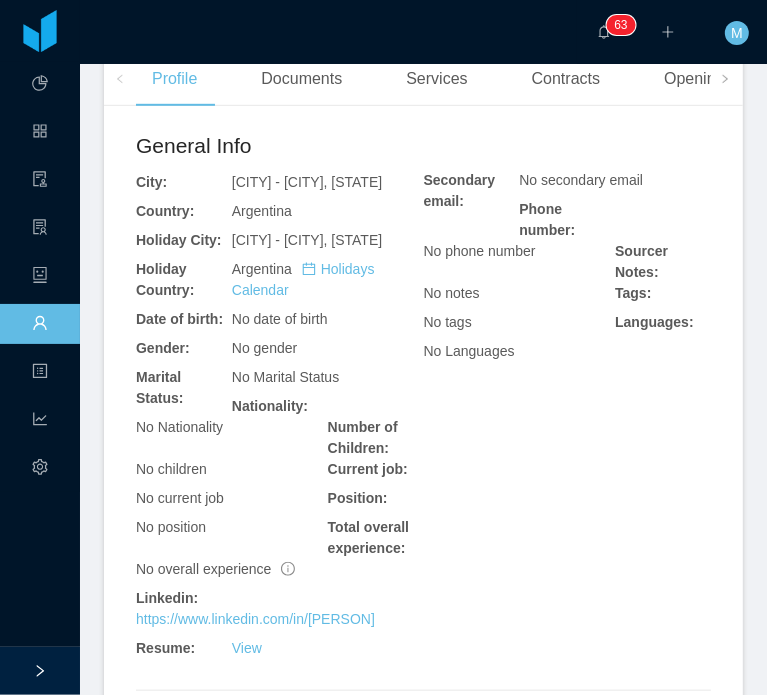scroll, scrollTop: 825, scrollLeft: 0, axis: vertical 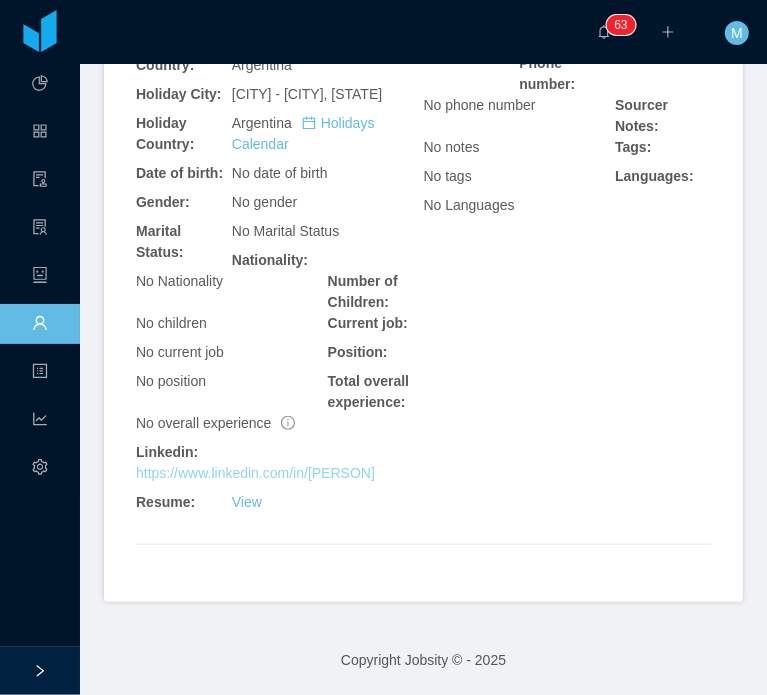 click on "https://www.linkedin.com/in/joaqu%C3%ADn-casarino-6870943a" at bounding box center (255, 473) 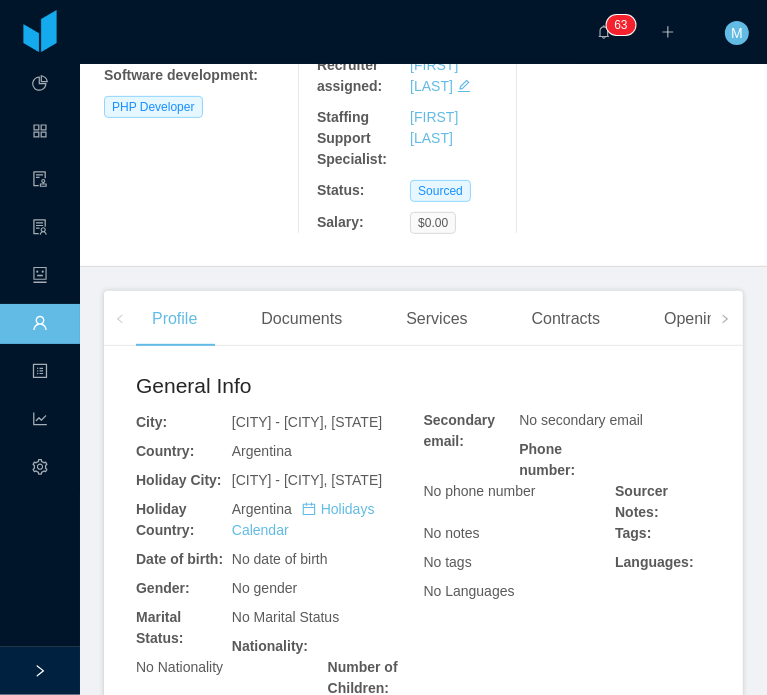 scroll, scrollTop: 225, scrollLeft: 0, axis: vertical 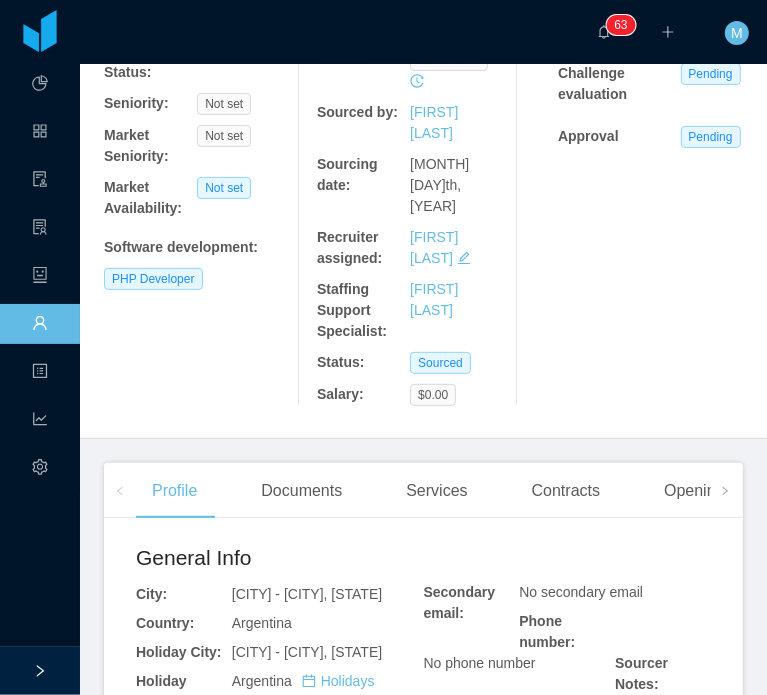 click on "Profile Documents Services Contracts Openings Comments Experience General Info City: Buenos Aires - Buenos Aires, Ciudad Autónoma de Country: Argentina Holiday City: Buenos Aires - Buenos Aires, Ciudad Autónoma de Holiday Country: Argentina Holidays Calendar Date of birth: No date of birth Gender: No gender Marital Status: No Marital Status Nationality: No Nationality Number of Children: No children Current job: No current job Position: No position Total overall experience: No overall experience Linkedin: https://www.linkedin.com/in/joaqu%C3%ADn-casarino-6870943a Resume: View Secondary email: No secondary email Phone number: No phone number Sourcer Notes: No notes Tags: No tags Languages: No Languages" at bounding box center (423, 811) 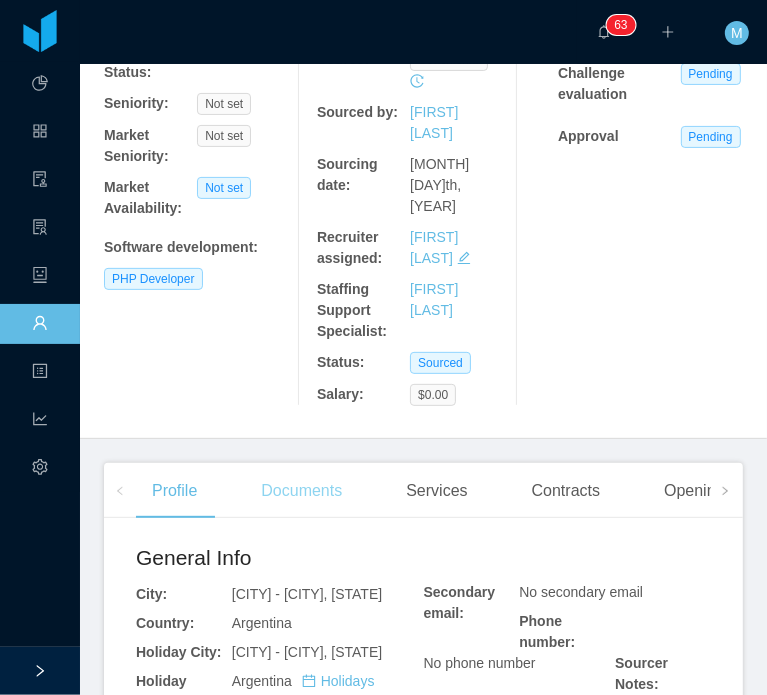 click on "Documents" at bounding box center (301, 491) 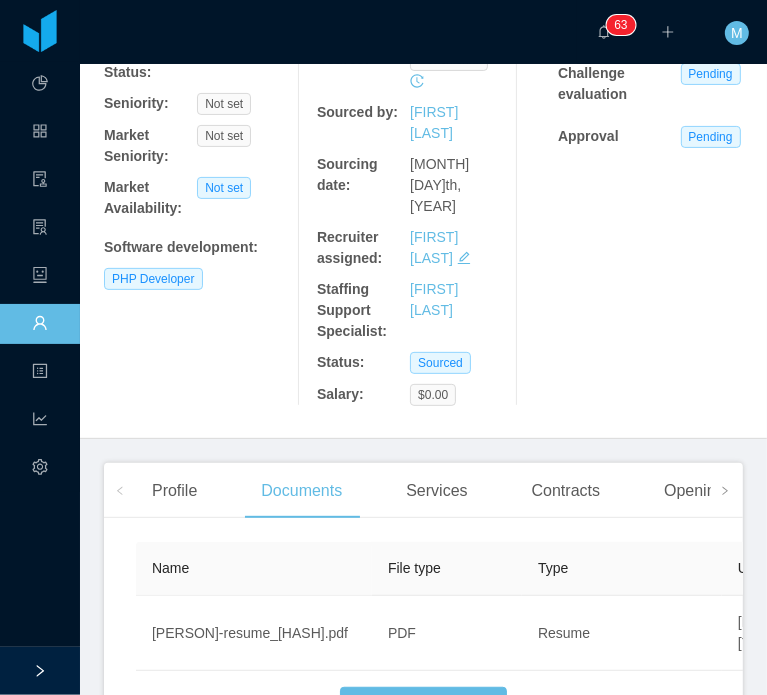 scroll, scrollTop: 326, scrollLeft: 0, axis: vertical 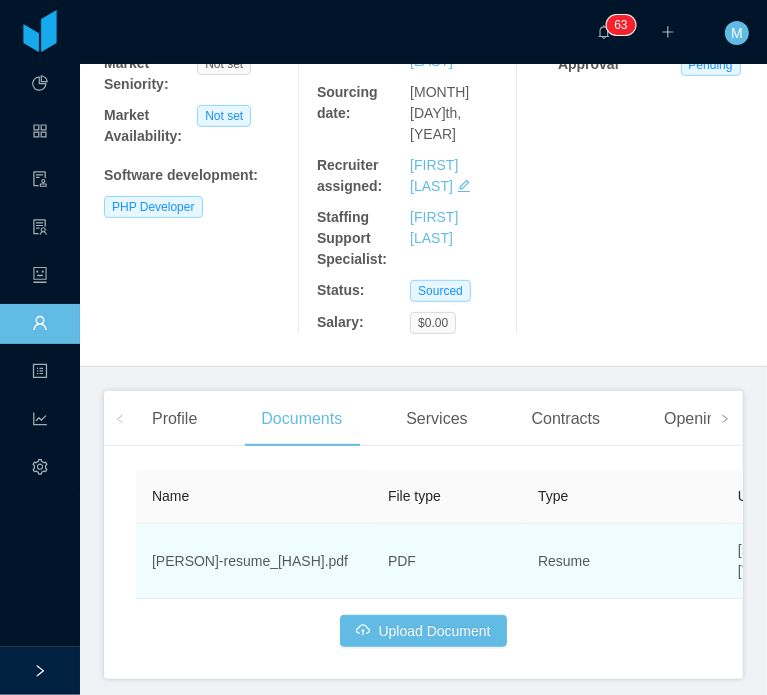 click on "Resume" at bounding box center [622, 561] 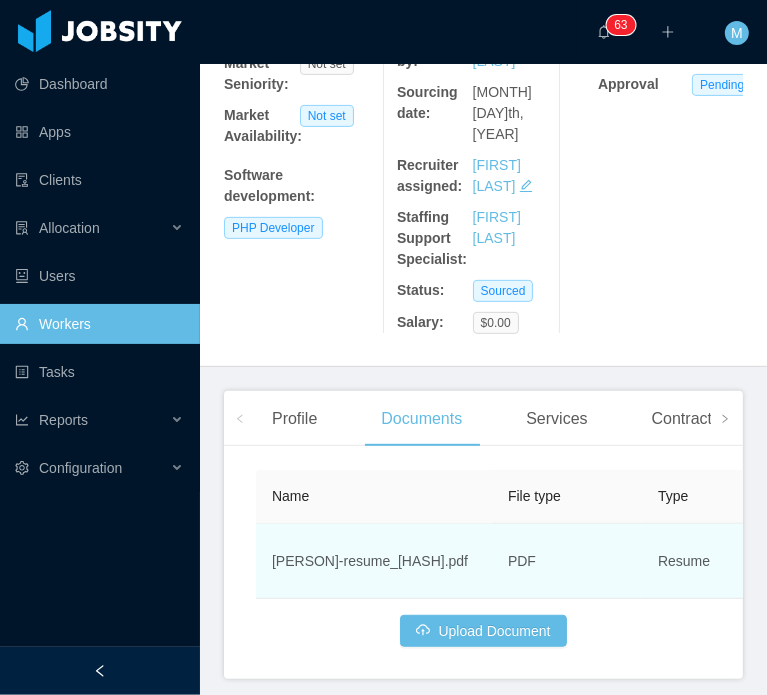 scroll, scrollTop: 199, scrollLeft: 0, axis: vertical 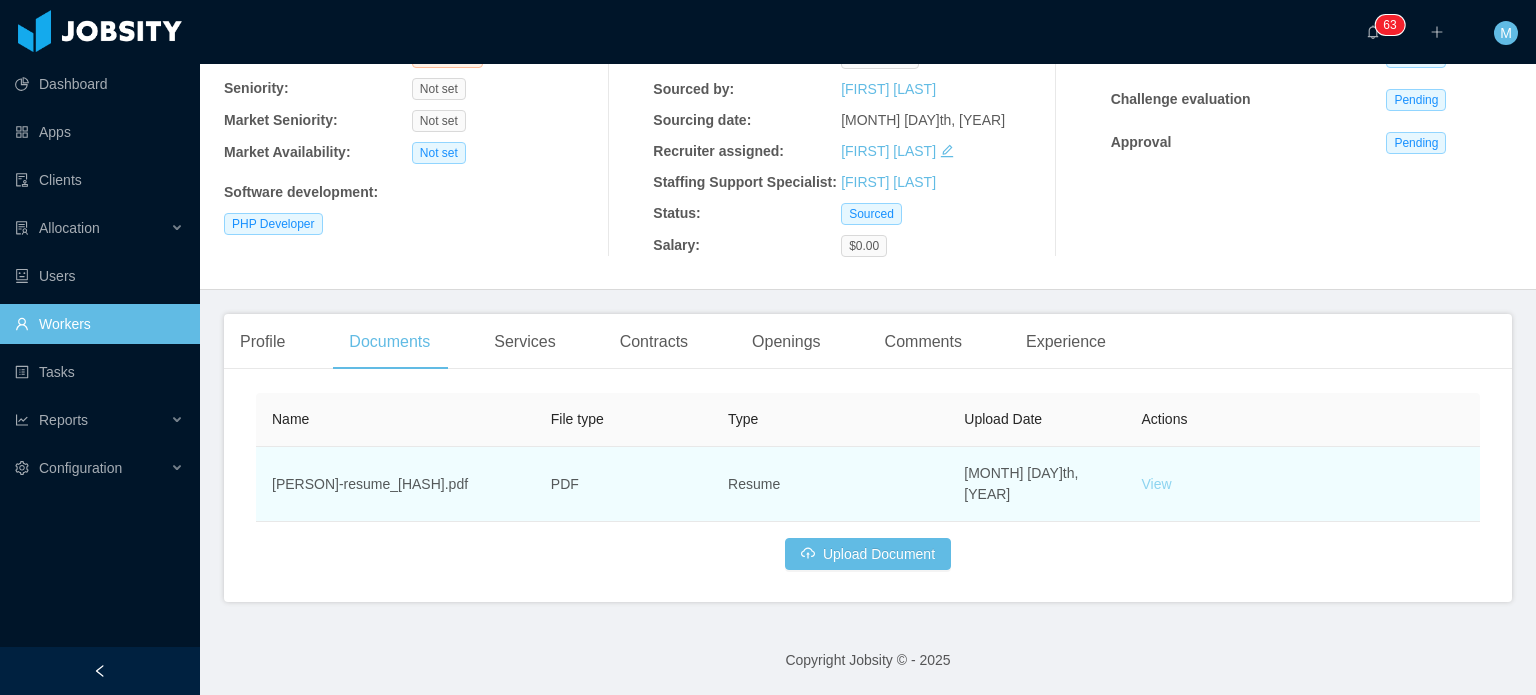click on "View" at bounding box center (1157, 484) 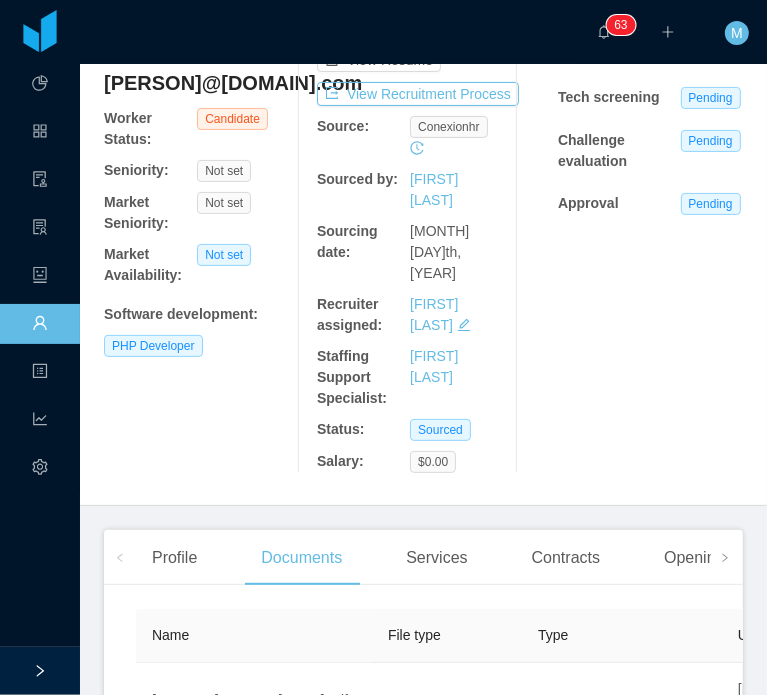 scroll, scrollTop: 0, scrollLeft: 0, axis: both 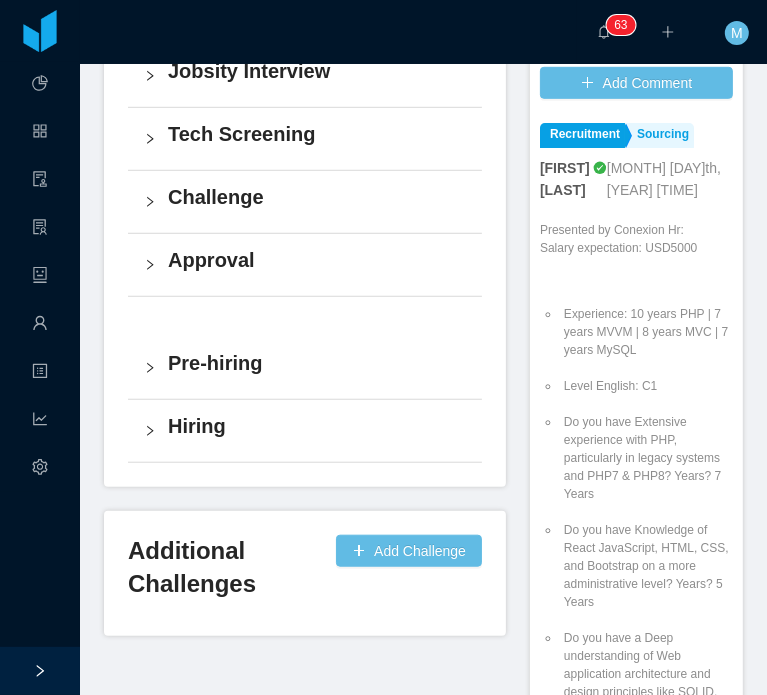 click on "Do you have Extensive experience with PHP, particularly in legacy systems and PHP7 & PHP8? Years? 7 Years" at bounding box center (646, 458) 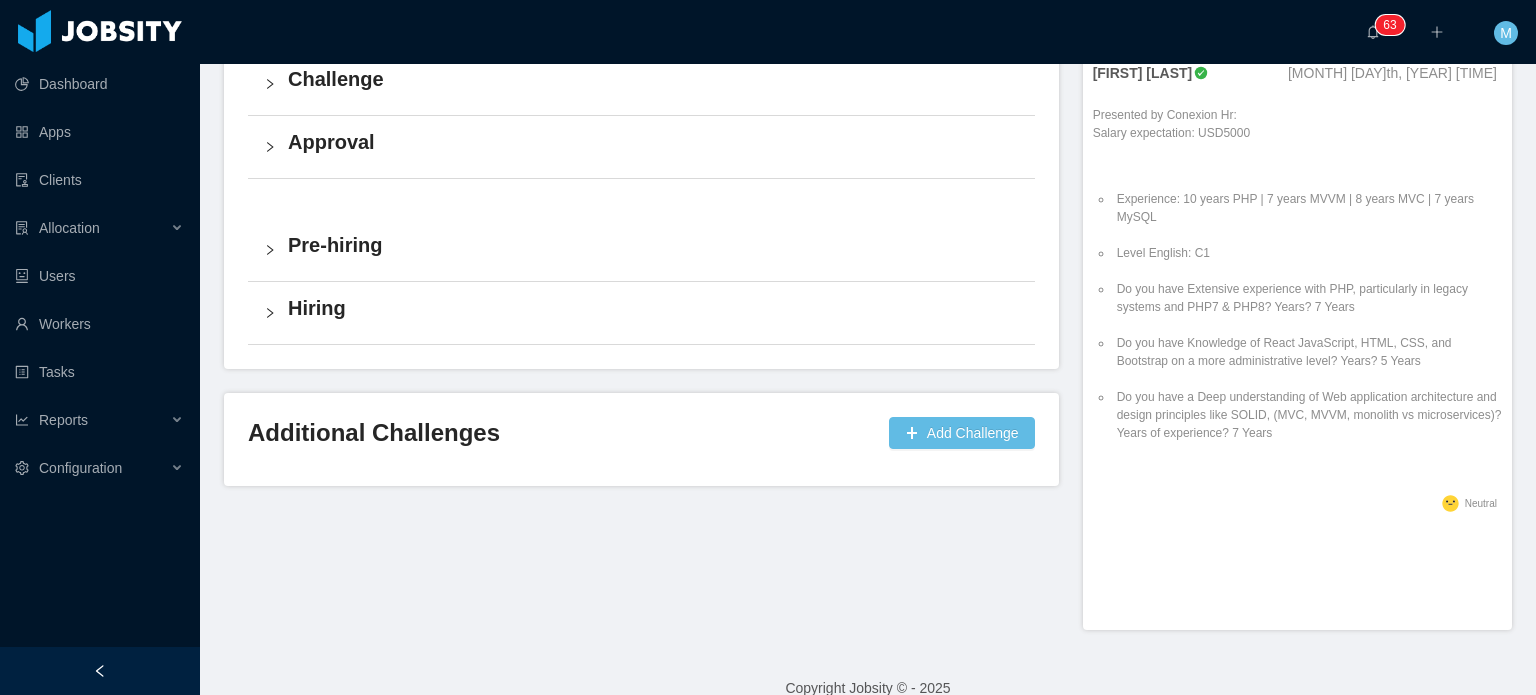 scroll, scrollTop: 610, scrollLeft: 0, axis: vertical 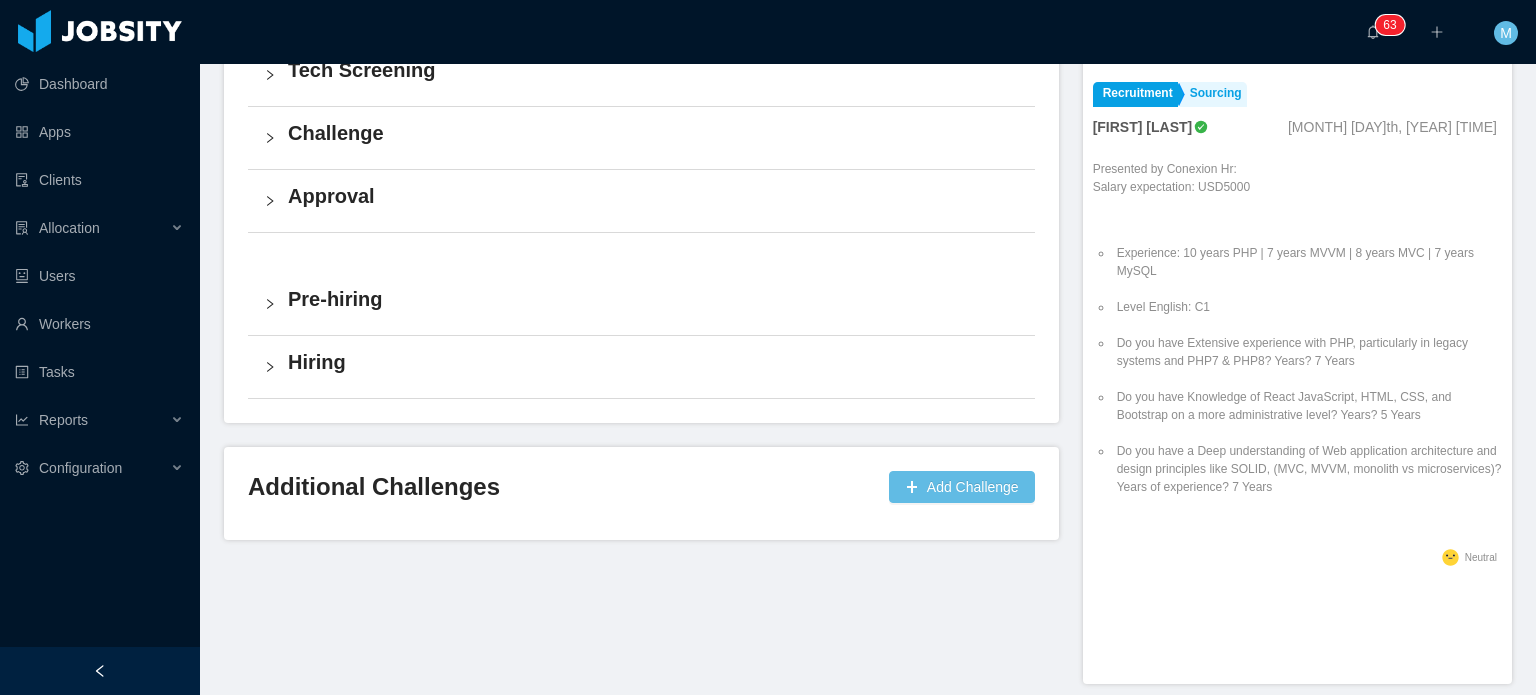 drag, startPoint x: 748, startPoint y: 3, endPoint x: 730, endPoint y: 35, distance: 36.71512 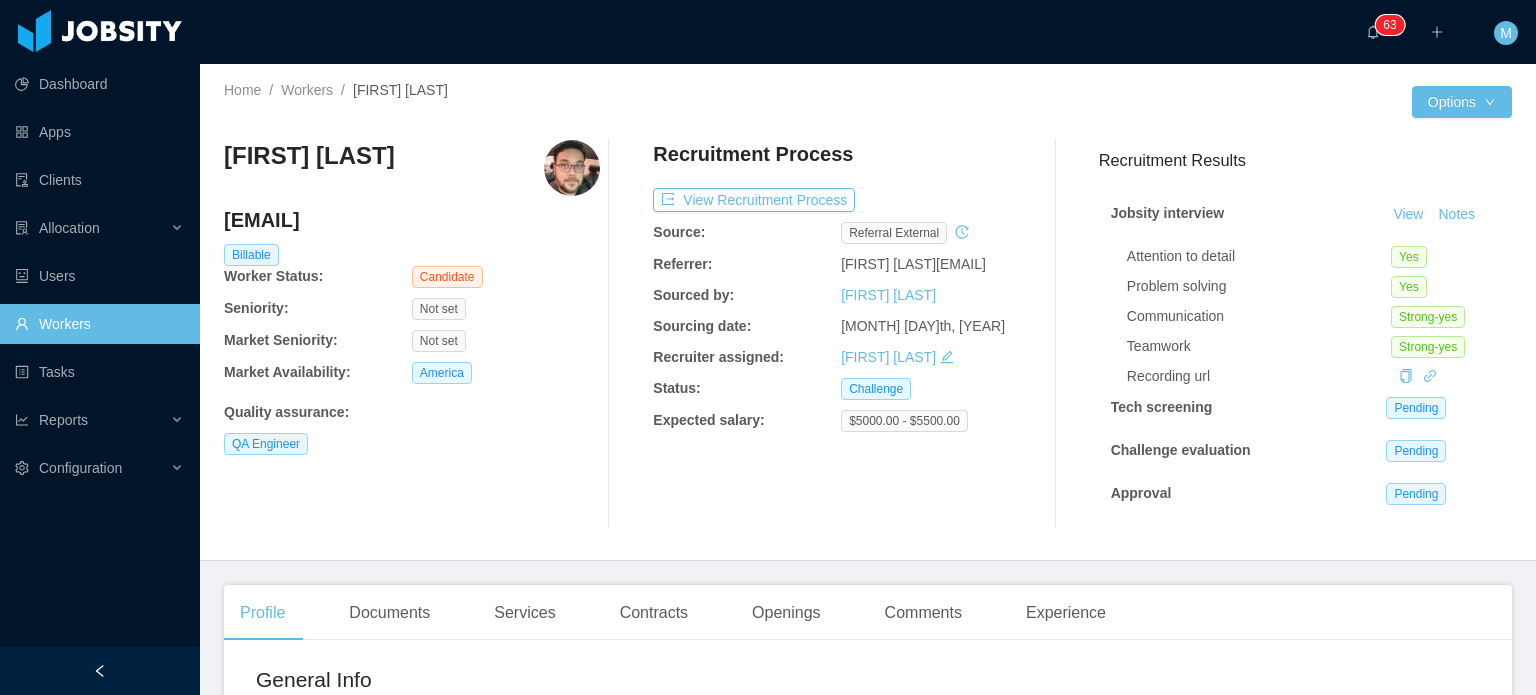 scroll, scrollTop: 0, scrollLeft: 0, axis: both 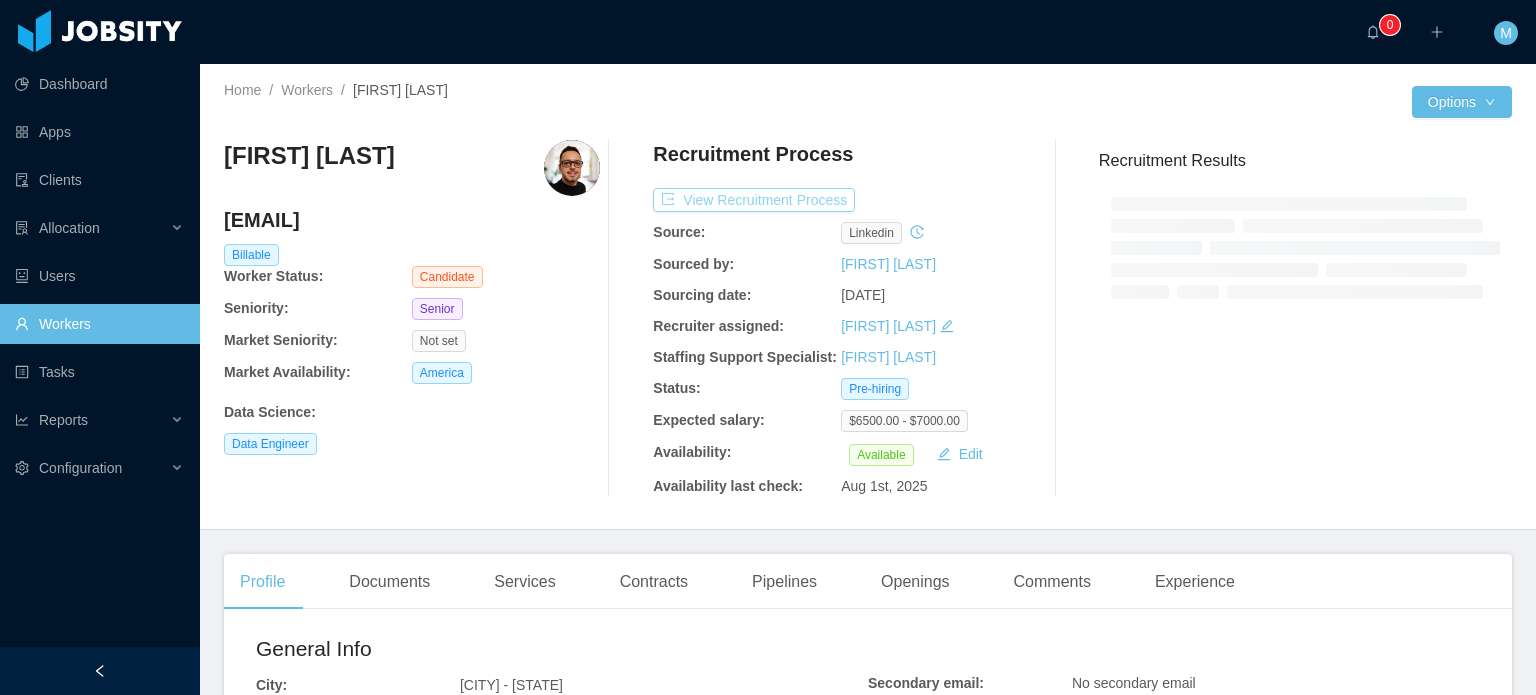 click on "View Recruitment Process" at bounding box center (754, 200) 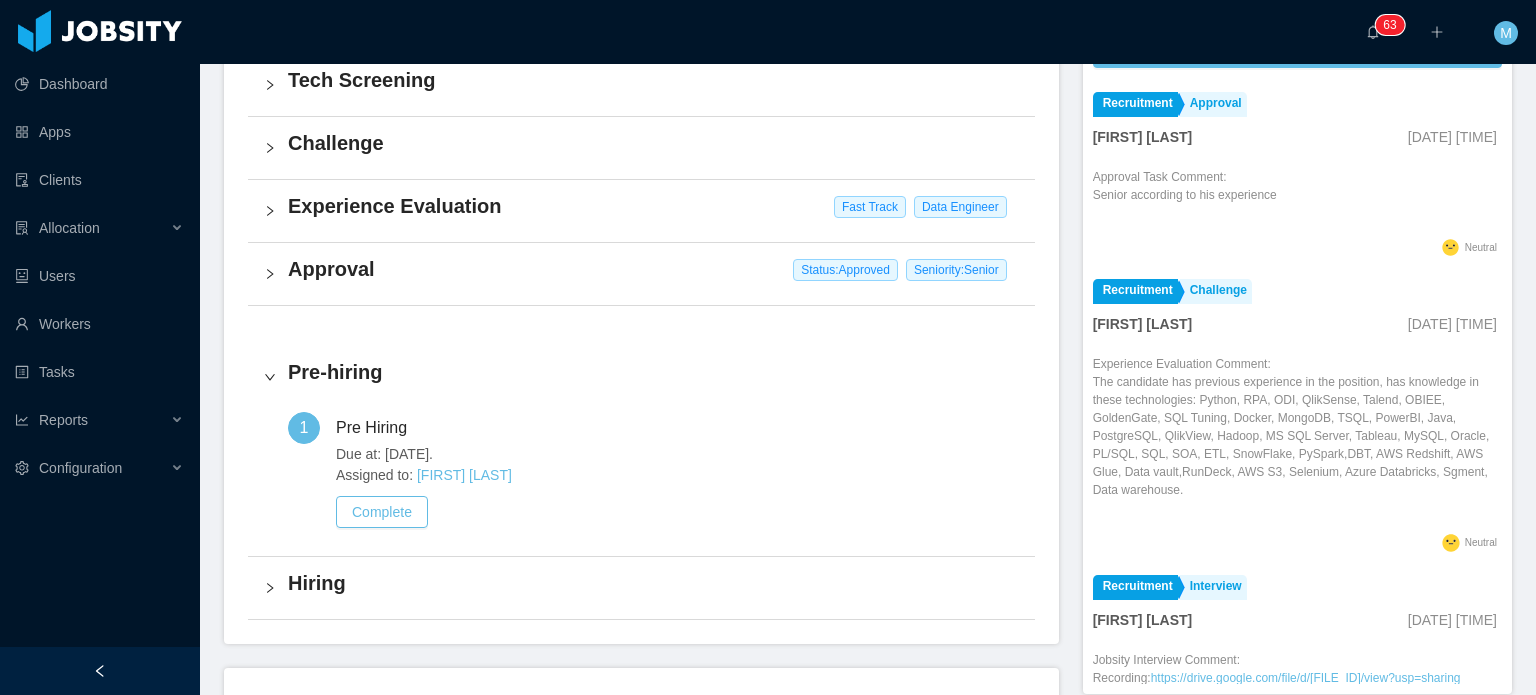 scroll, scrollTop: 553, scrollLeft: 0, axis: vertical 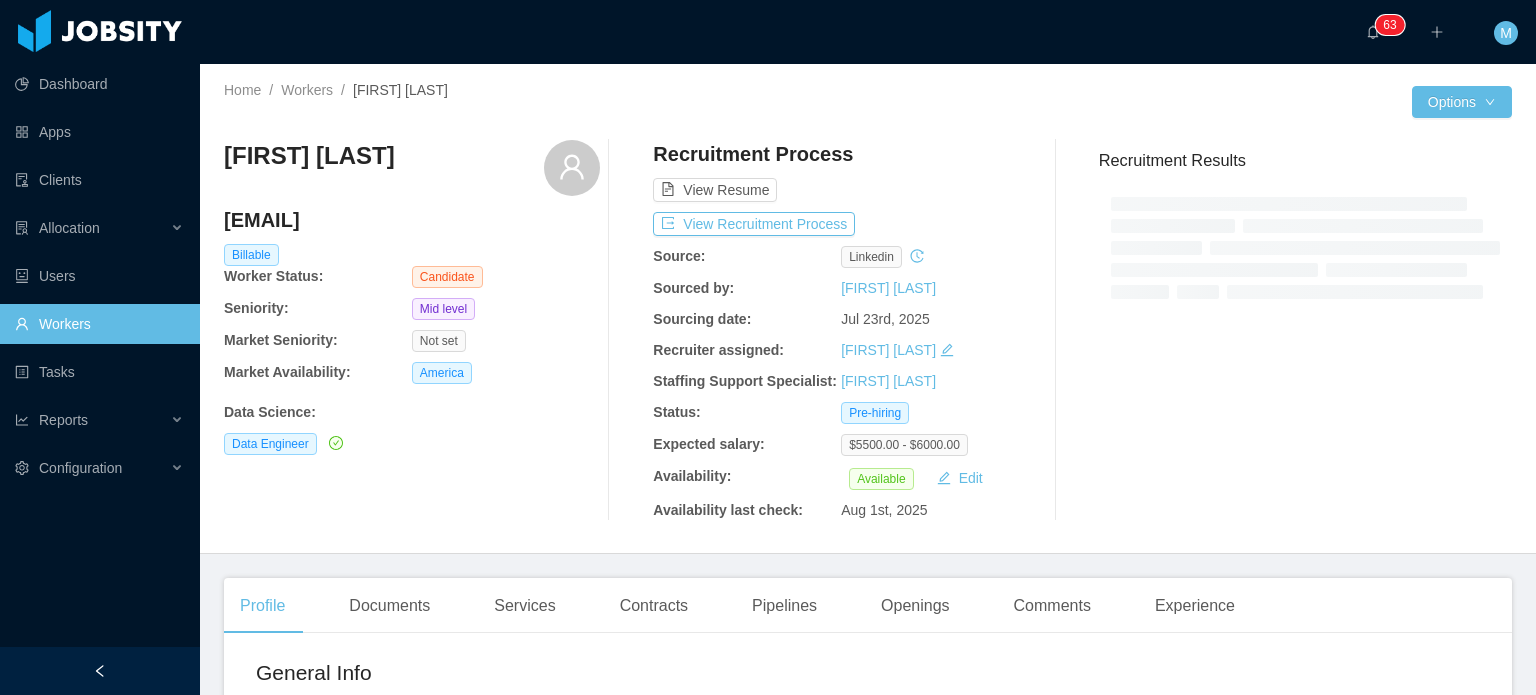 click on "Recruitment Process View Resume View Recruitment Process  Source: linkedin Sourced by: Angela Barboza Sourcing date: Jul 23rd, 2025 Recruiter assigned: Martin Roldan   Staffing Support Specialist: Larissa De Natale Status: Pre-hiring Expected salary: $5500.00 - $6000.00 Availability: Available Edit Availability last check: Aug 1st, 2025" at bounding box center (841, 330) 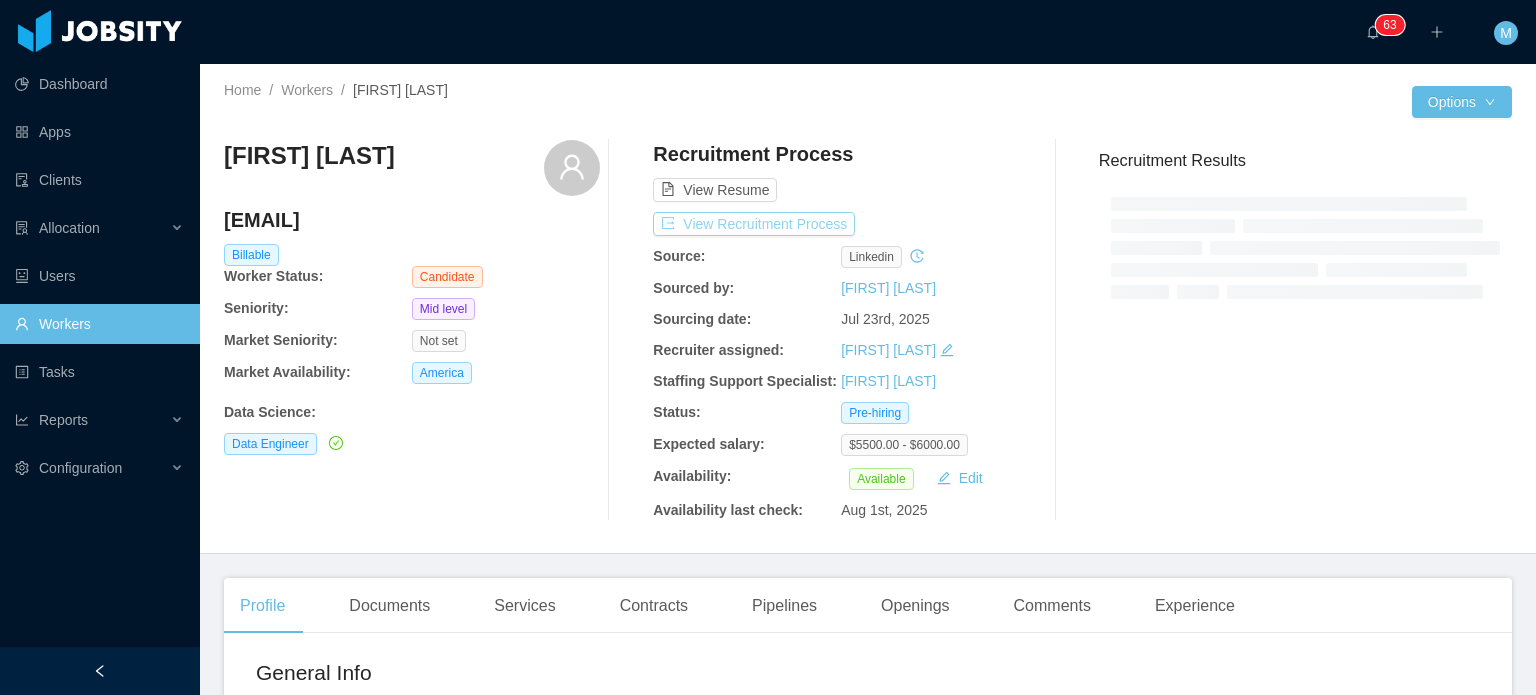 click on "View Recruitment Process" at bounding box center [754, 224] 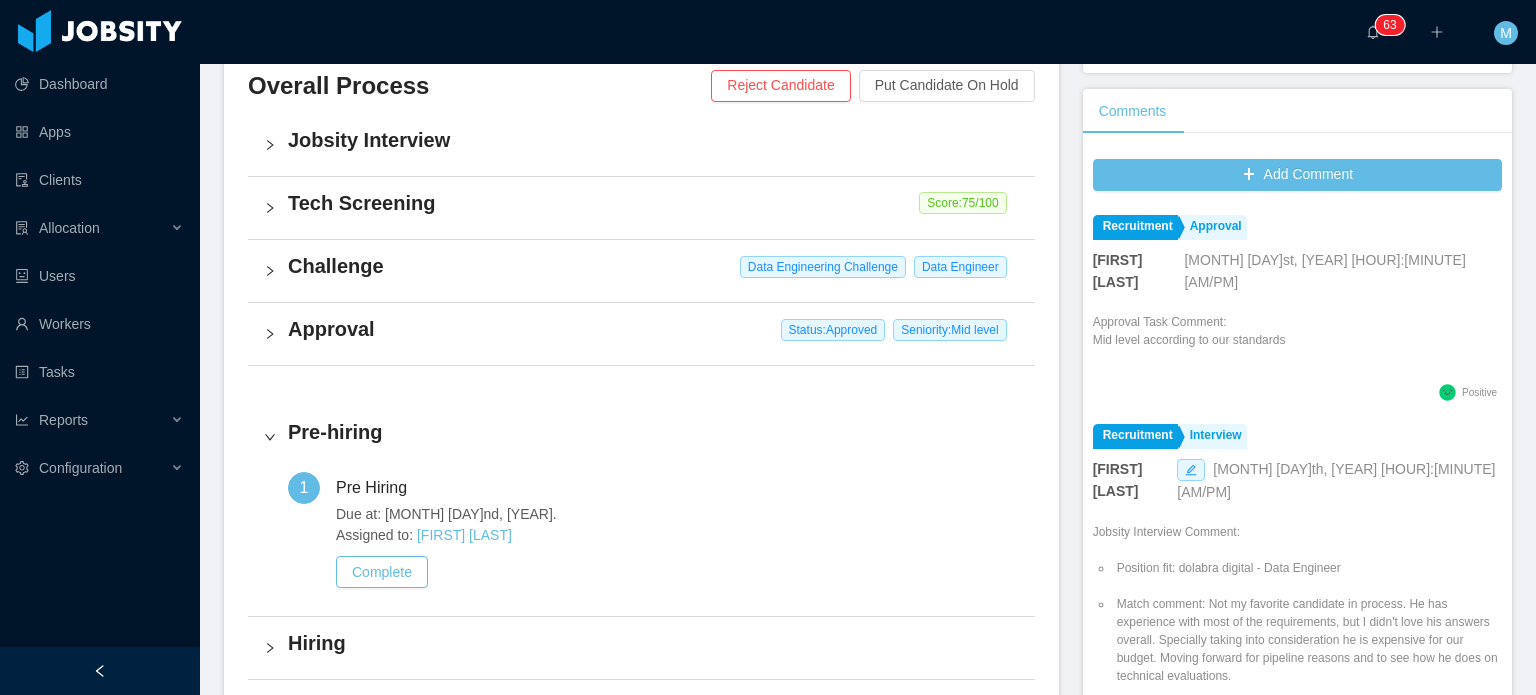 scroll, scrollTop: 500, scrollLeft: 0, axis: vertical 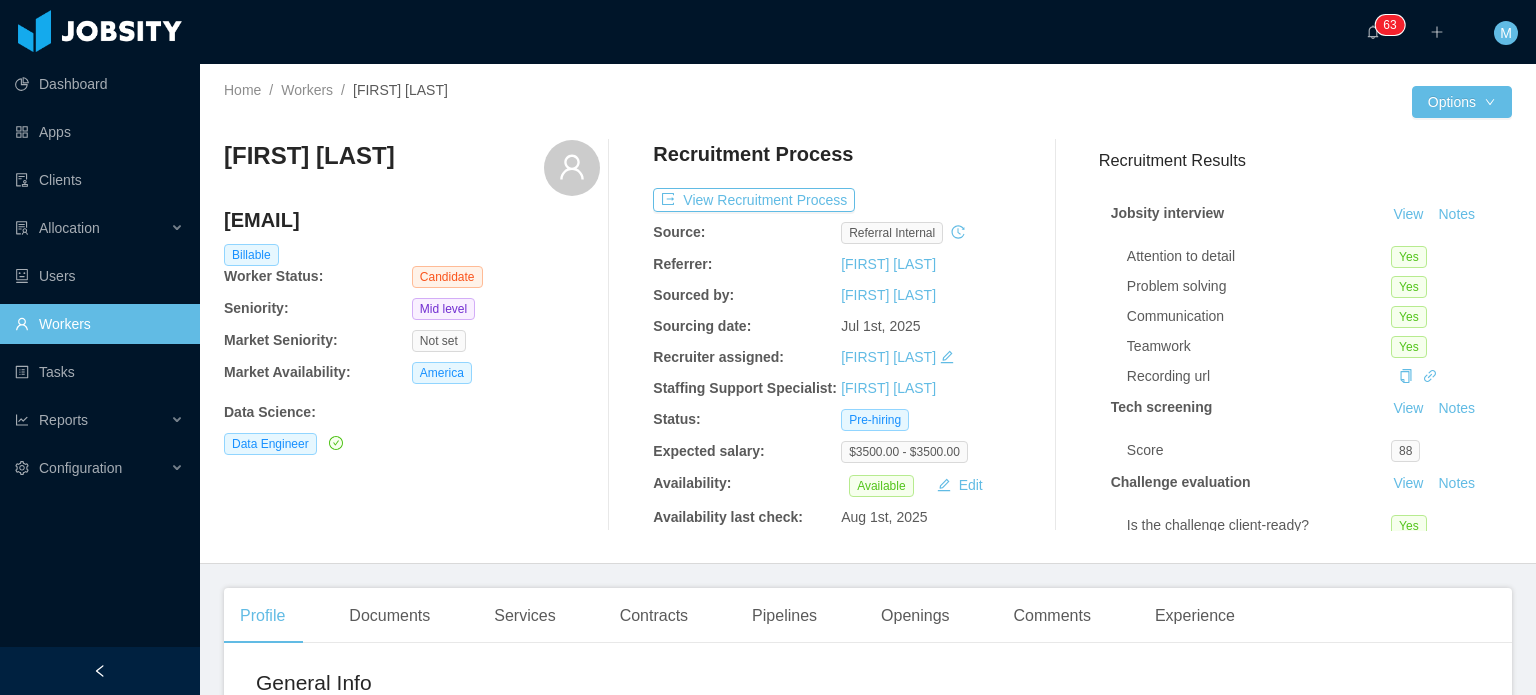 click on "Recruitment Process View Recruitment Process Source: Referral internal Referrer: Gabriel Loureiro Sourced by: Angela Barboza Sourcing date: Jul 1st, 2025 Recruiter assigned: Martin Roldan   Staffing Support Specialist: Larissa De Natale Status: Pre-hiring Expected salary: $3500.00 - $3500.00 Availability: Available Edit Availability last check: Aug 1st, 2025" at bounding box center (841, 335) 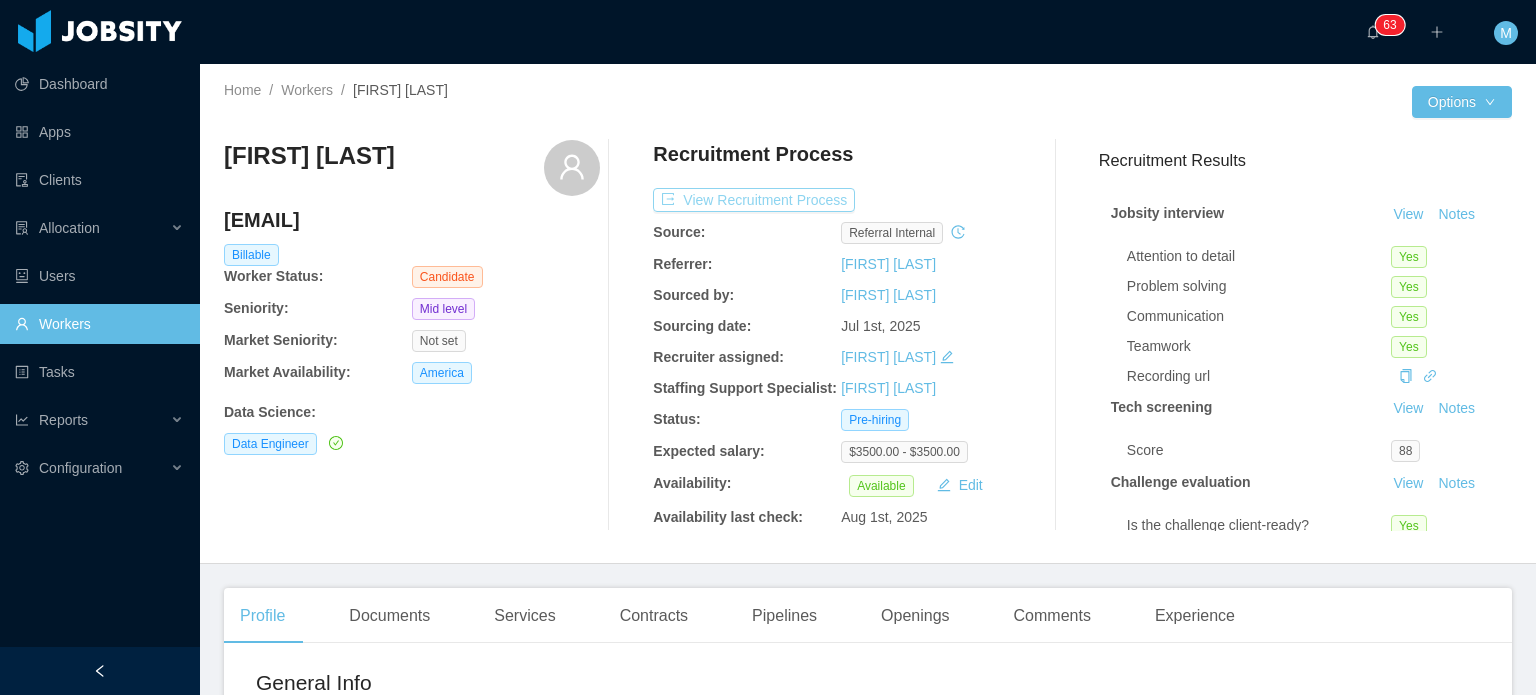 click on "View Recruitment Process" at bounding box center [754, 200] 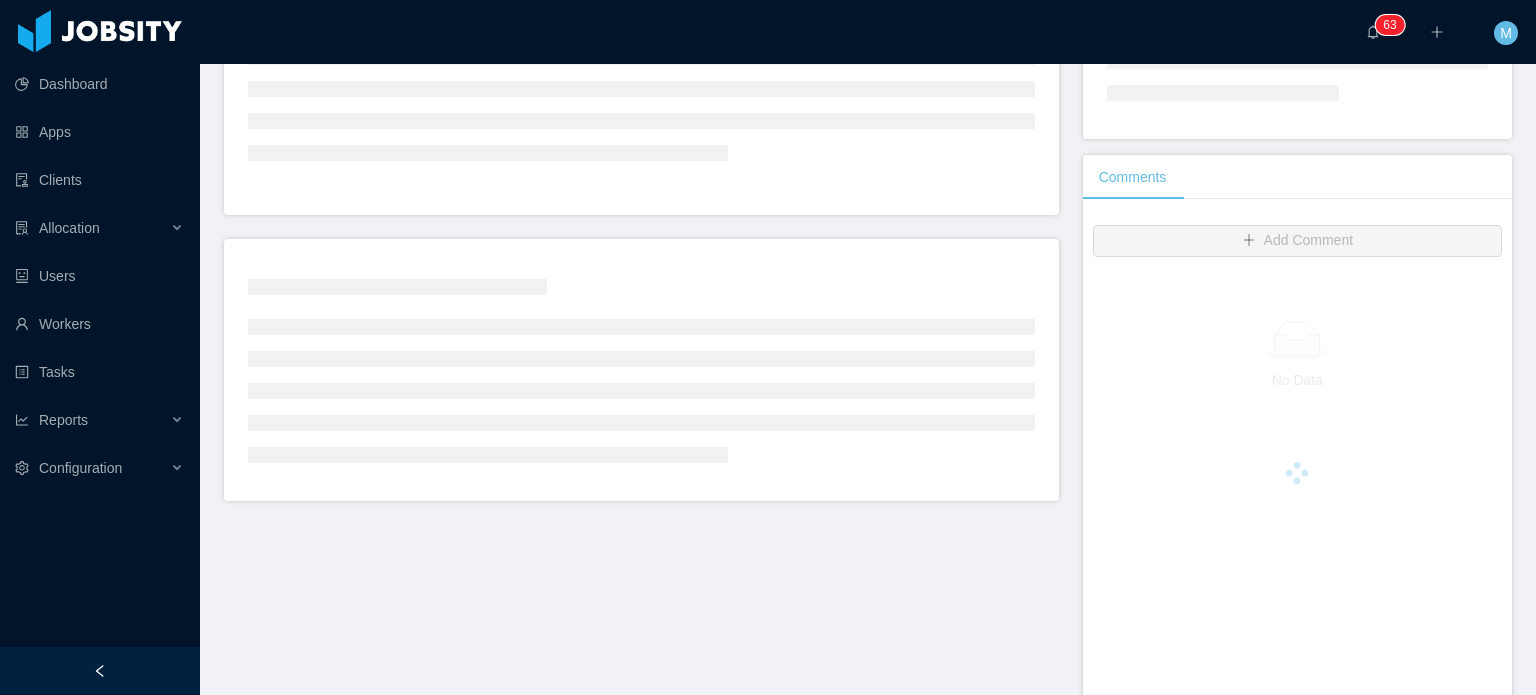 scroll, scrollTop: 400, scrollLeft: 0, axis: vertical 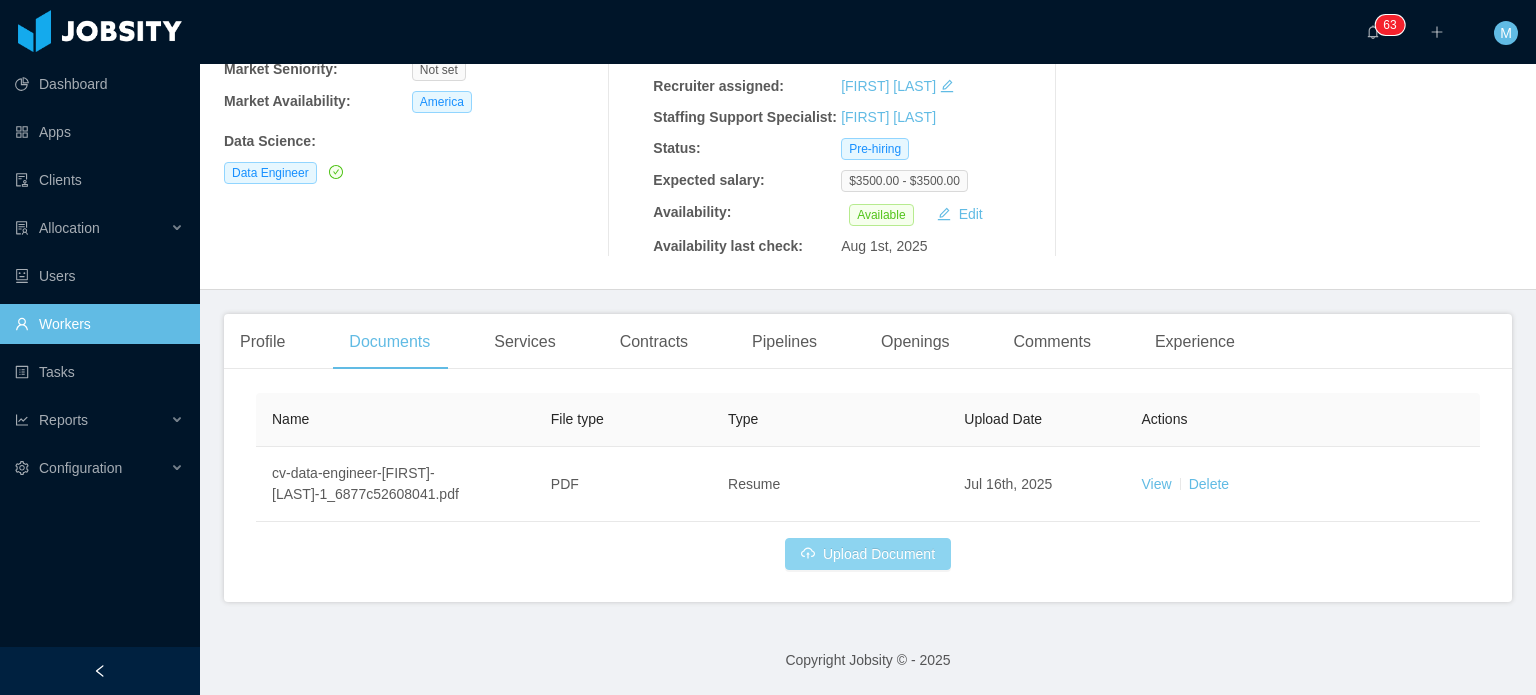 click on "Upload Document" at bounding box center (868, 554) 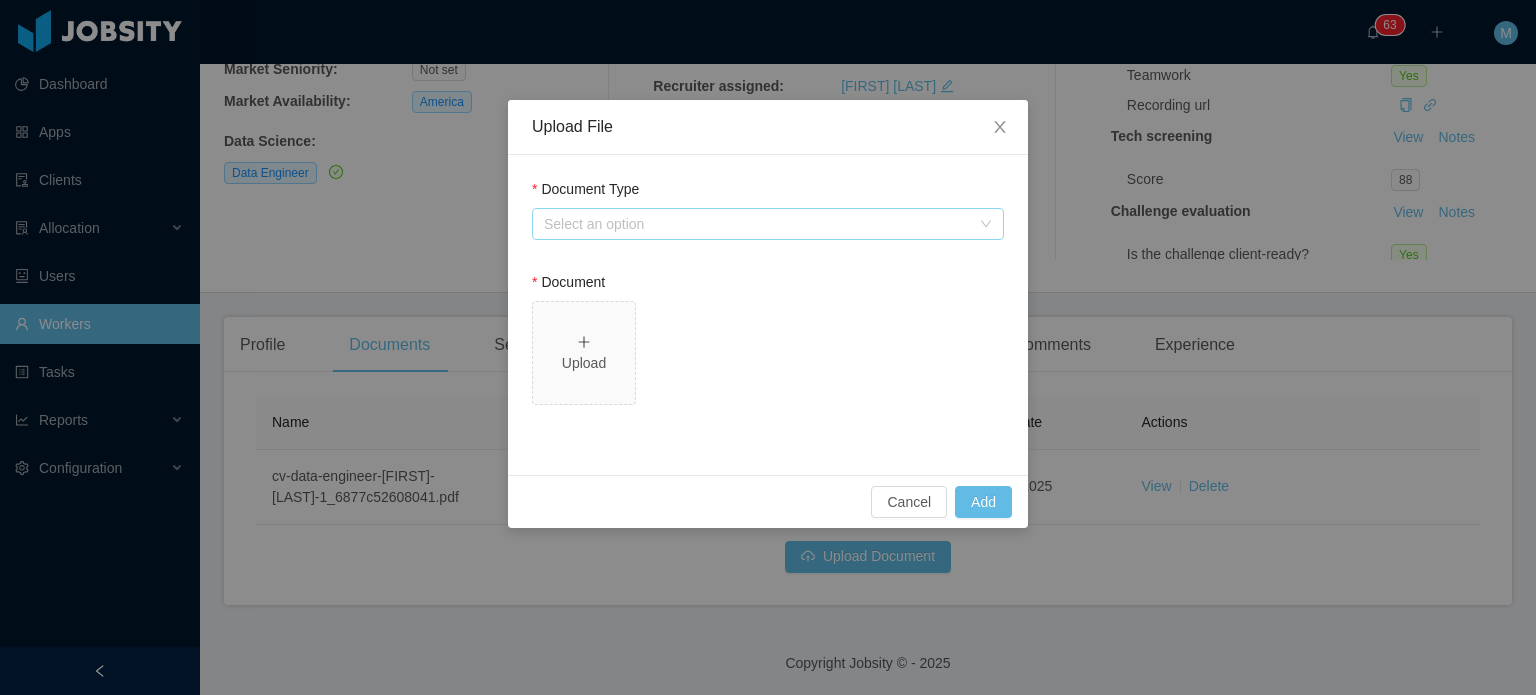 click on "Select an option" at bounding box center (757, 224) 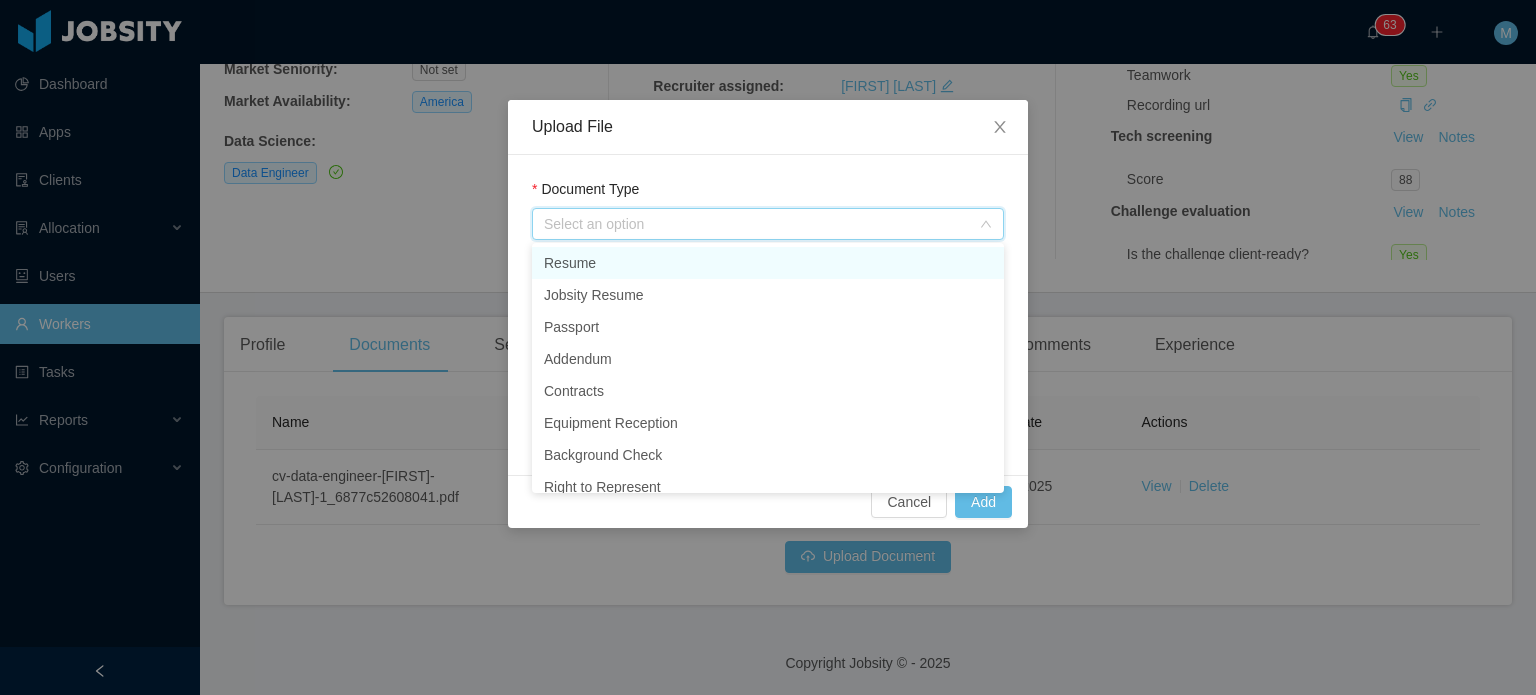 click on "Resume Jobsity Resume Passport Addendum Contracts Equipment Reception Background Check Right to Represent Attestation Letter Other" at bounding box center (768, 368) 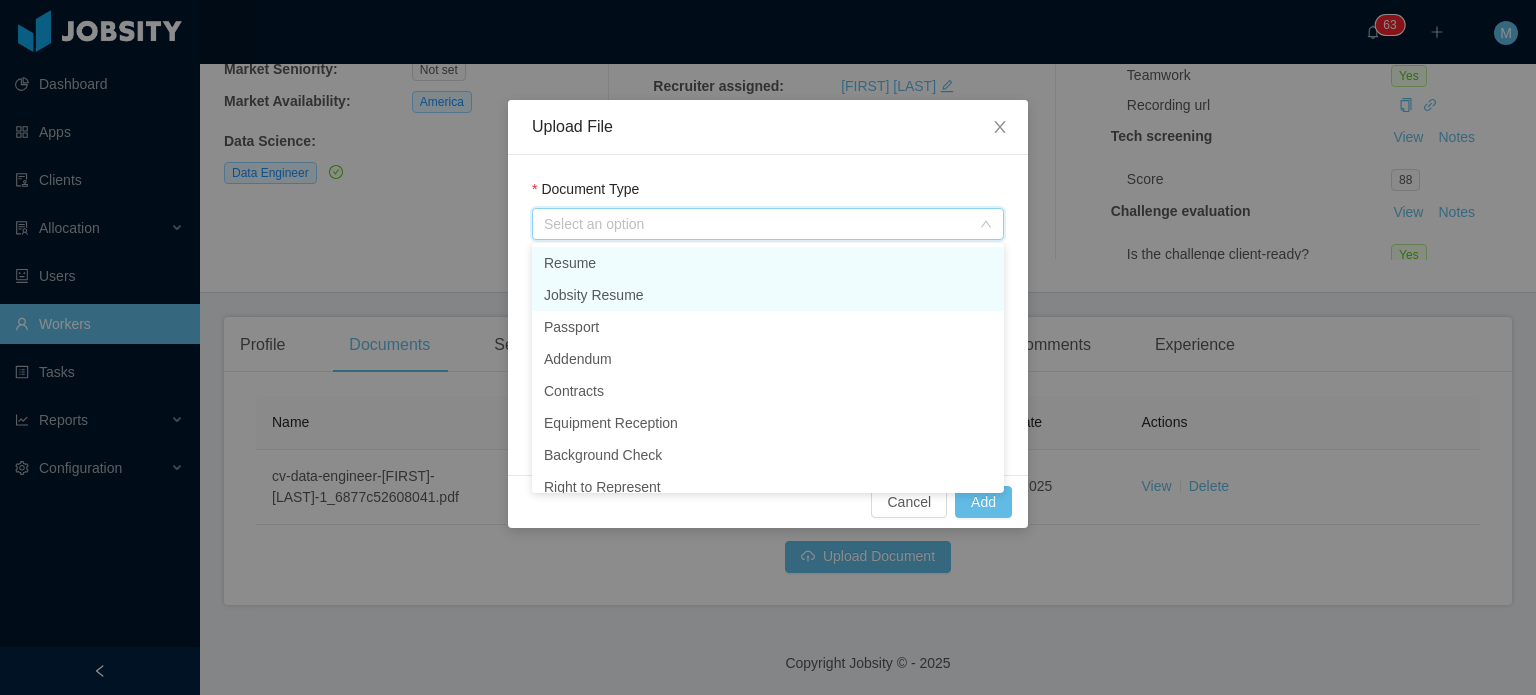 click on "Jobsity Resume" at bounding box center [768, 295] 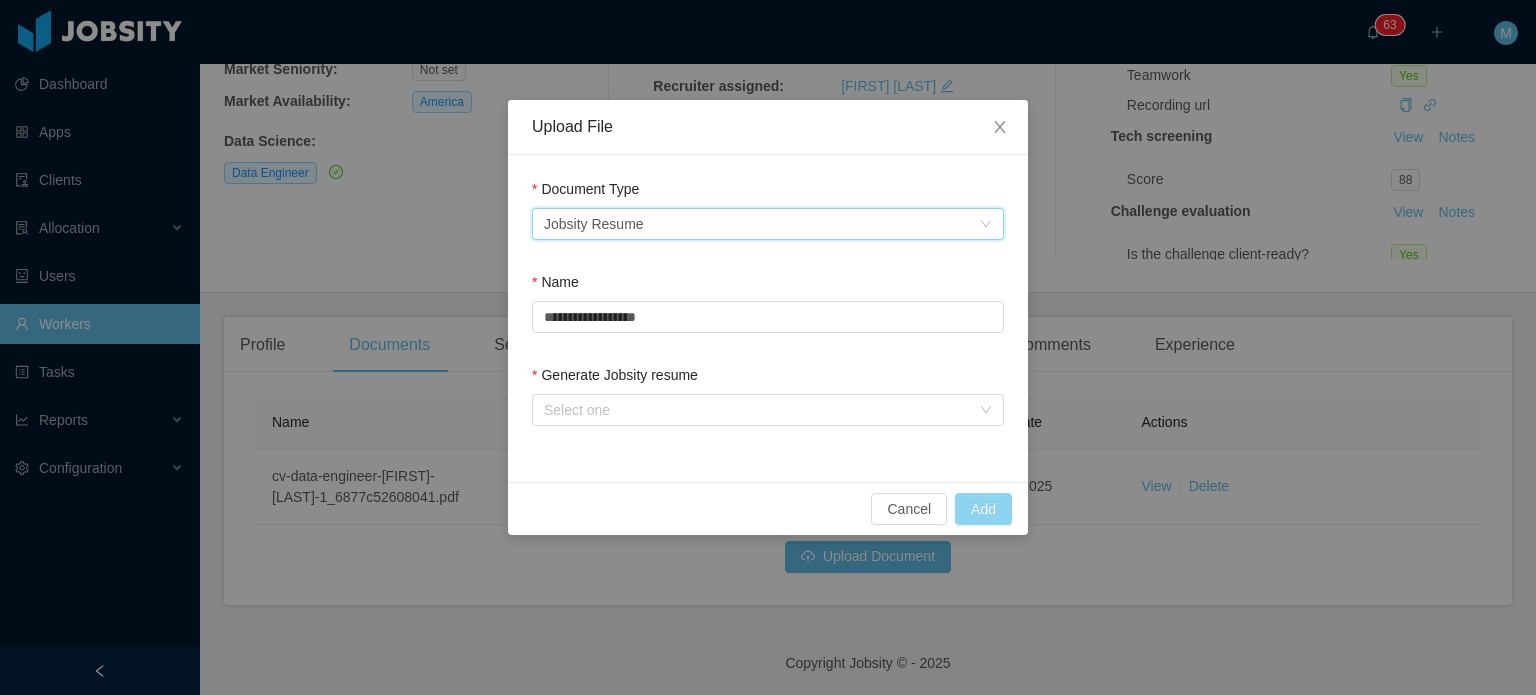 click on "Add" at bounding box center (983, 509) 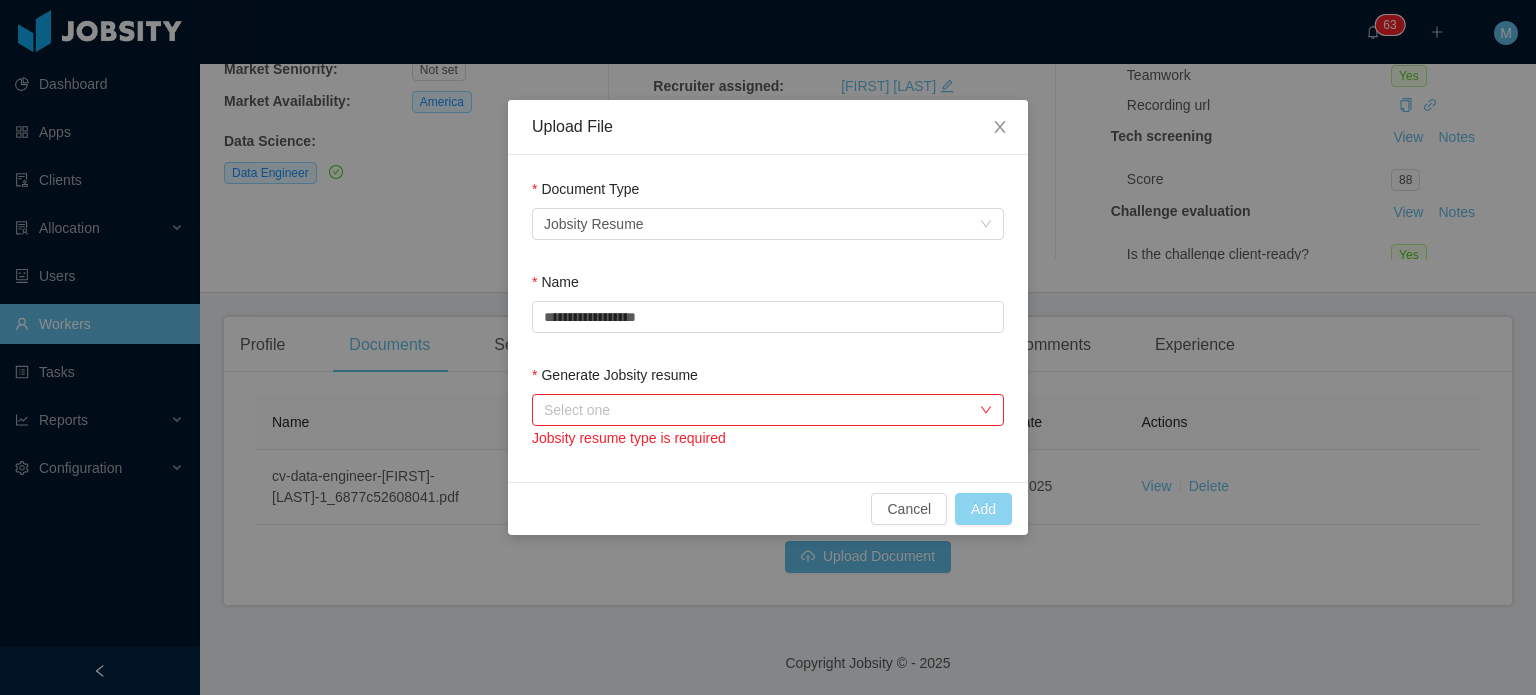 click on "Select one" at bounding box center (757, 410) 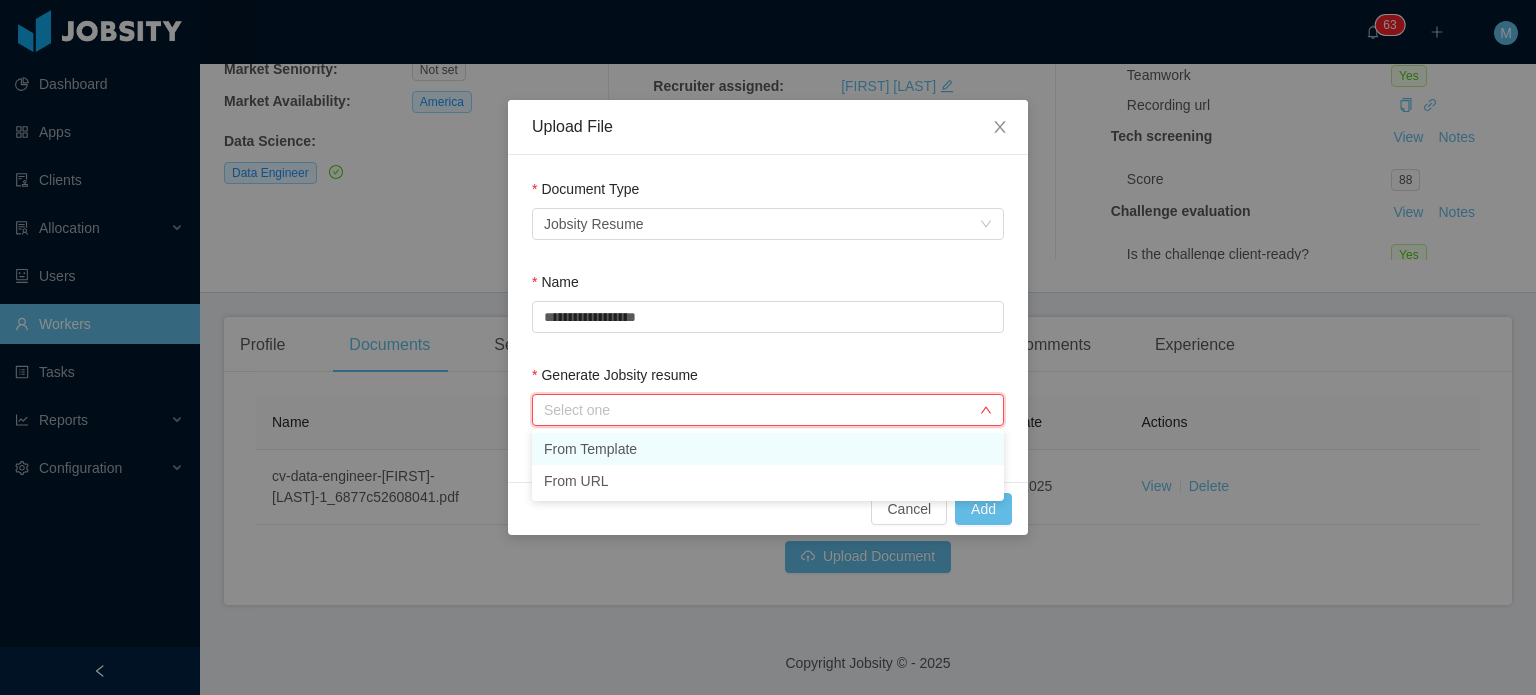 click on "From Template" at bounding box center (768, 449) 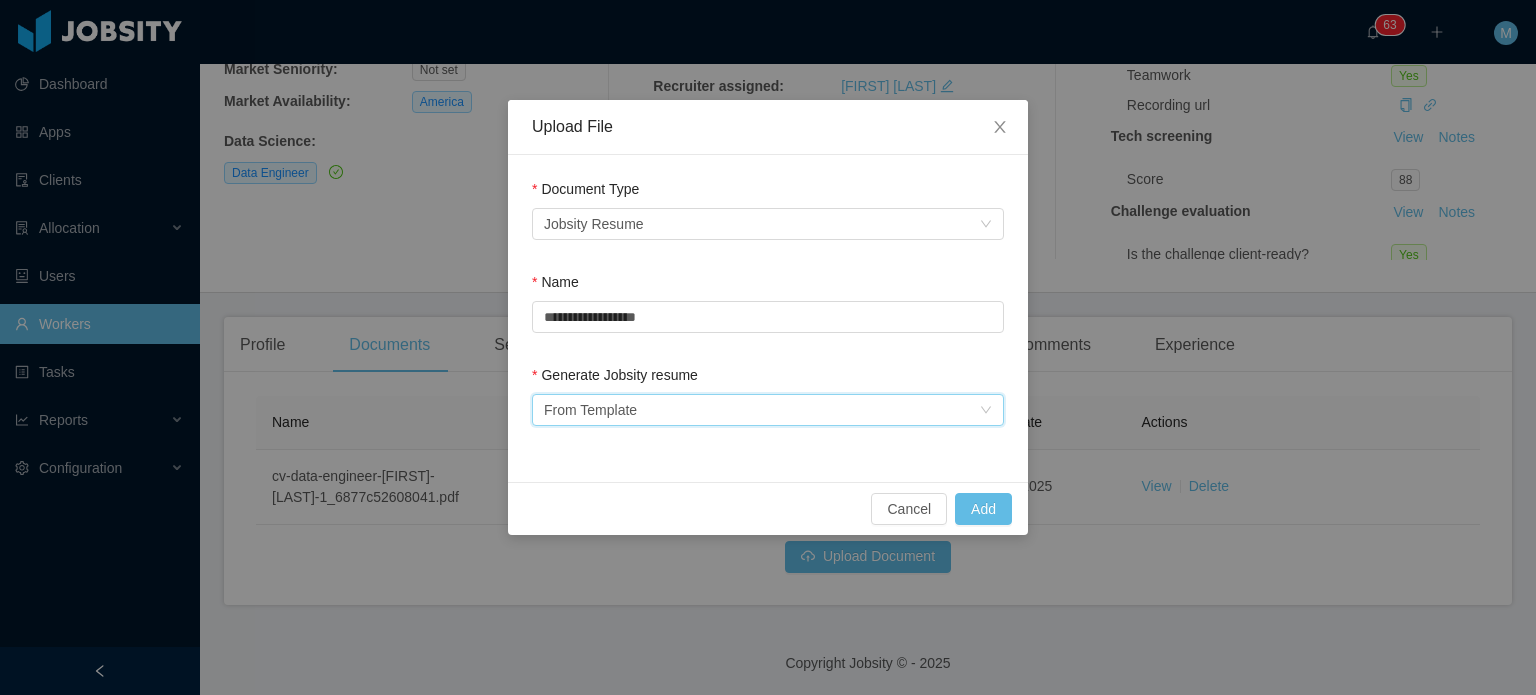 click on "Cancel Add" at bounding box center (768, 508) 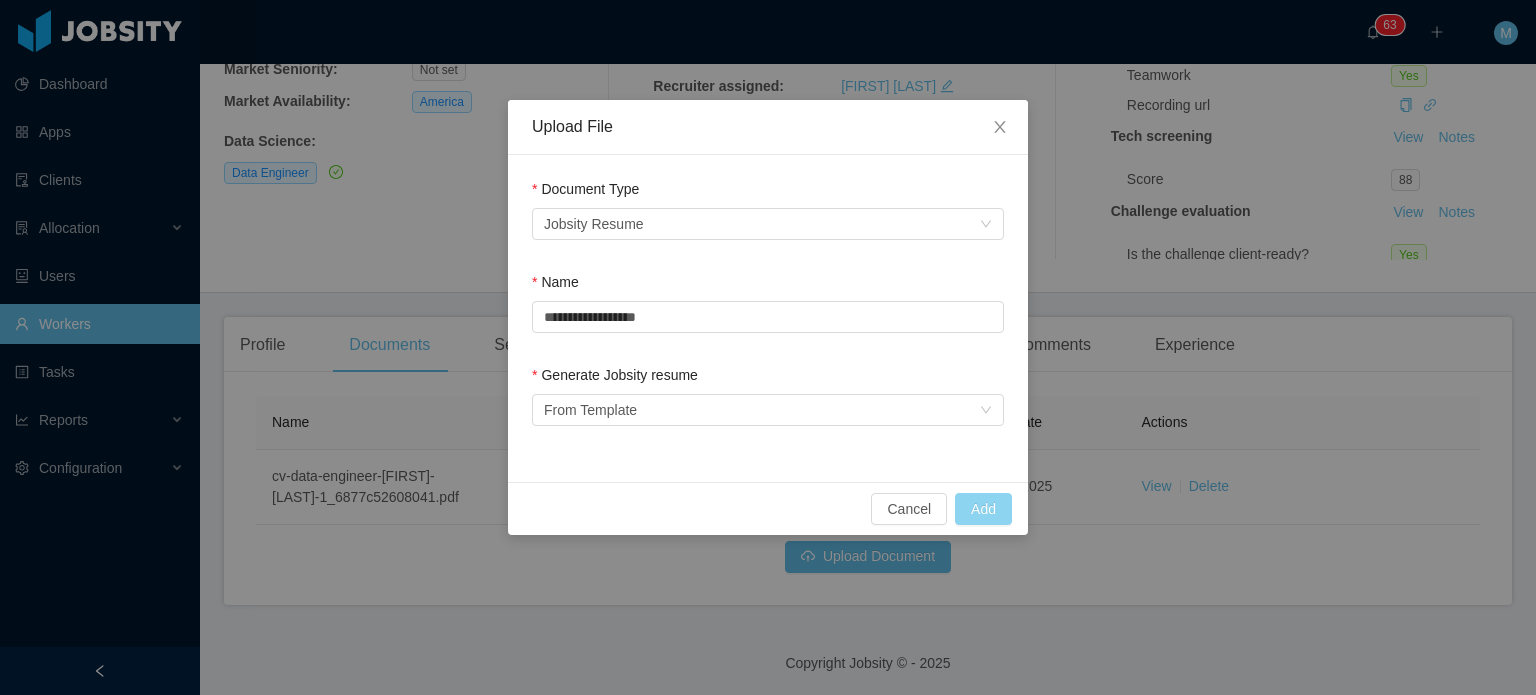 click on "Add" at bounding box center [983, 509] 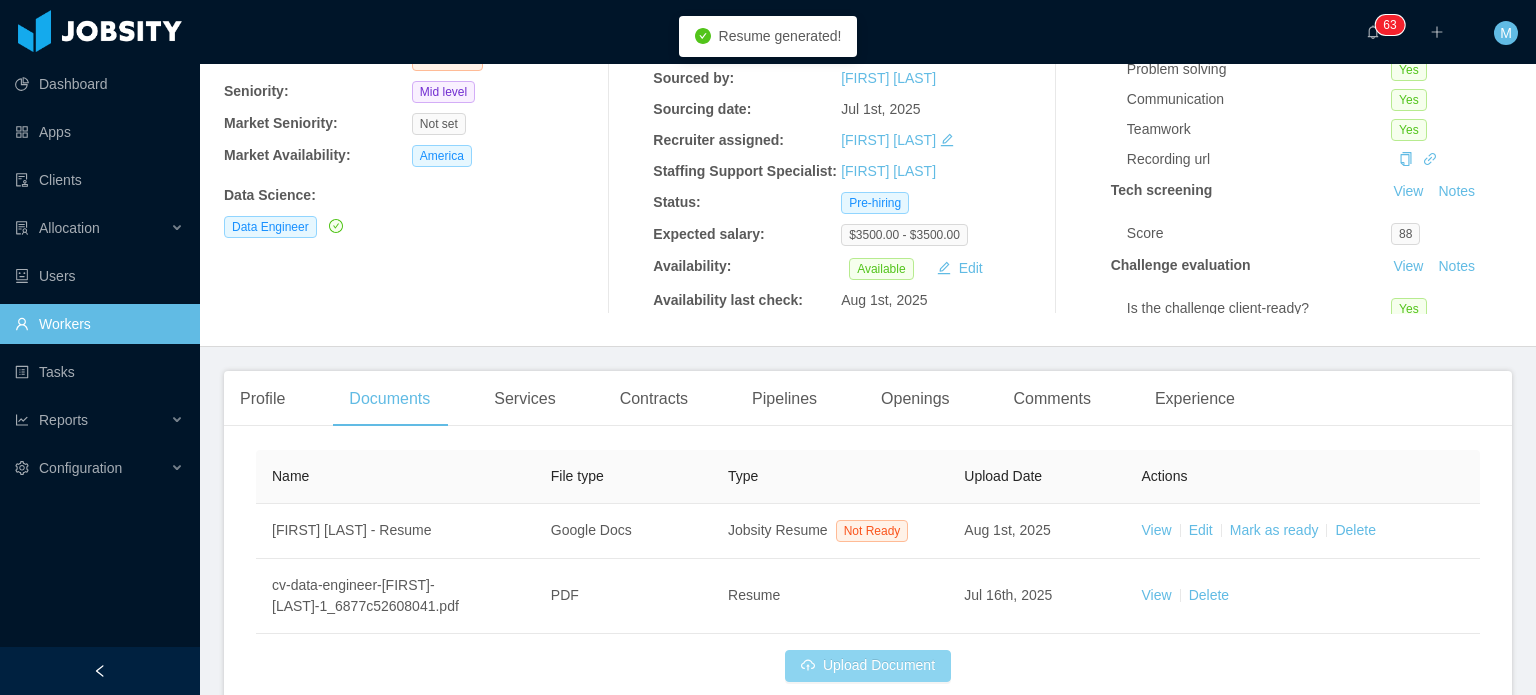 scroll, scrollTop: 328, scrollLeft: 0, axis: vertical 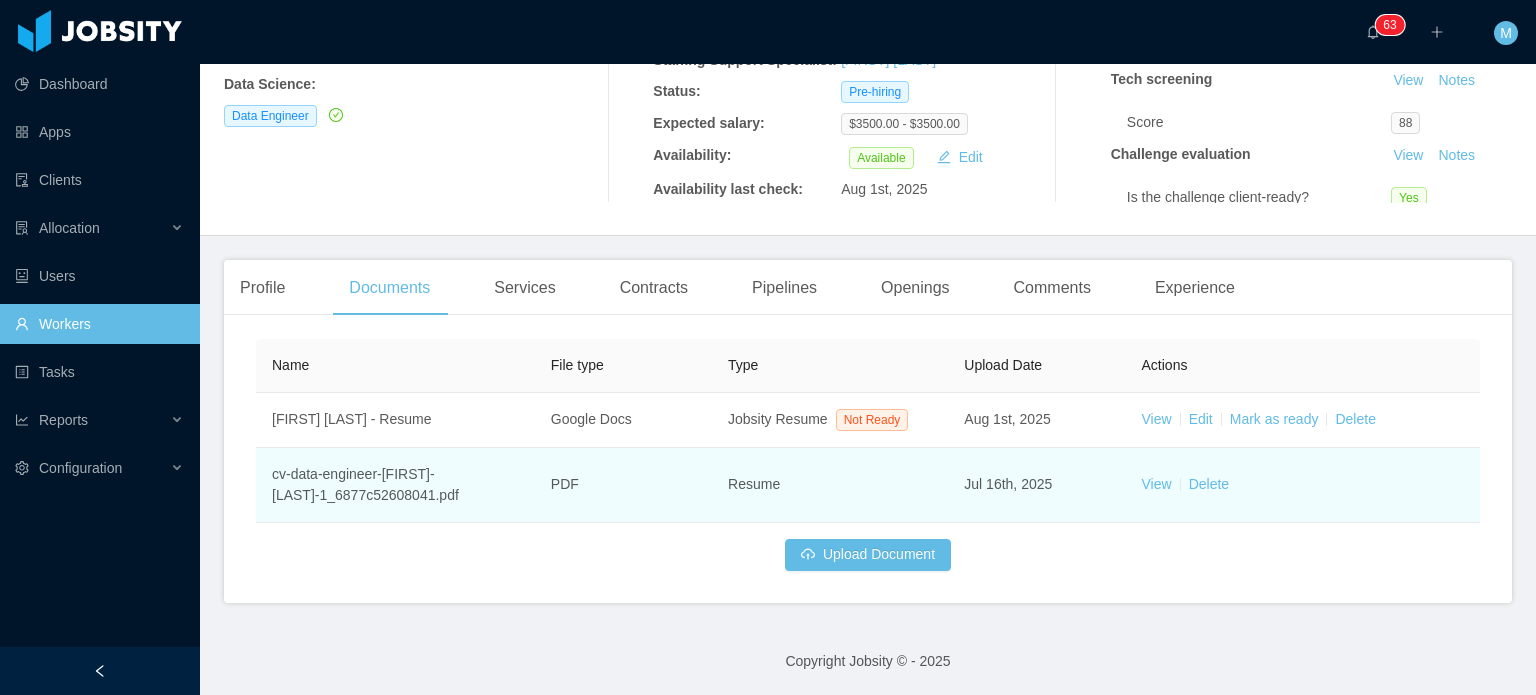 click on "View Delete" at bounding box center [1303, 485] 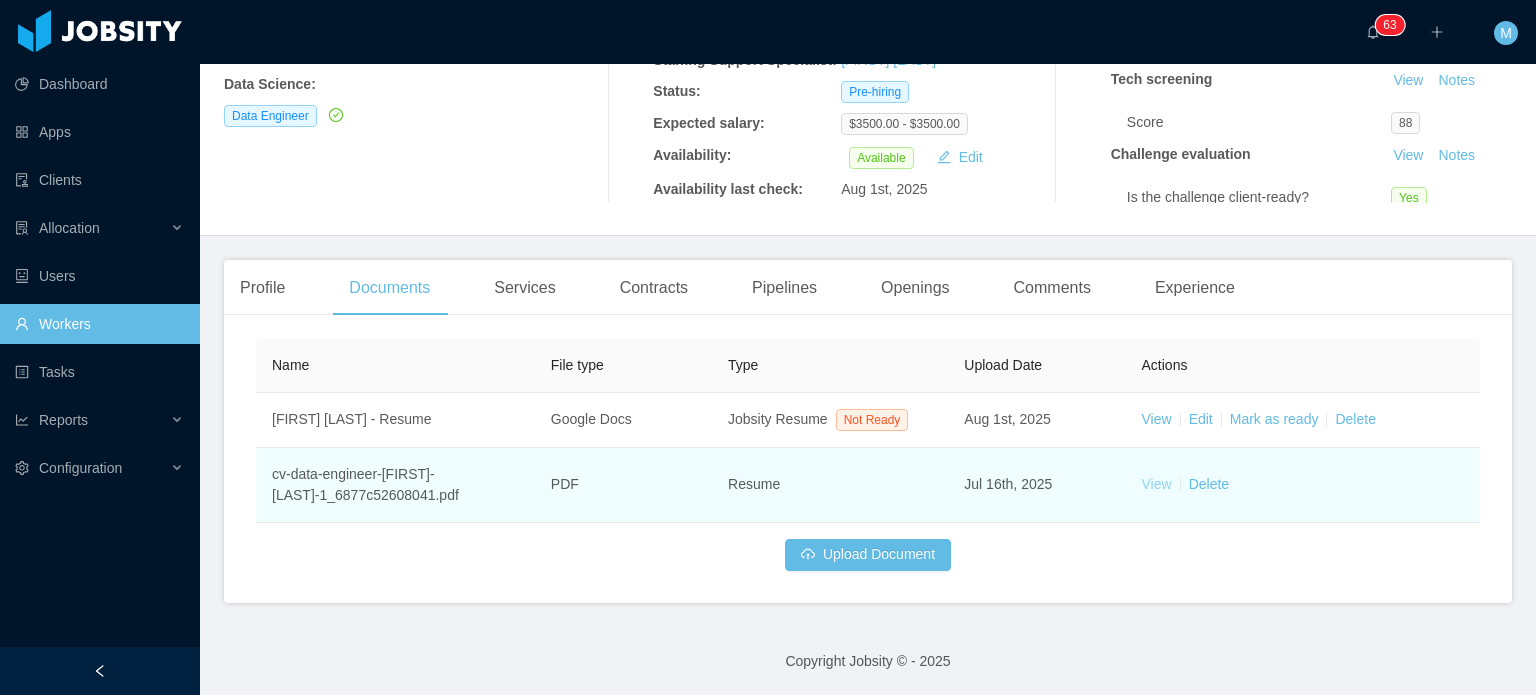 click on "View" at bounding box center (1157, 484) 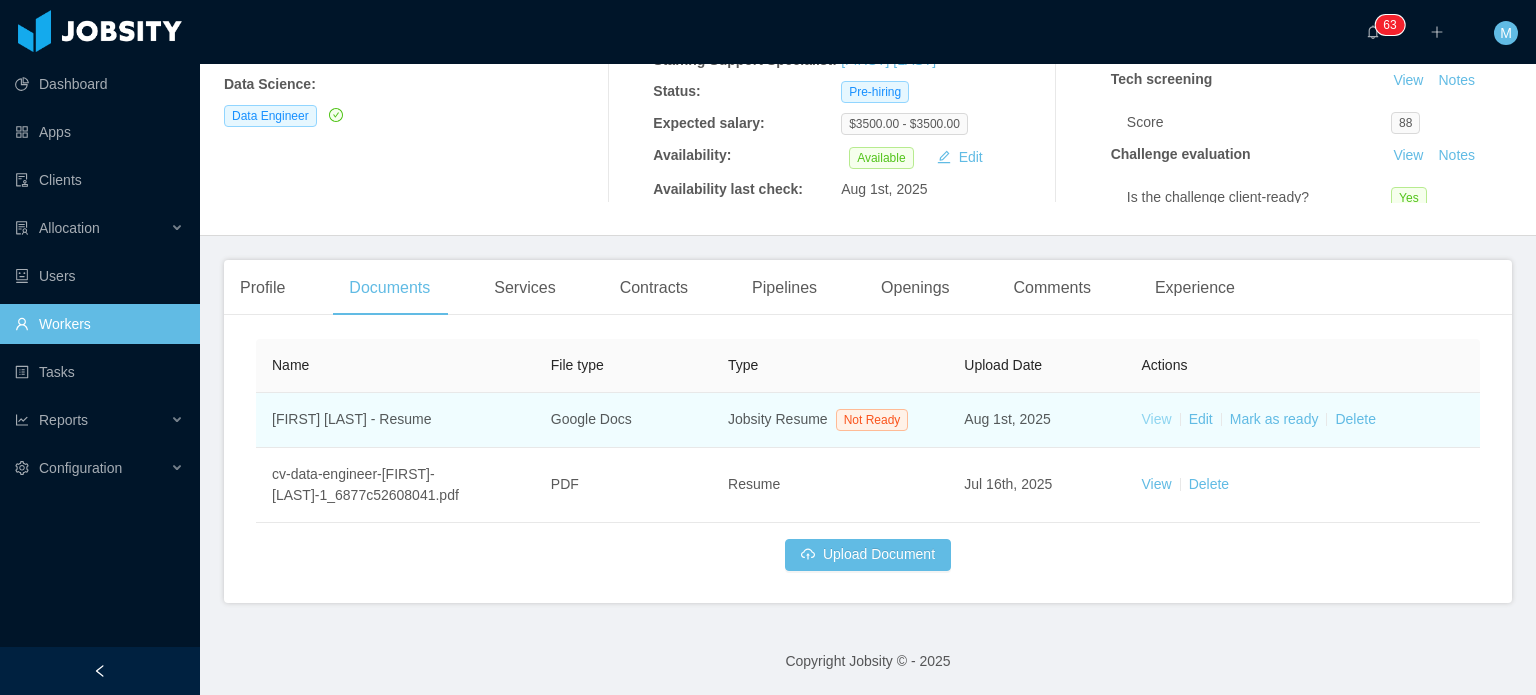 click on "View" at bounding box center (1157, 419) 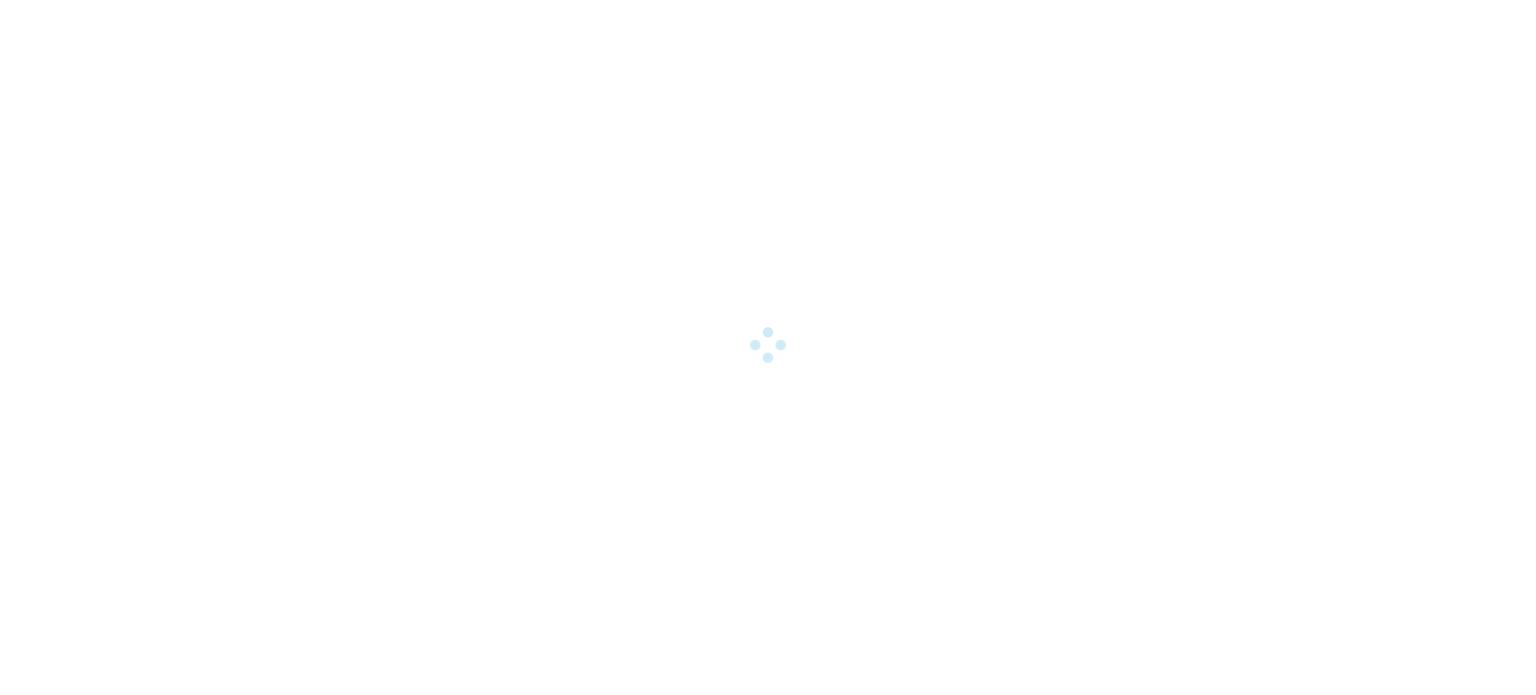 scroll, scrollTop: 0, scrollLeft: 0, axis: both 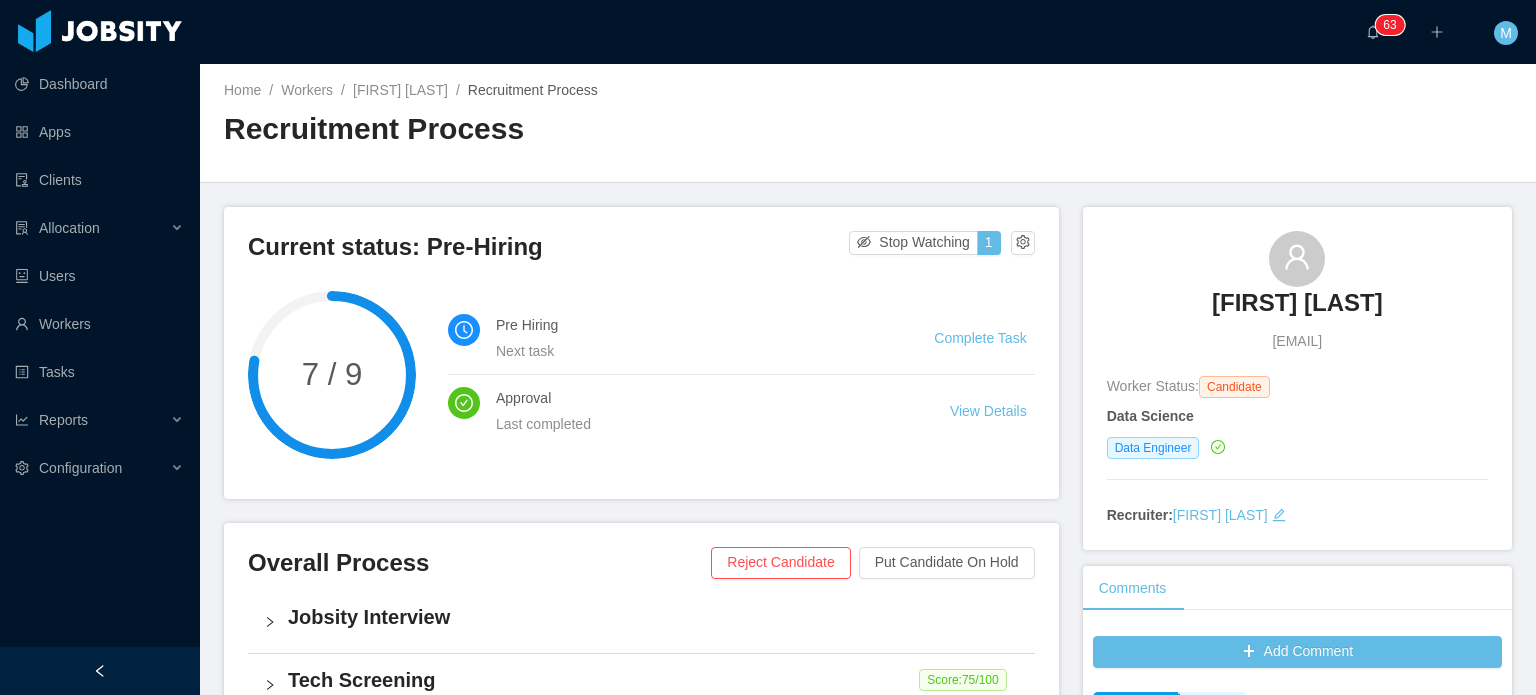 drag, startPoint x: 1156, startPoint y: 317, endPoint x: 1407, endPoint y: 291, distance: 252.34302 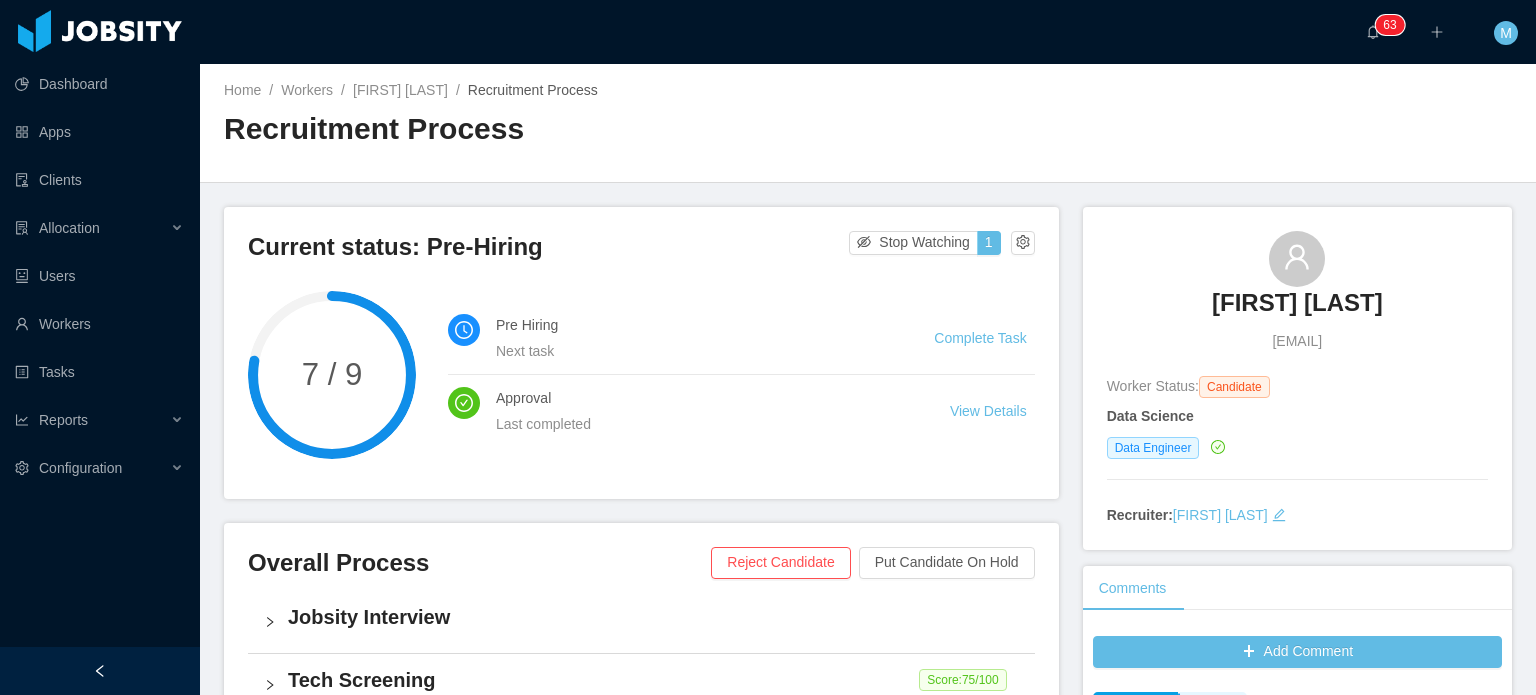 click on "Fernando Arzenares" at bounding box center [1297, 303] 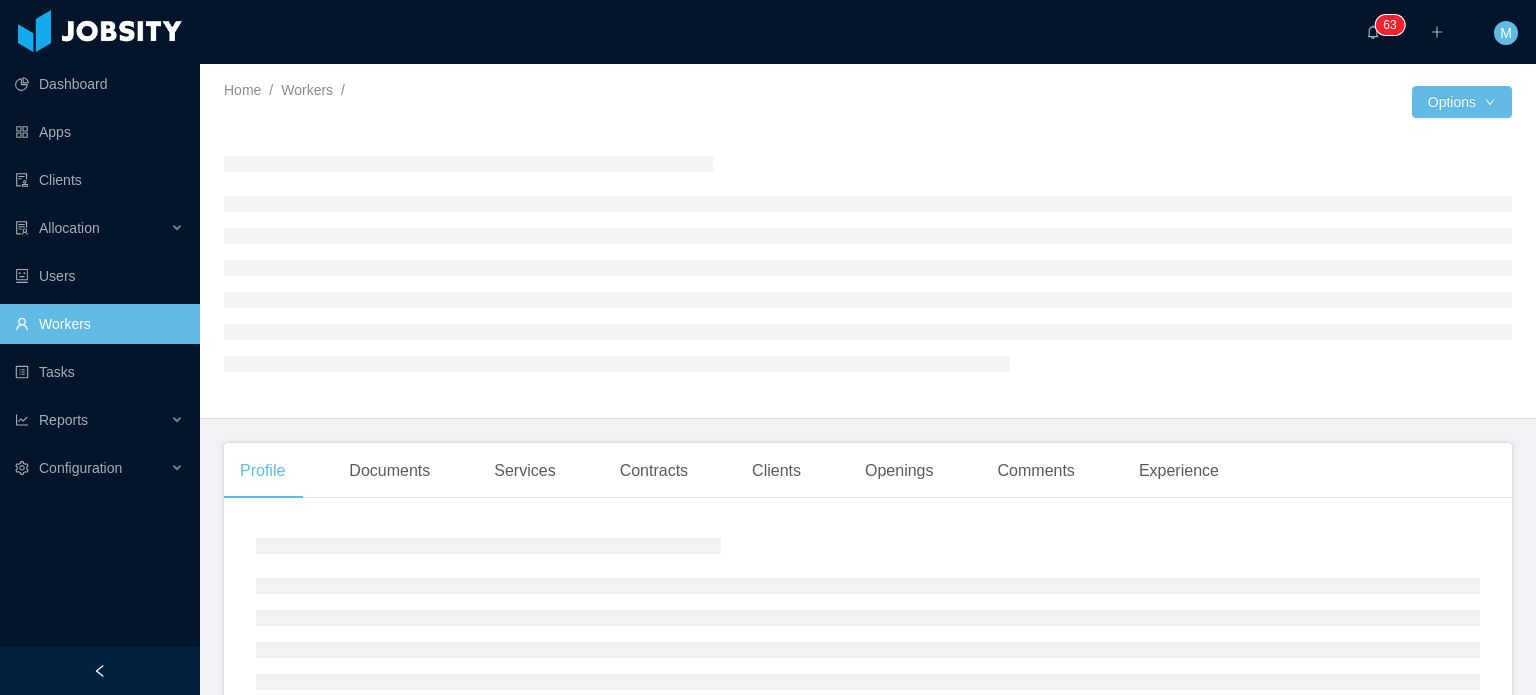 click on "Profile Documents Services Contracts Clients Openings Comments Experience" at bounding box center [868, 685] 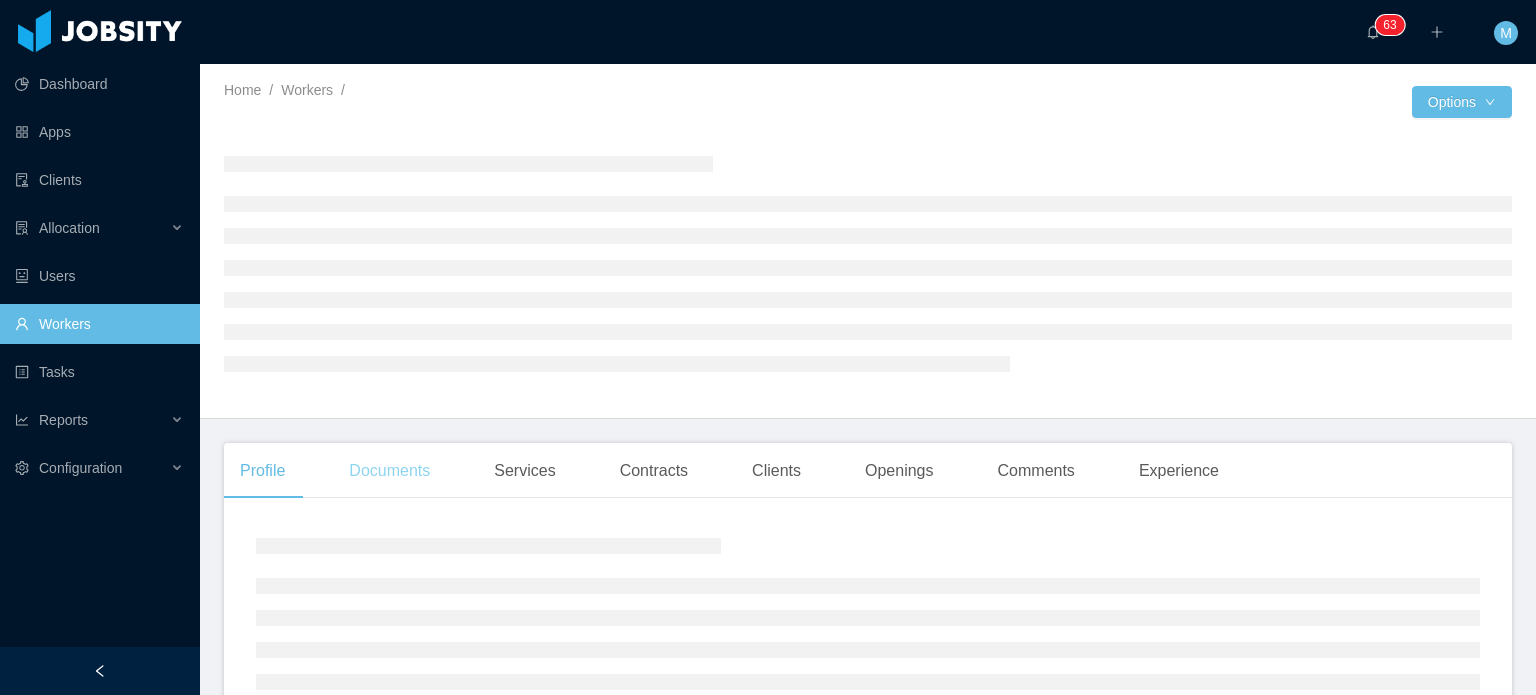 click on "Documents" at bounding box center (389, 471) 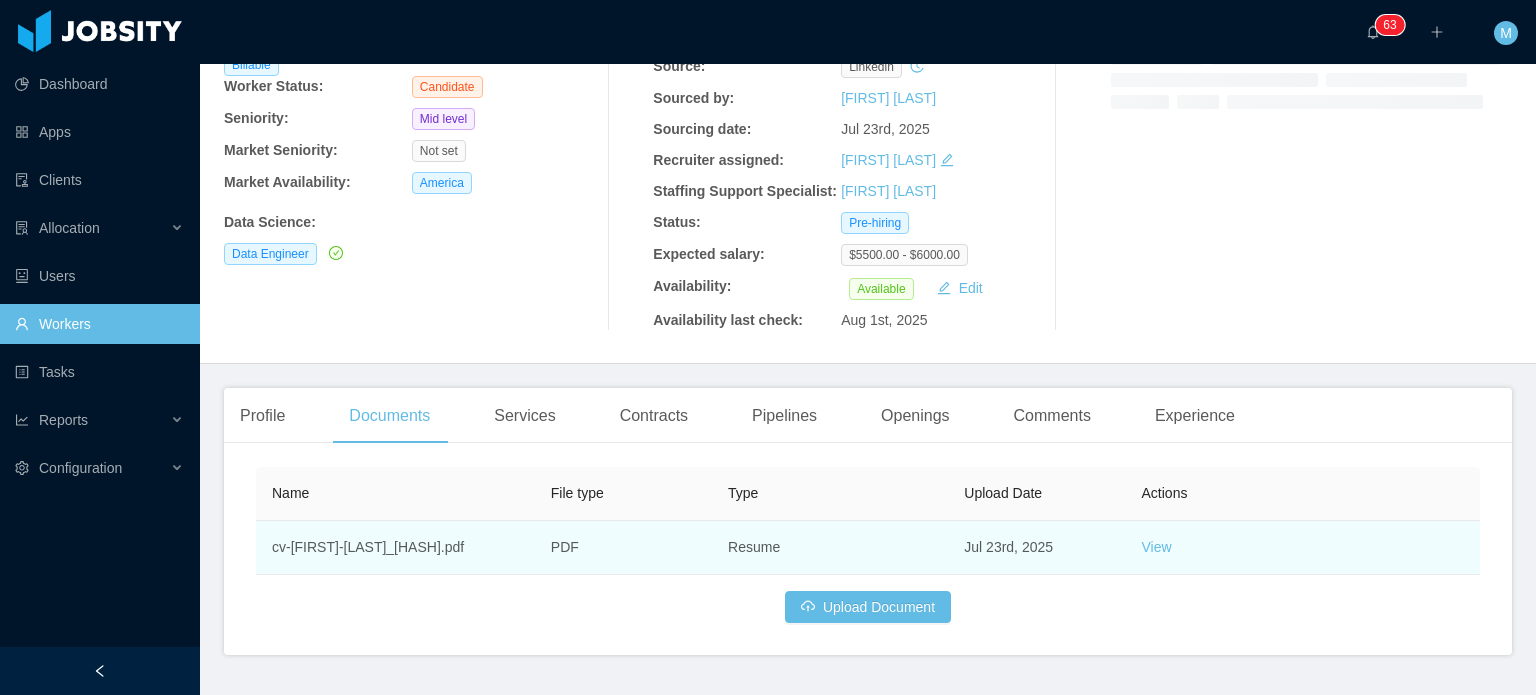 scroll, scrollTop: 264, scrollLeft: 0, axis: vertical 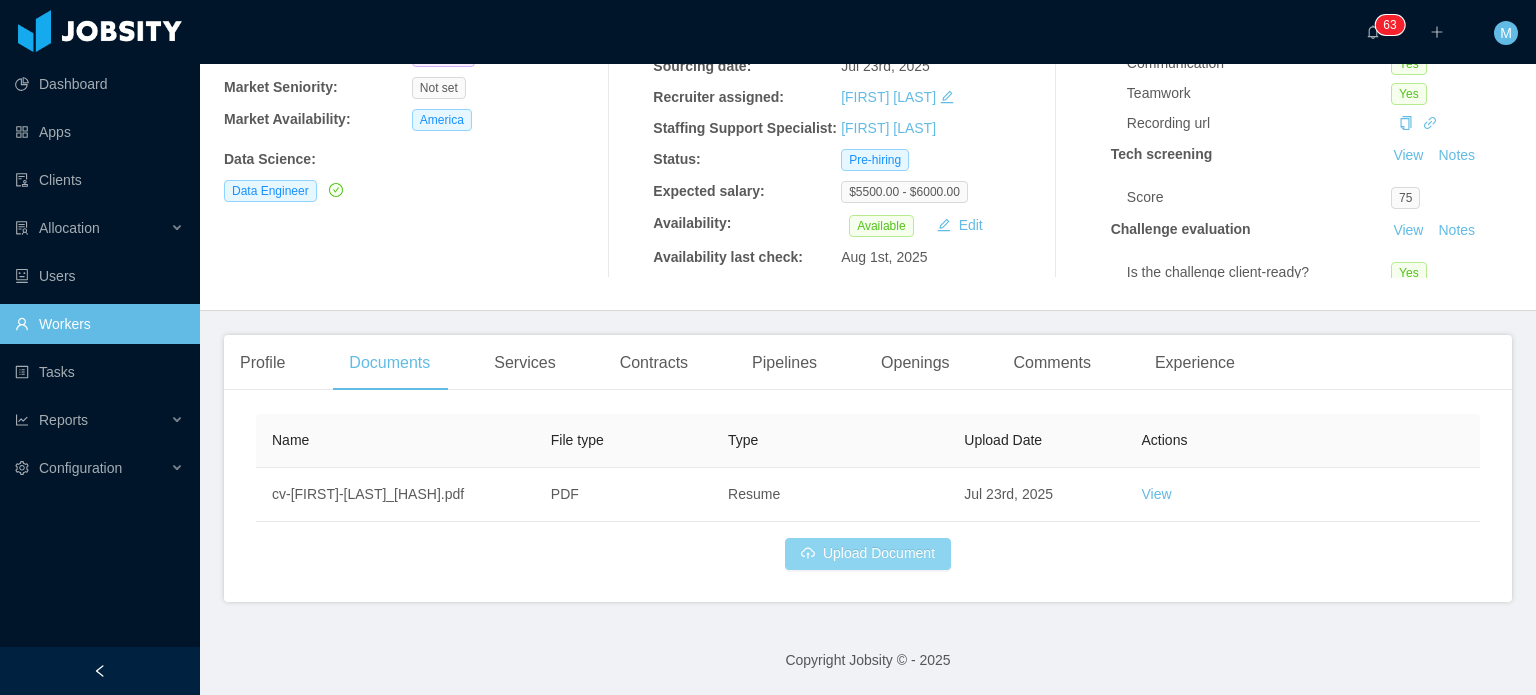 click on "Upload Document" at bounding box center (868, 554) 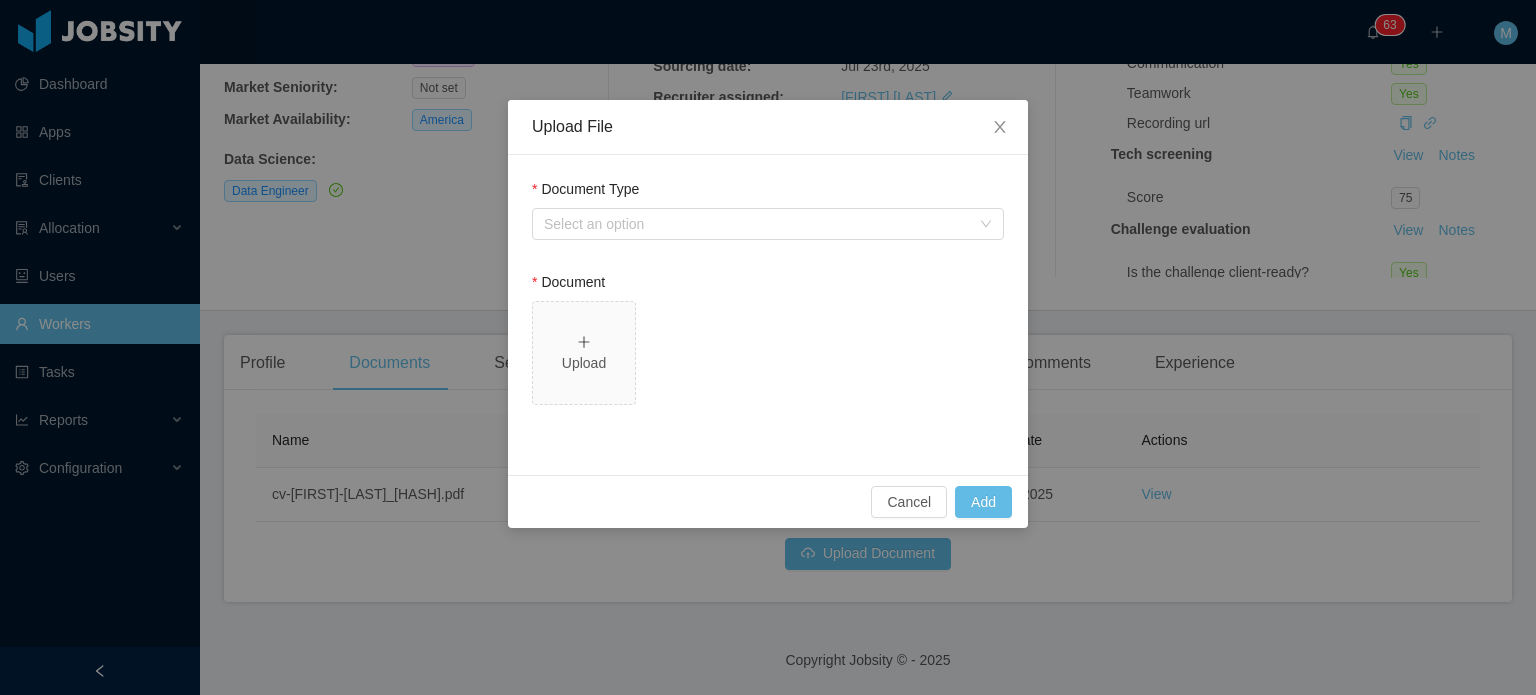 click on "Document Type Select an option" at bounding box center (768, 213) 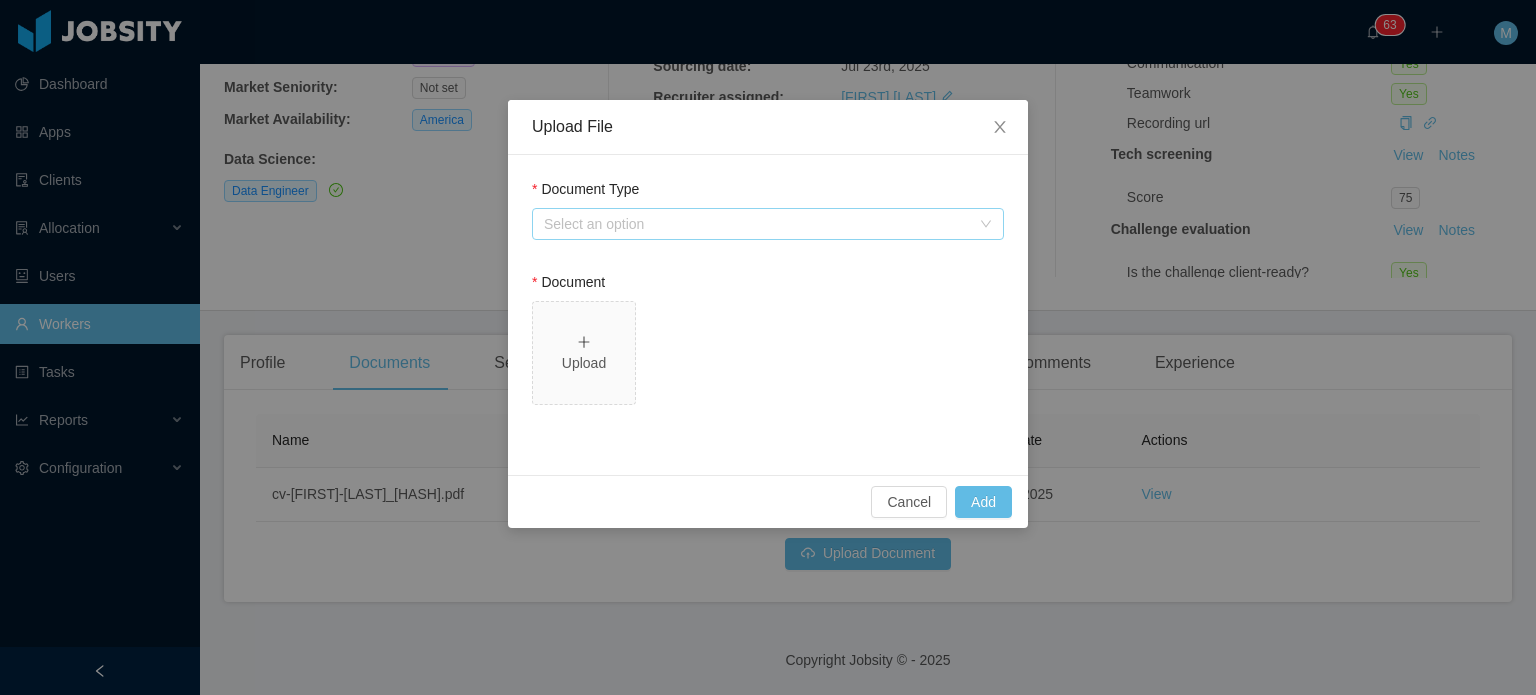 click on "Select an option" at bounding box center [757, 224] 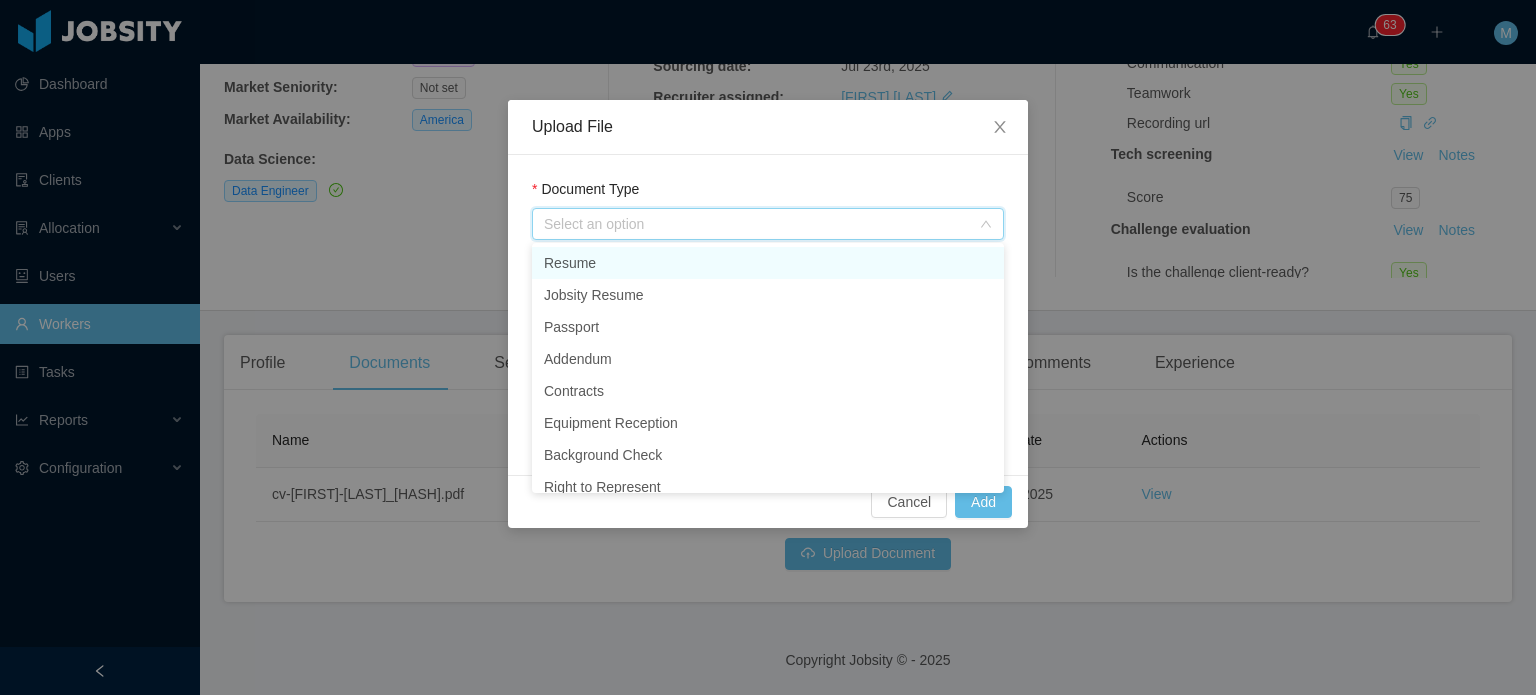 click on "Resume" at bounding box center [768, 263] 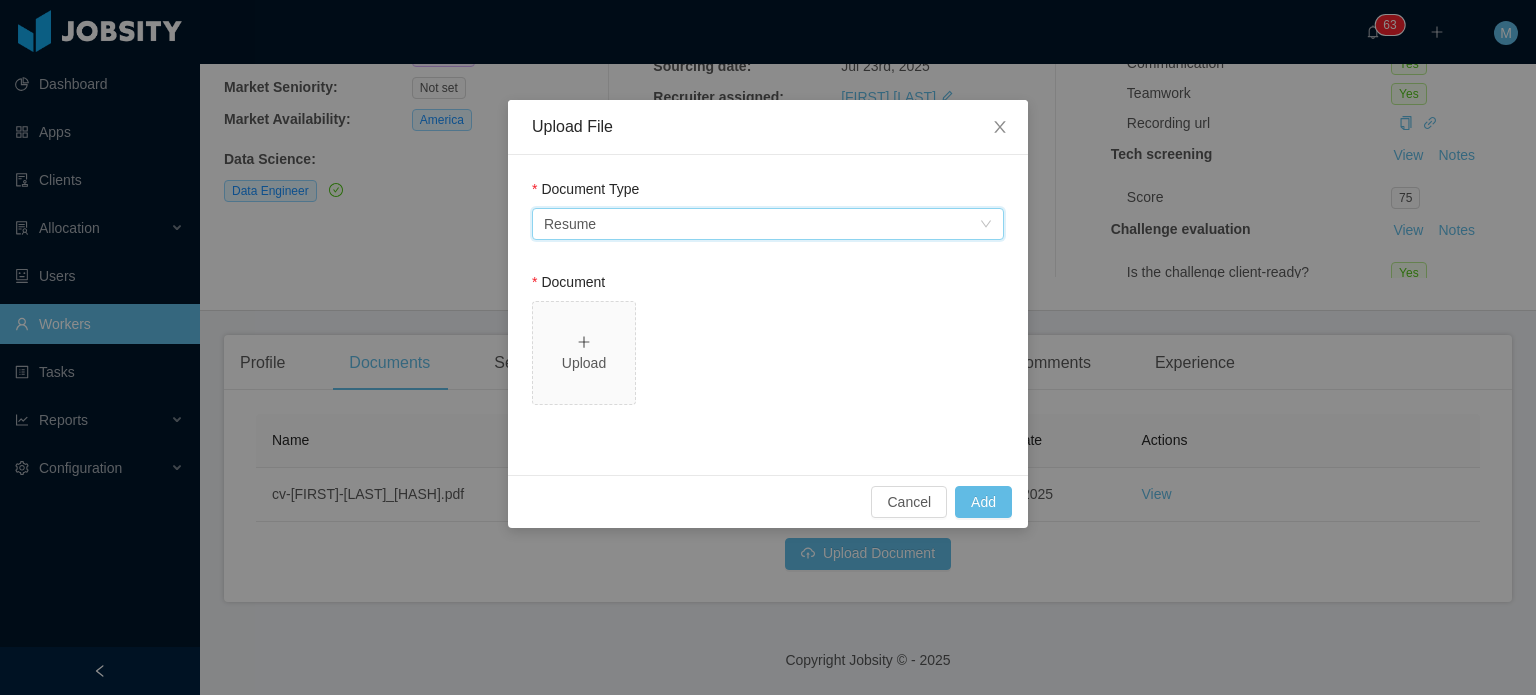 click on "Select an option Resume" at bounding box center [761, 224] 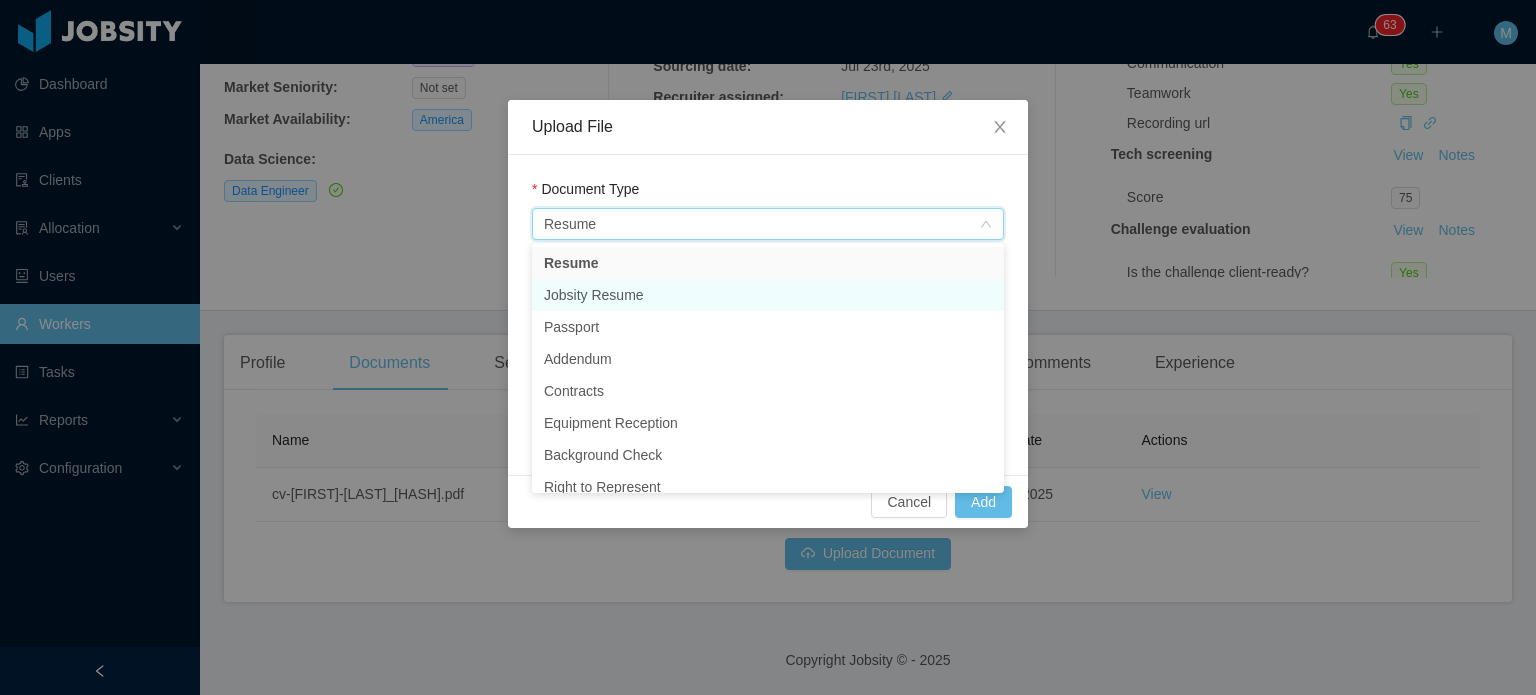 click on "Jobsity Resume" at bounding box center [768, 295] 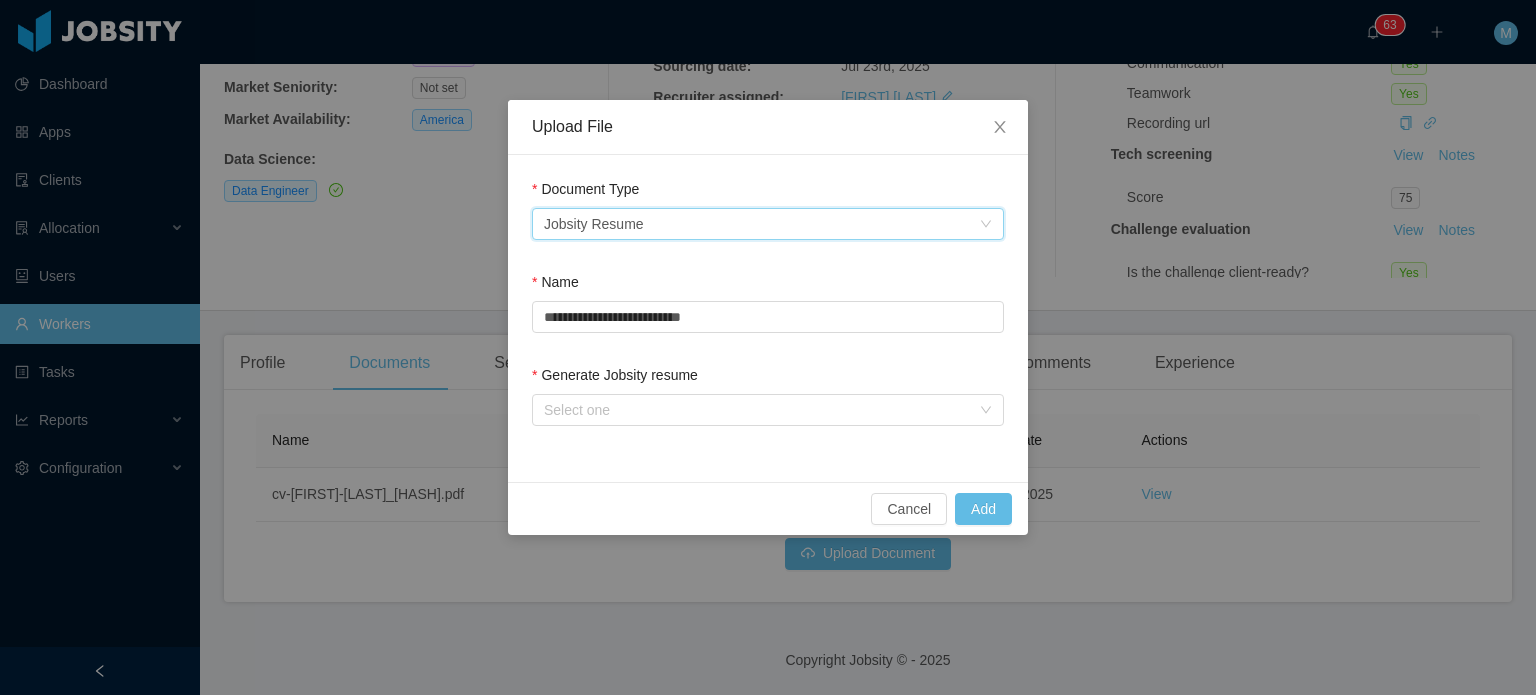 drag, startPoint x: 621, startPoint y: 336, endPoint x: 611, endPoint y: 343, distance: 12.206555 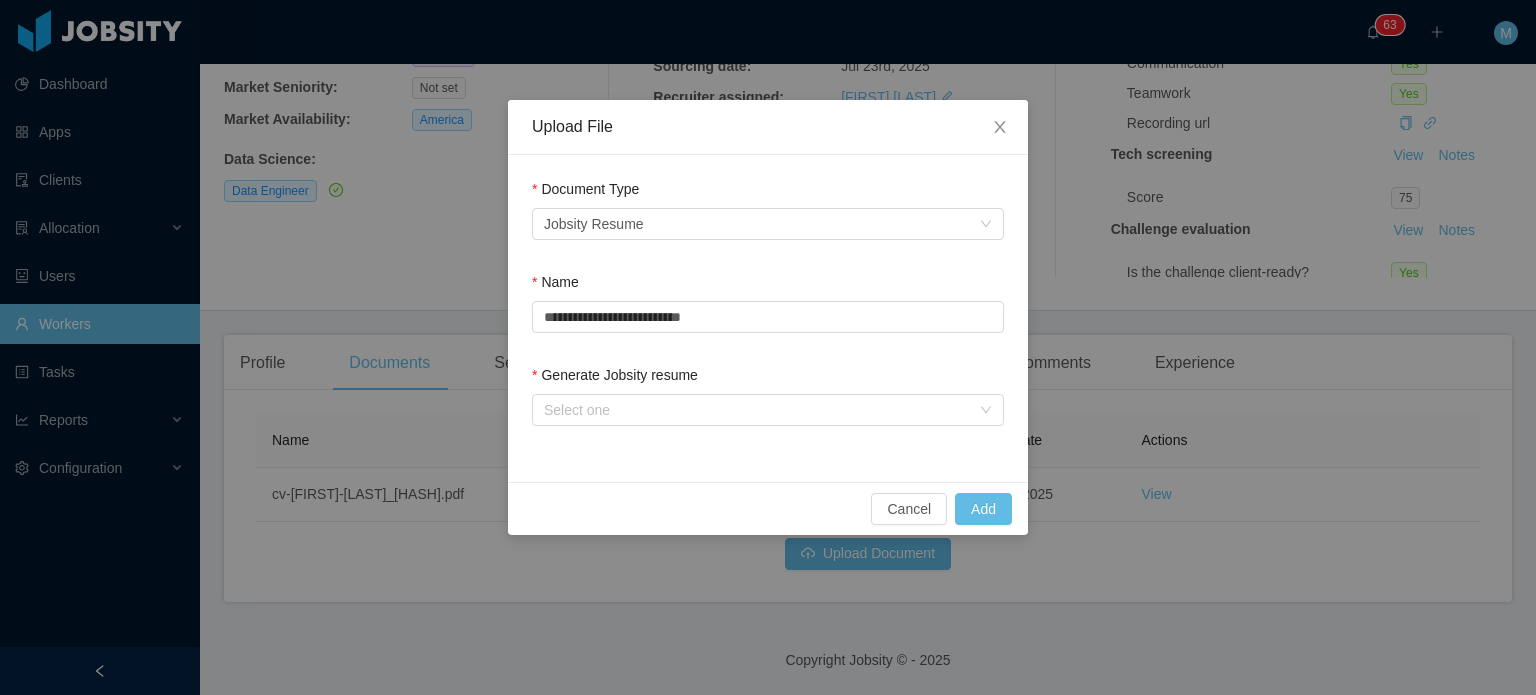 click on "**********" at bounding box center [768, 318] 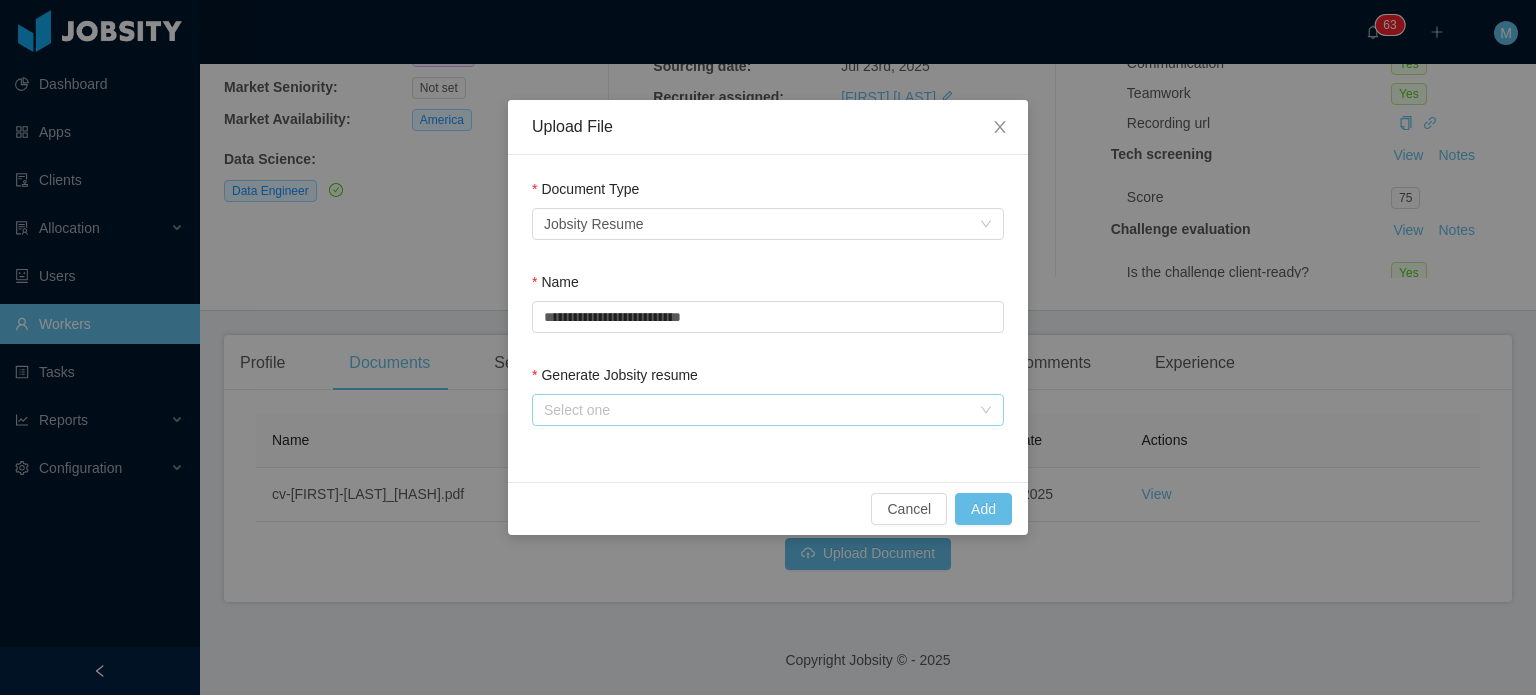 click on "Select one" at bounding box center [757, 410] 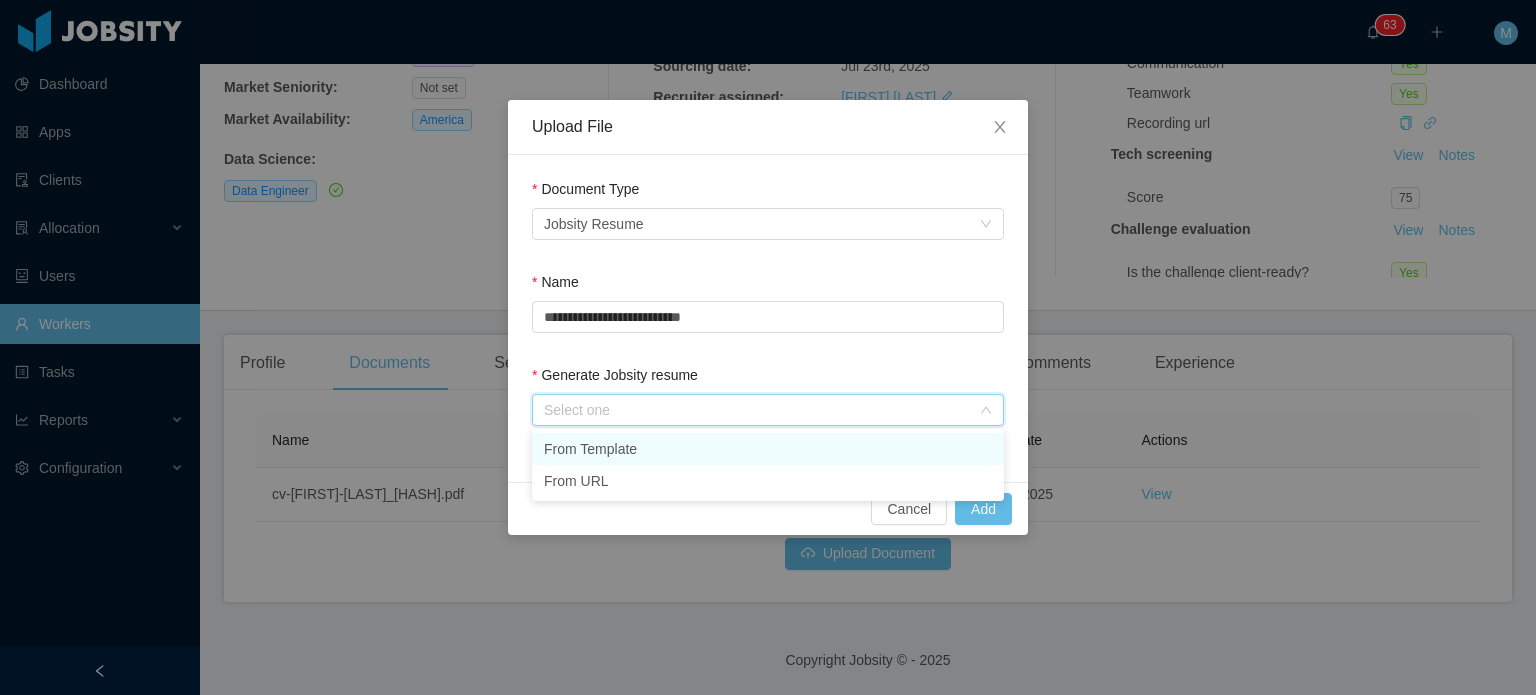 click on "From Template" at bounding box center [768, 449] 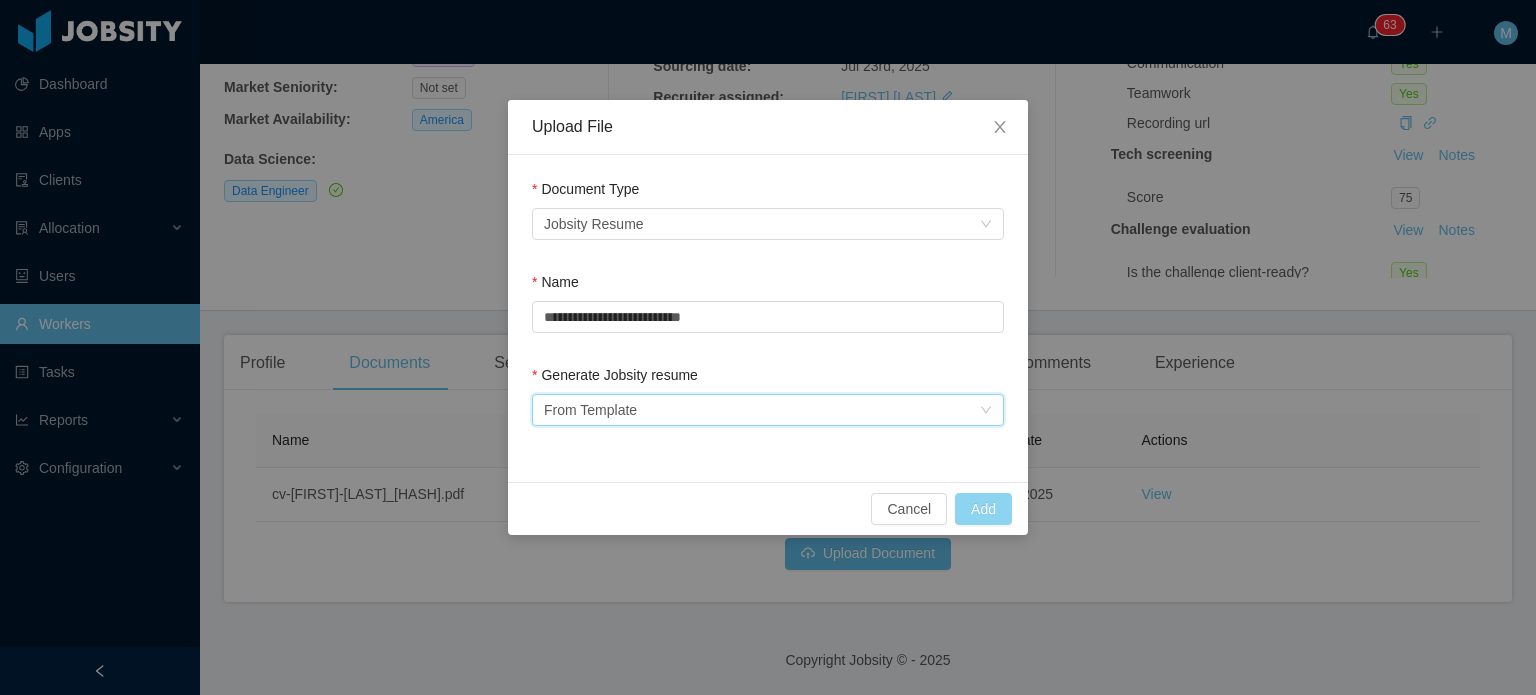 click on "Add" at bounding box center (983, 509) 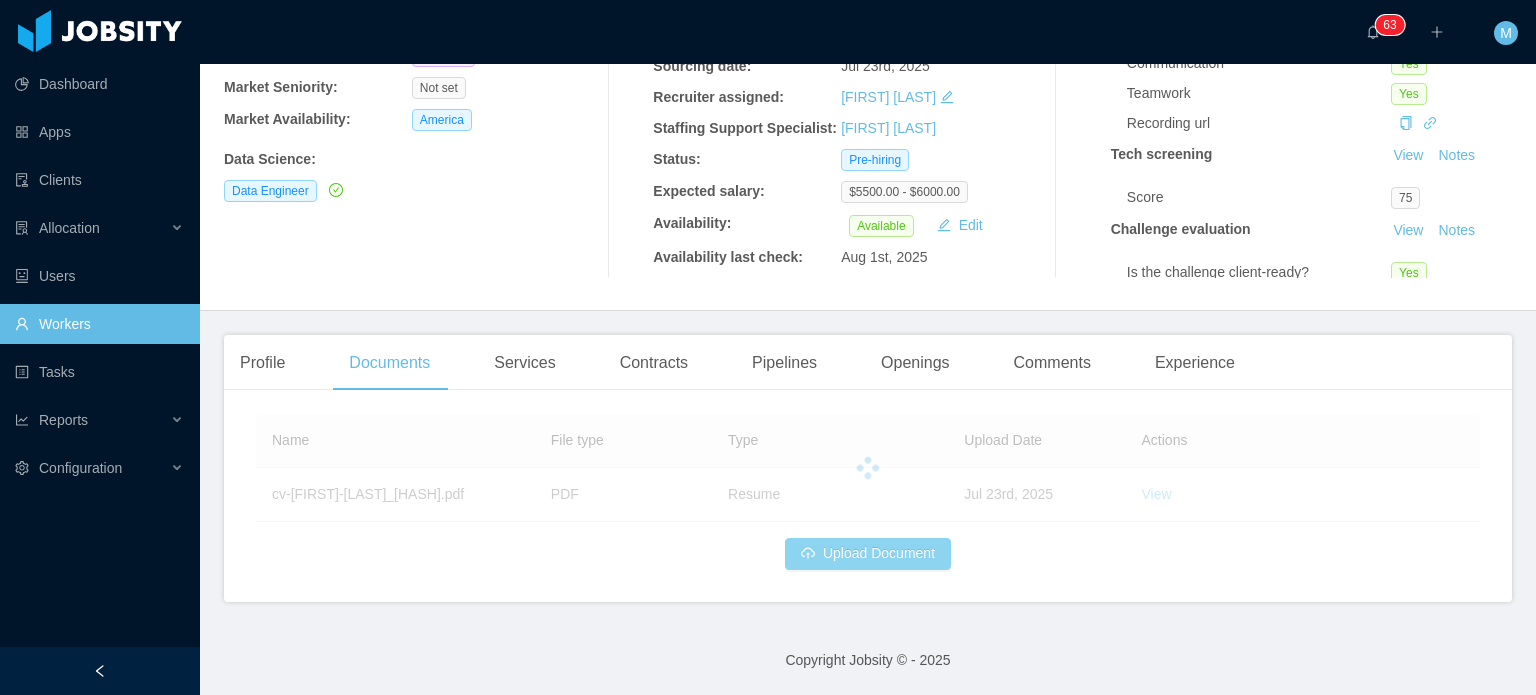 scroll, scrollTop: 272, scrollLeft: 0, axis: vertical 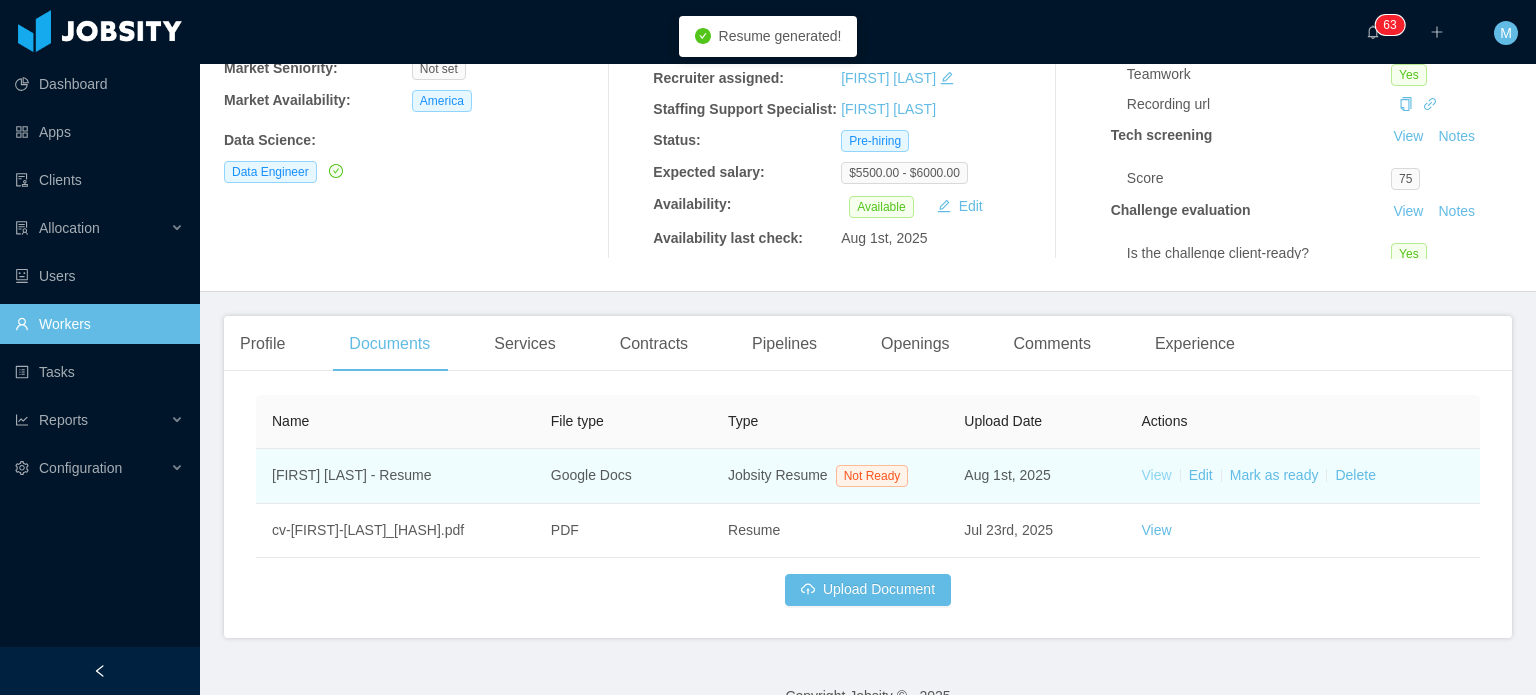 click on "View" at bounding box center (1157, 475) 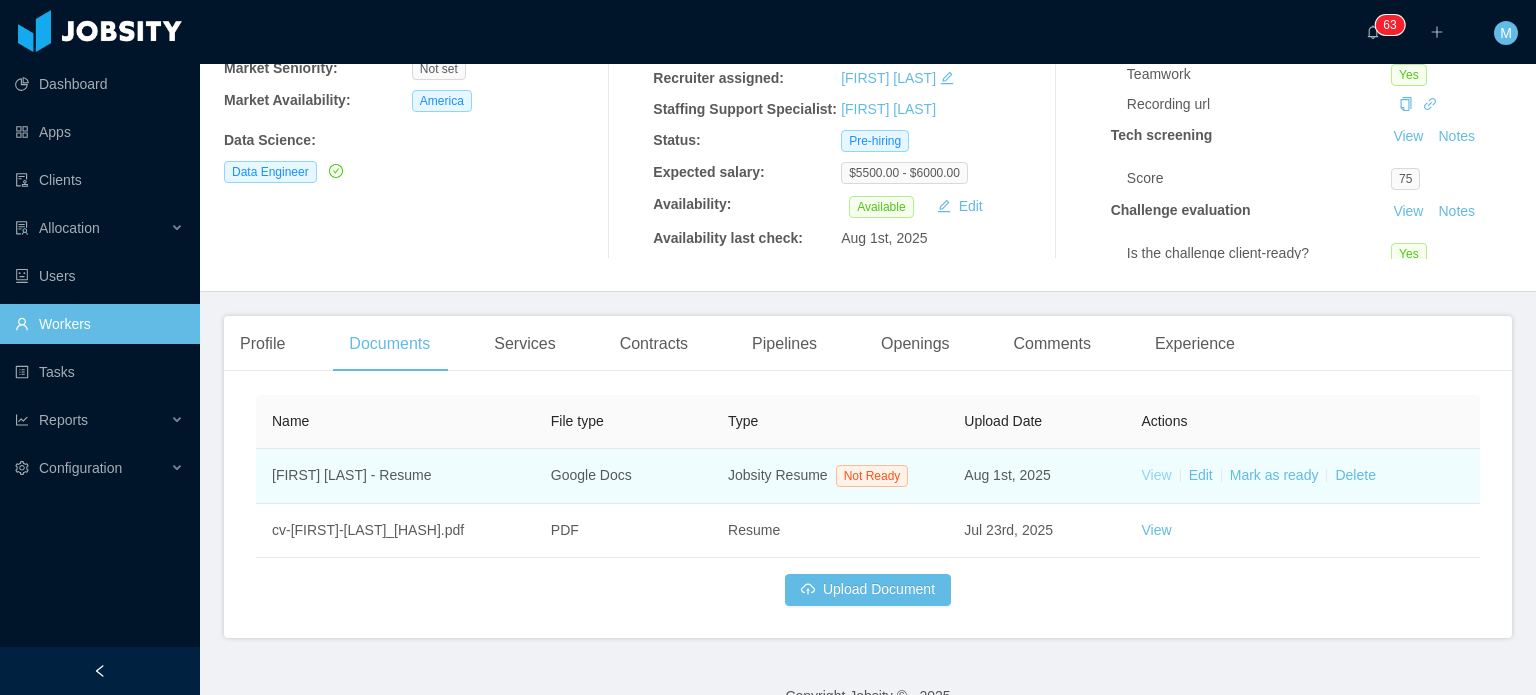 click on "View" at bounding box center [1157, 475] 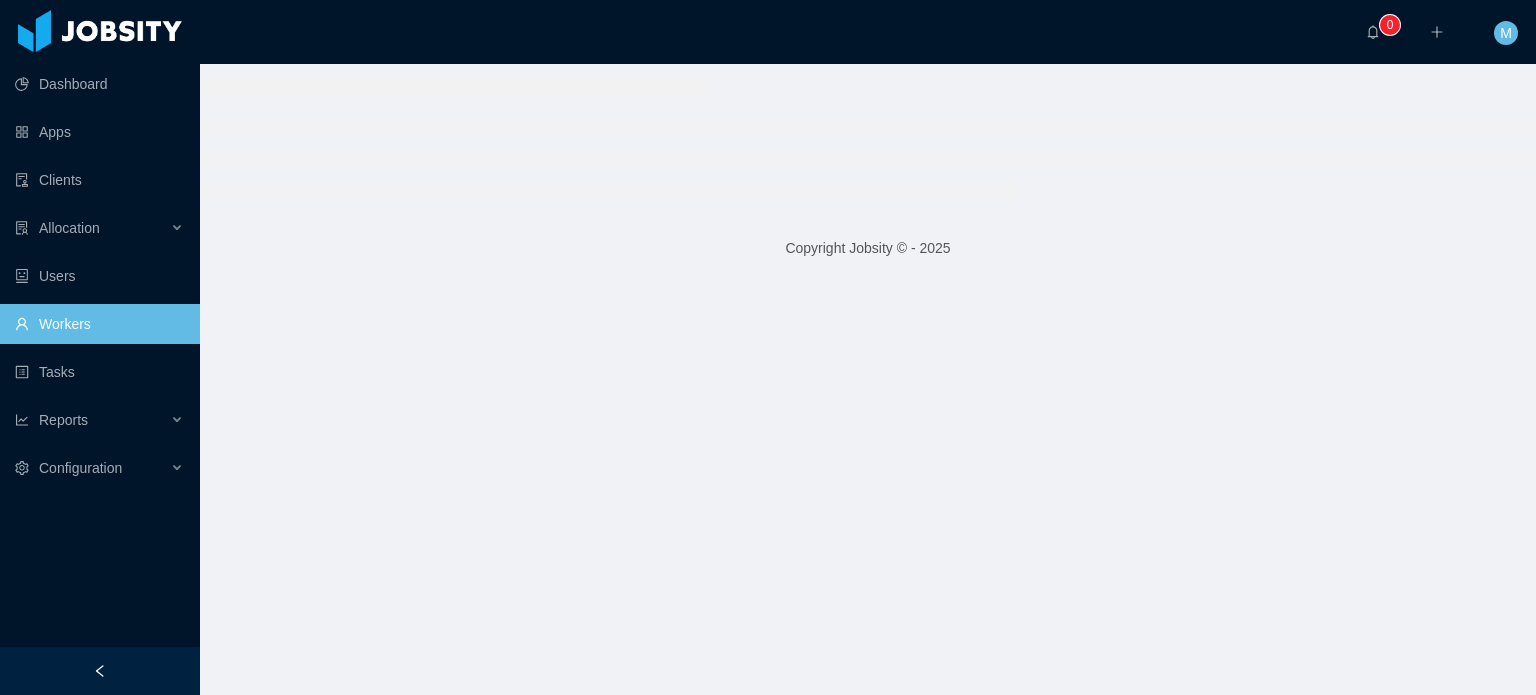 scroll, scrollTop: 0, scrollLeft: 0, axis: both 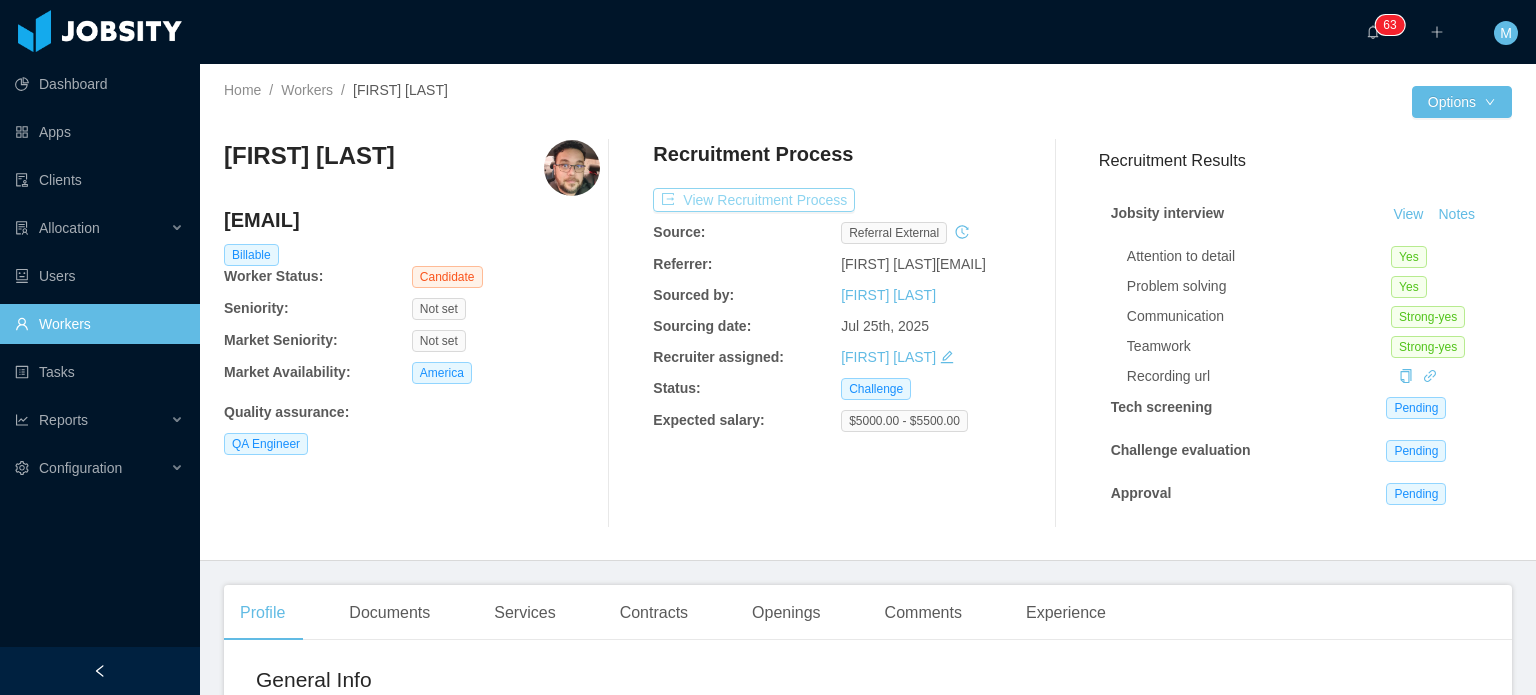 click on "View Recruitment Process" at bounding box center [754, 200] 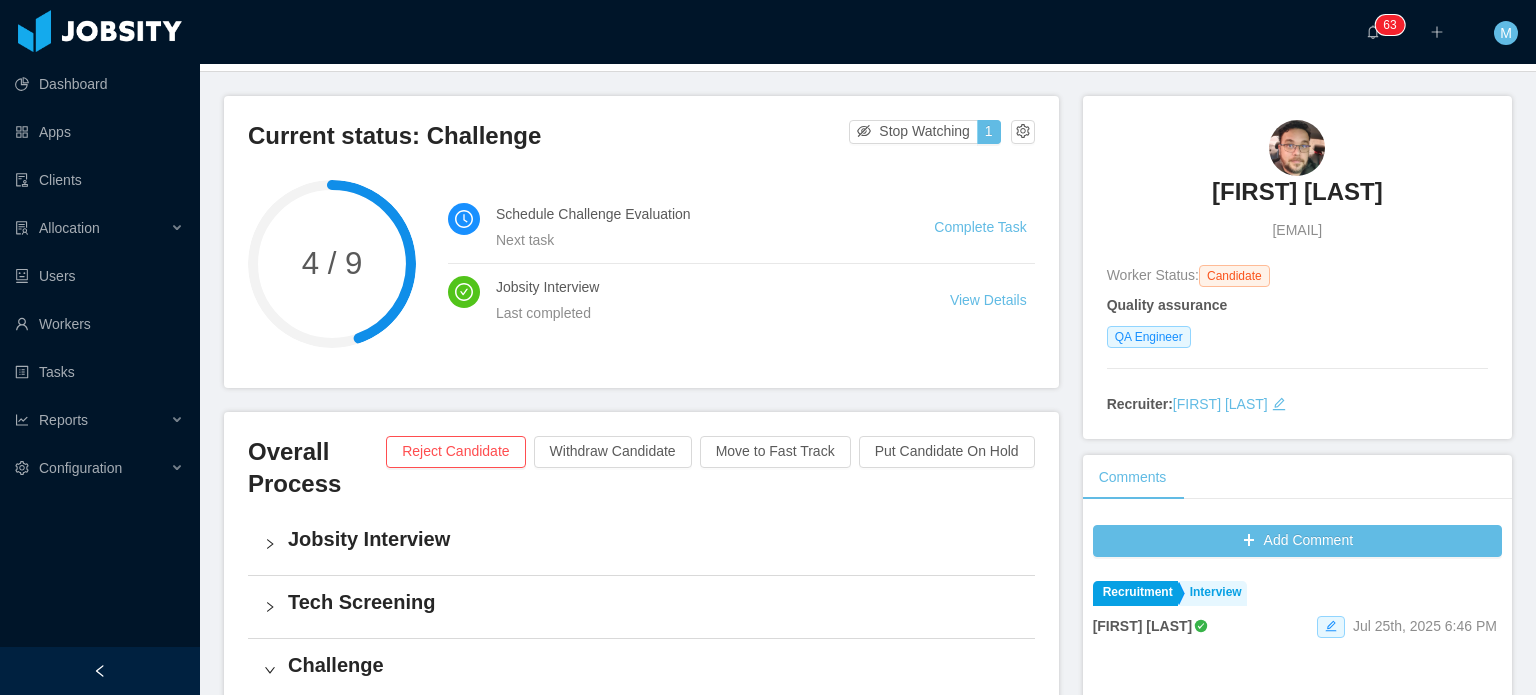 scroll, scrollTop: 0, scrollLeft: 0, axis: both 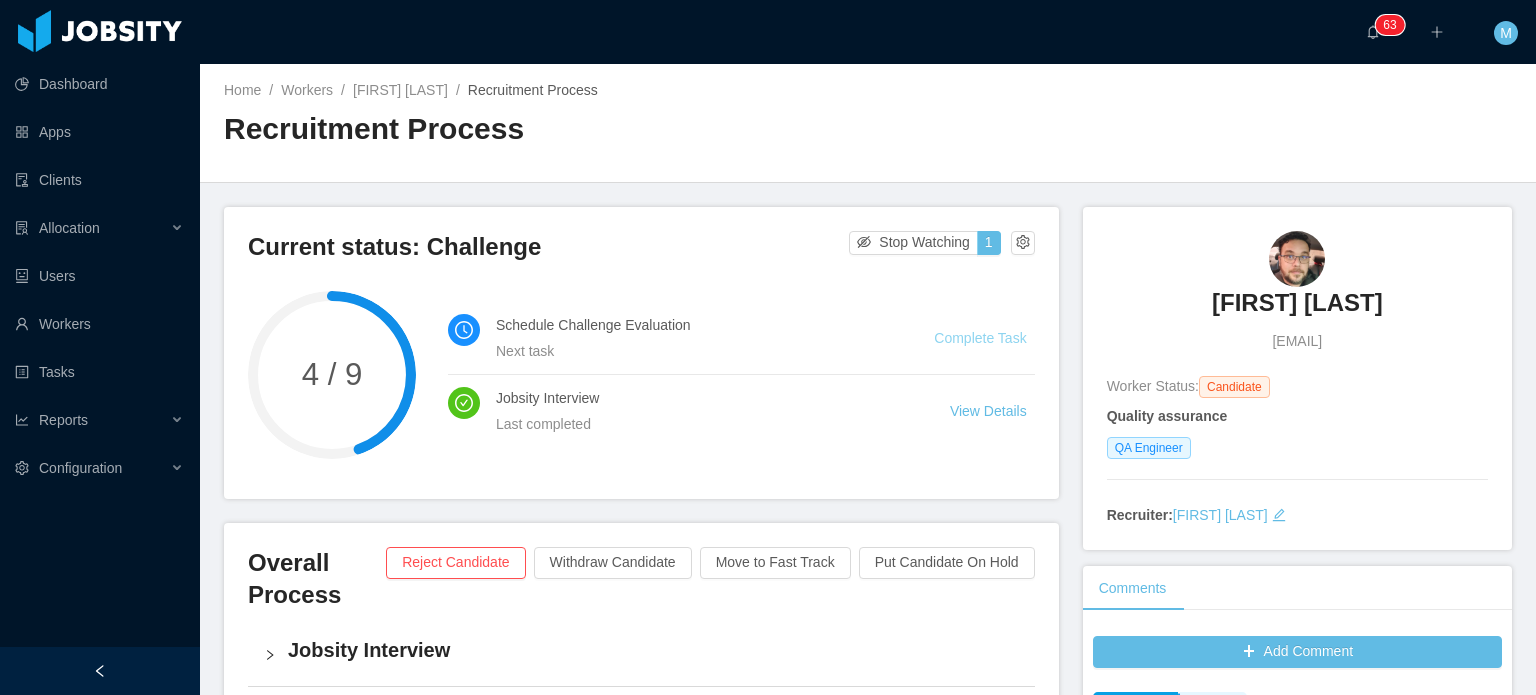 click on "Complete Task" at bounding box center (980, 338) 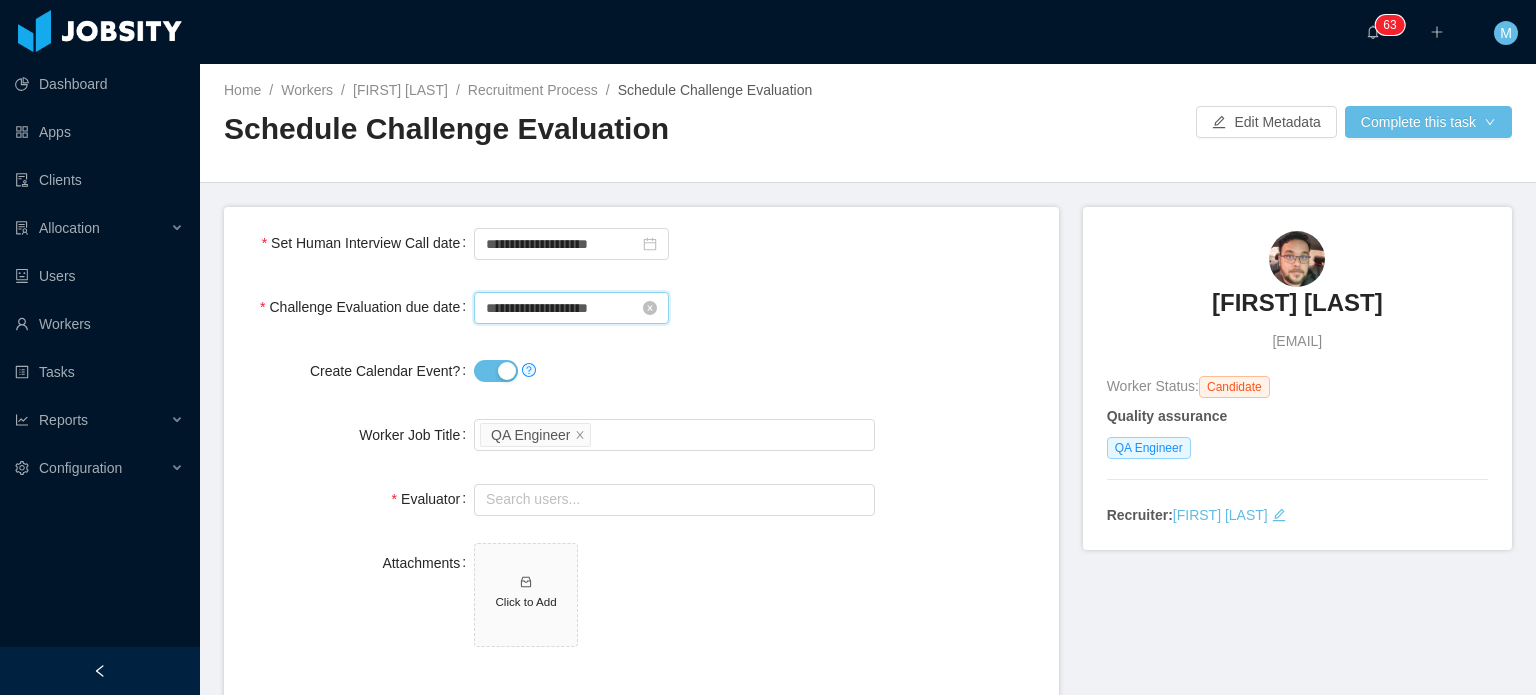 click on "**********" at bounding box center (571, 308) 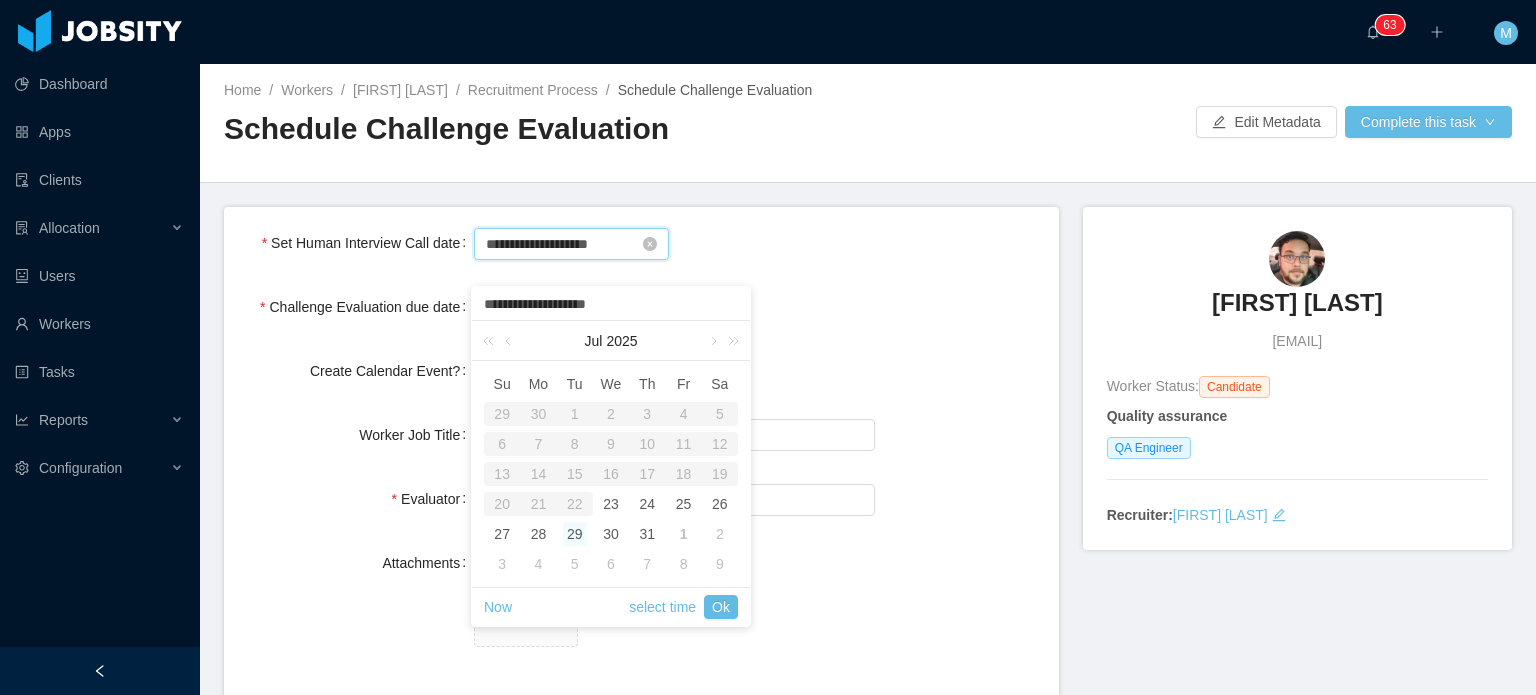 click on "**********" at bounding box center [571, 244] 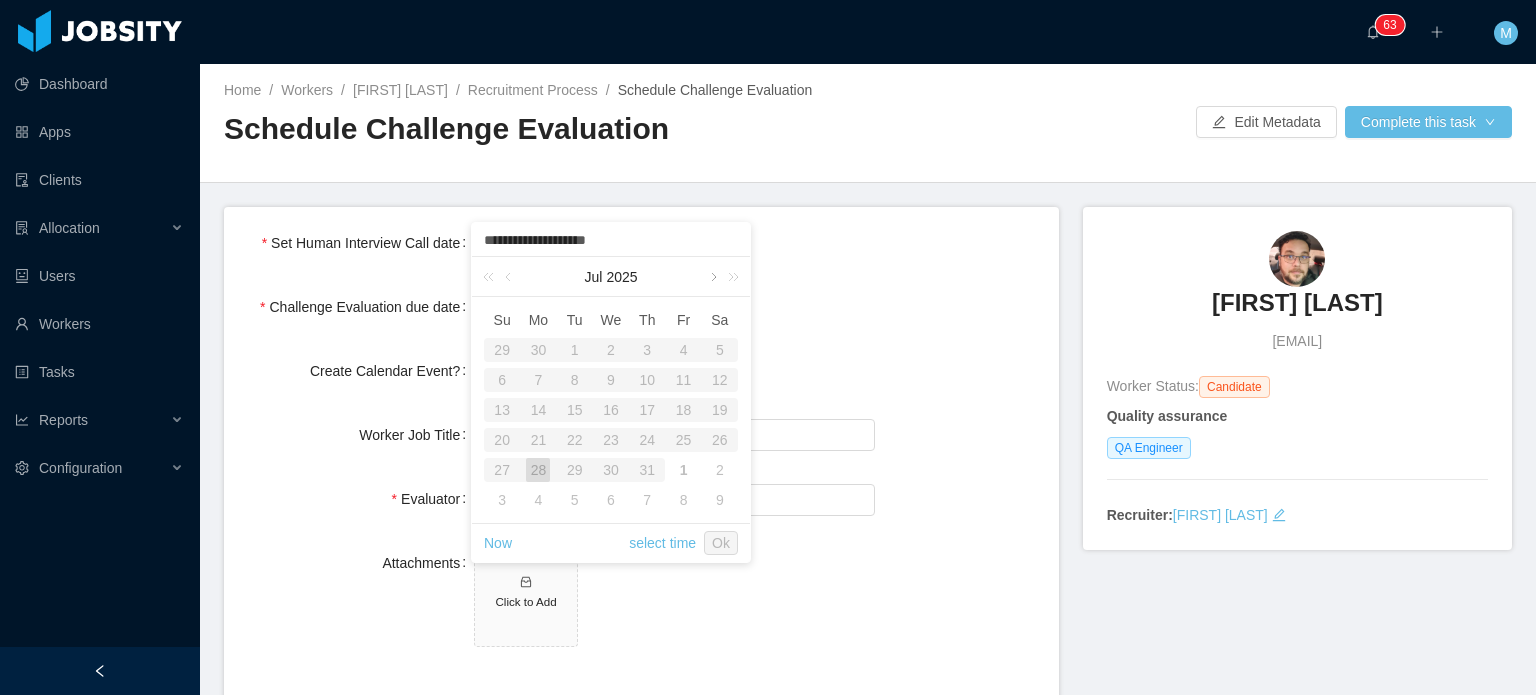 click at bounding box center [712, 277] 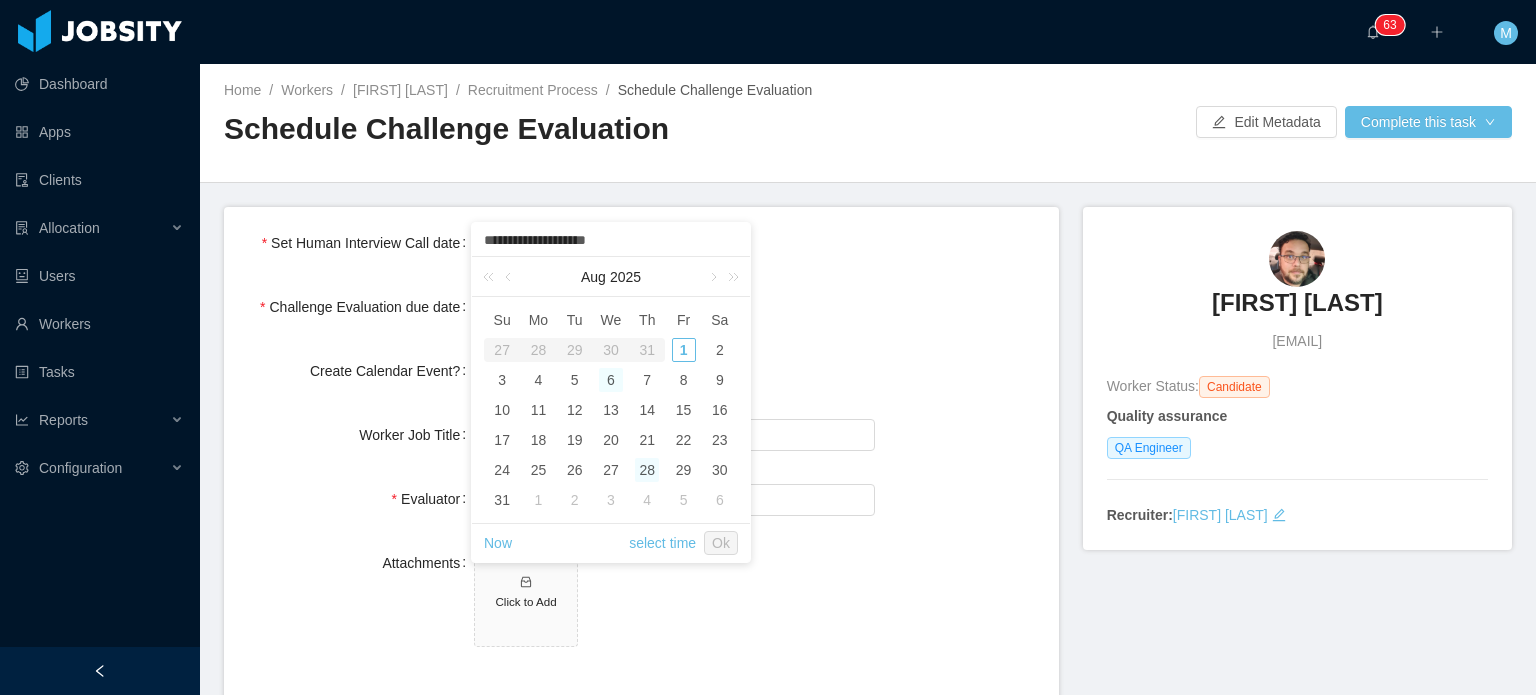 click on "6" at bounding box center (611, 380) 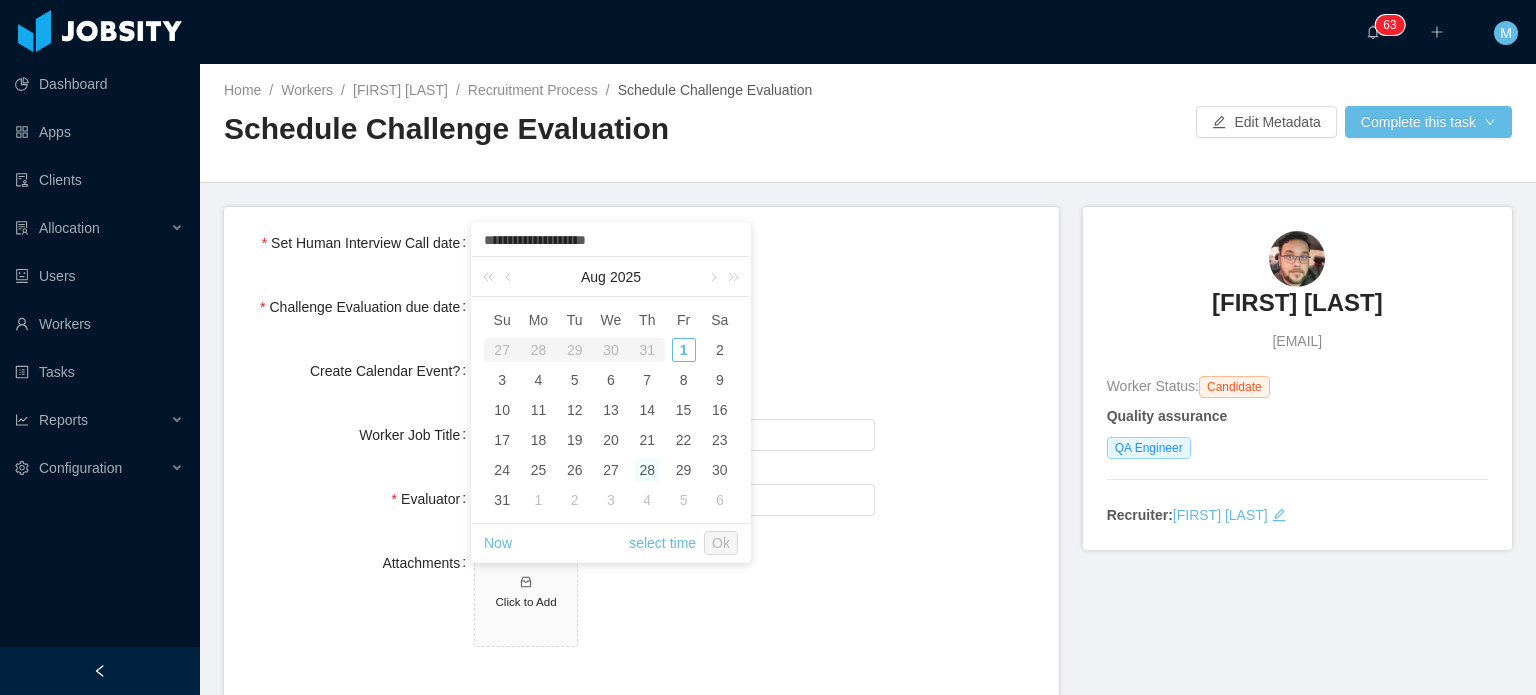 type on "**********" 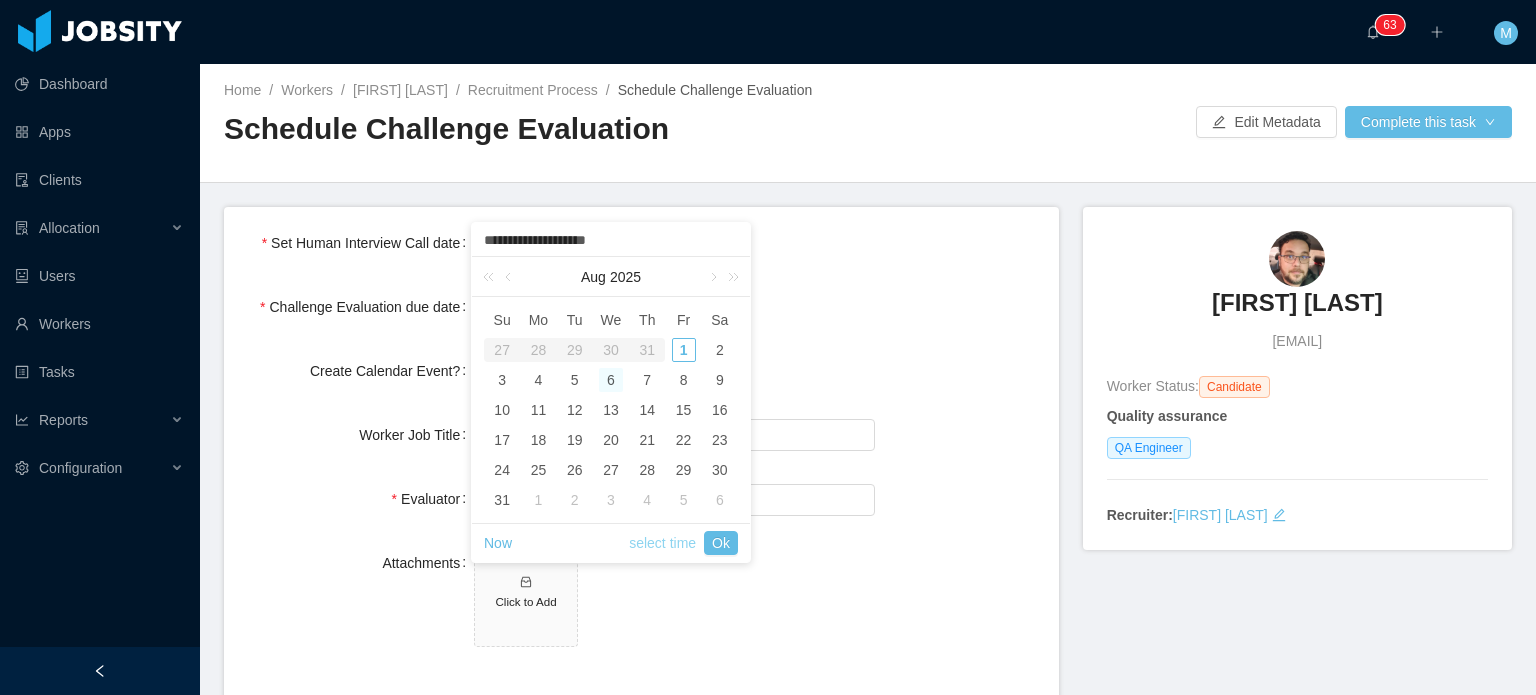 click on "select time" at bounding box center [662, 543] 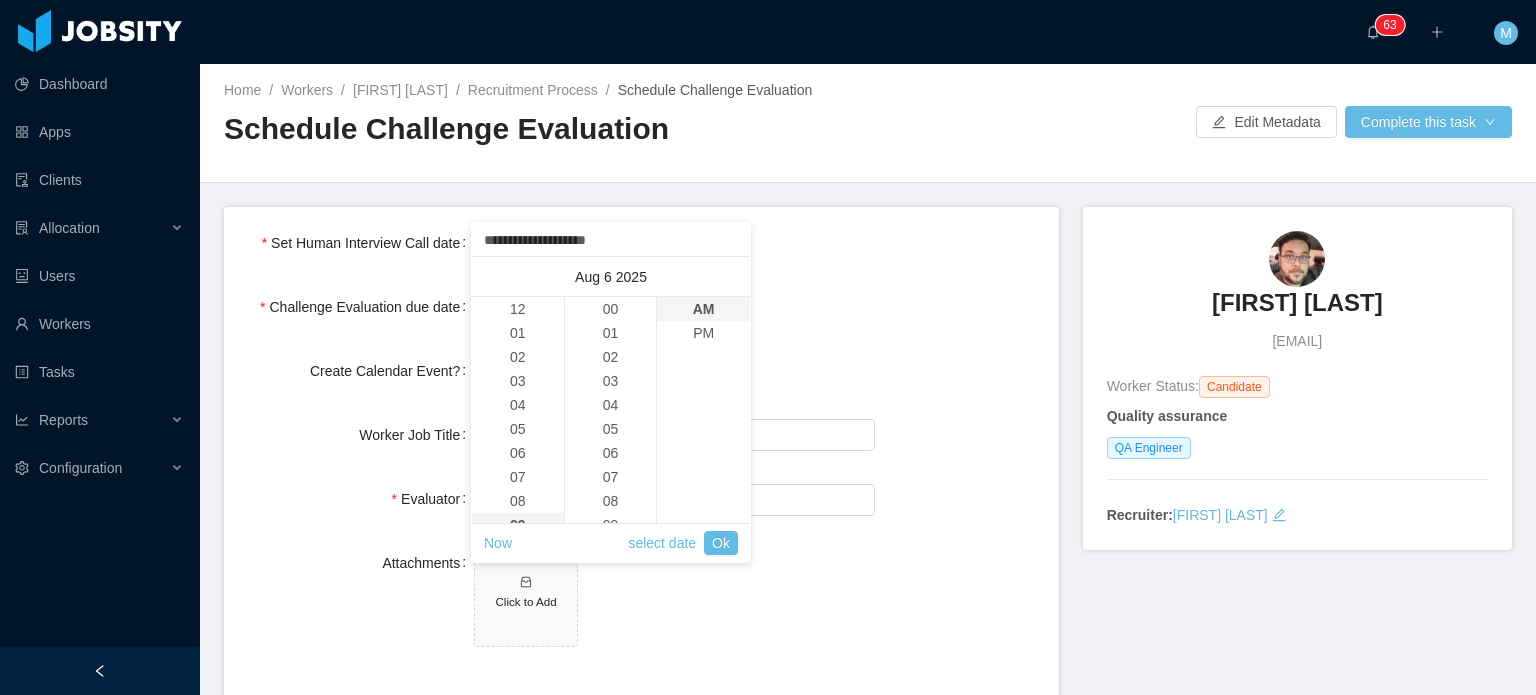 scroll, scrollTop: 216, scrollLeft: 0, axis: vertical 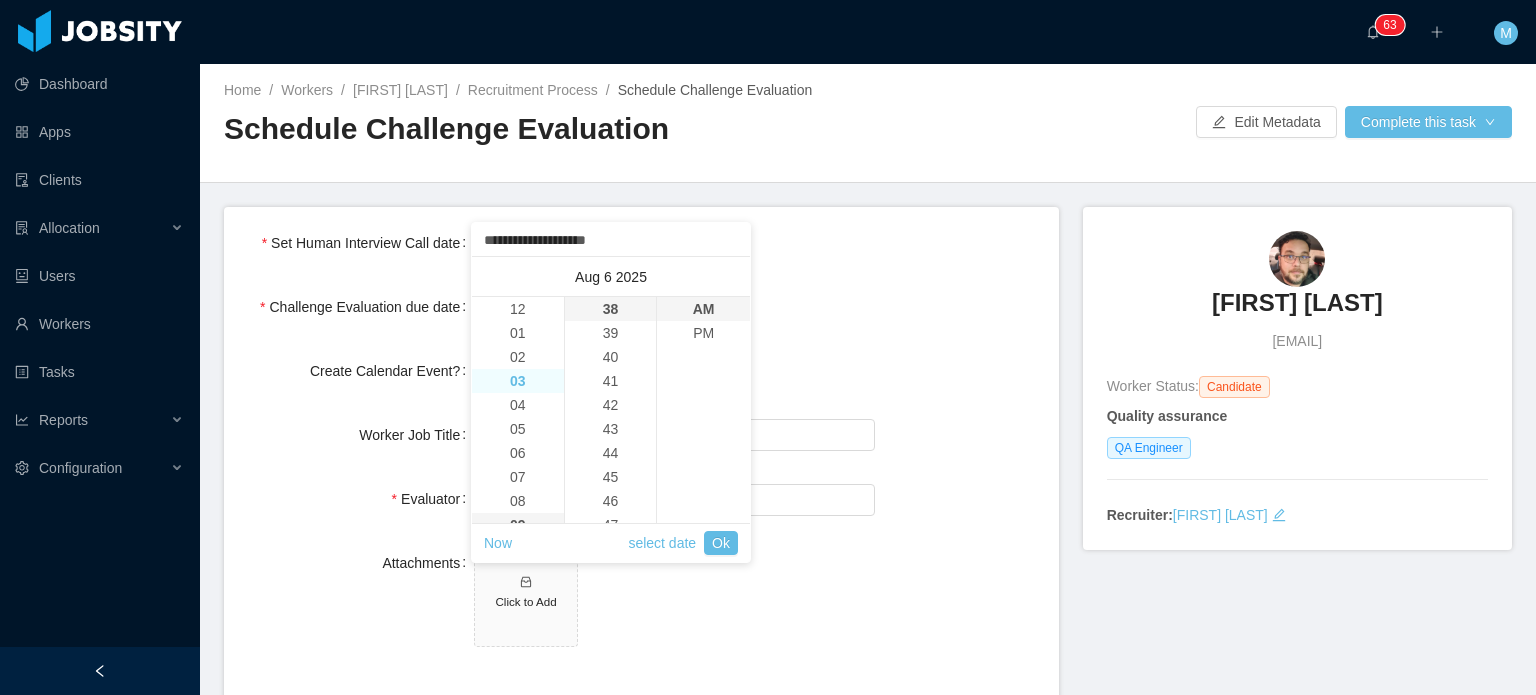 click on "03" at bounding box center [518, 381] 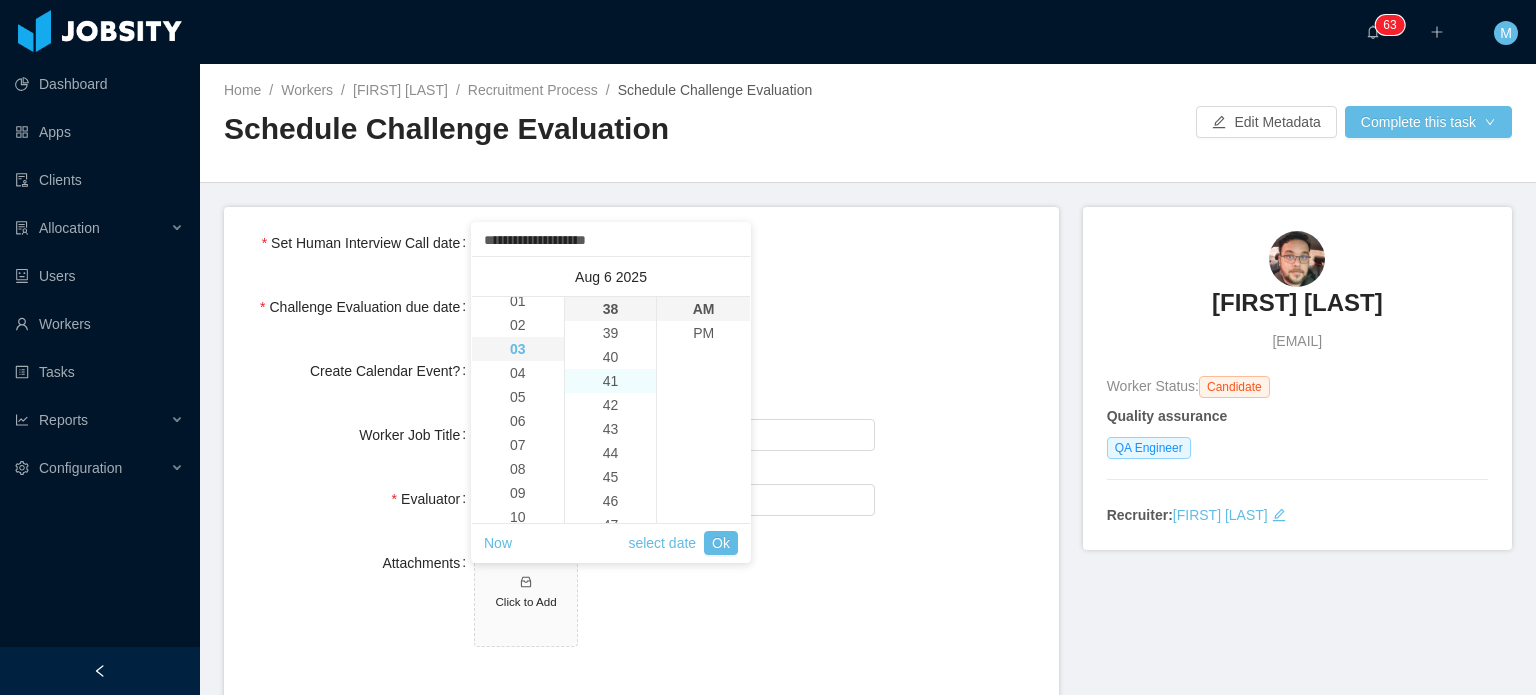 scroll, scrollTop: 0, scrollLeft: 0, axis: both 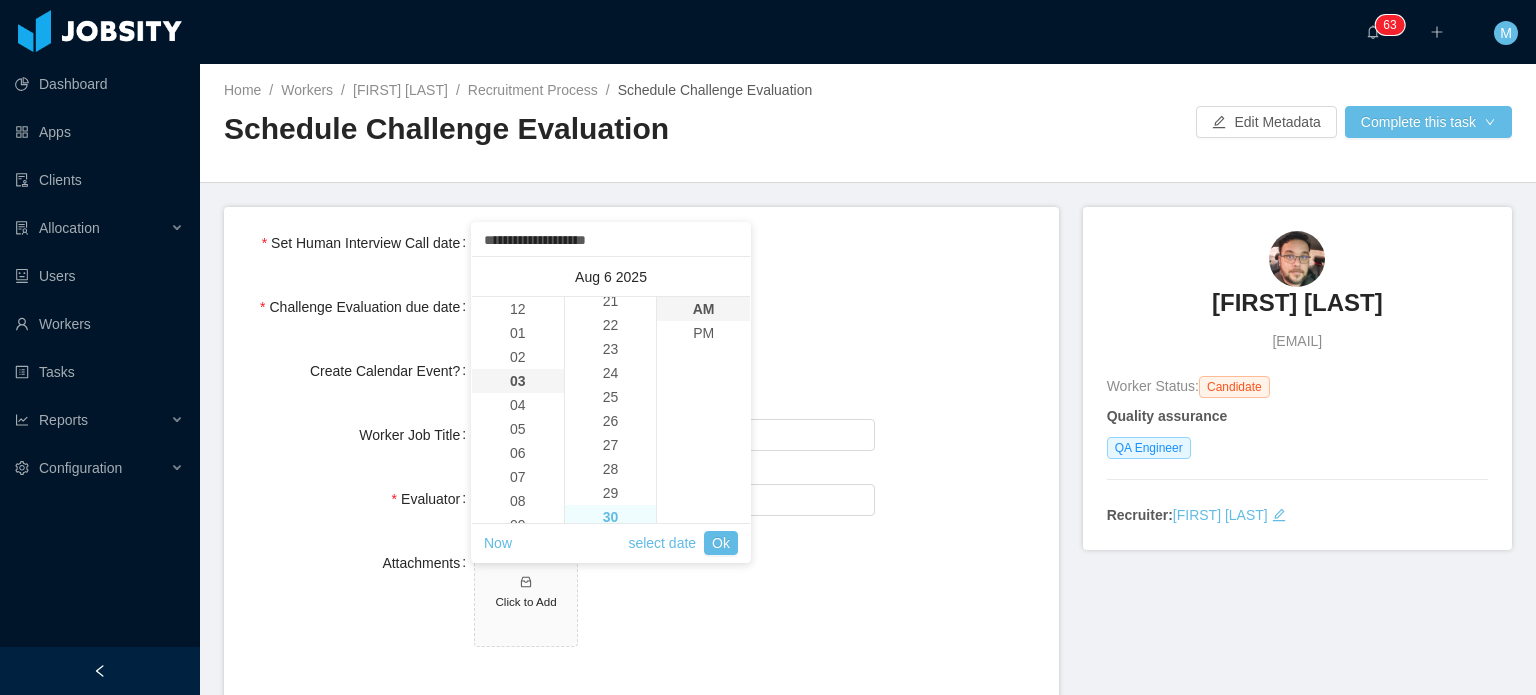 click on "30" at bounding box center [611, 517] 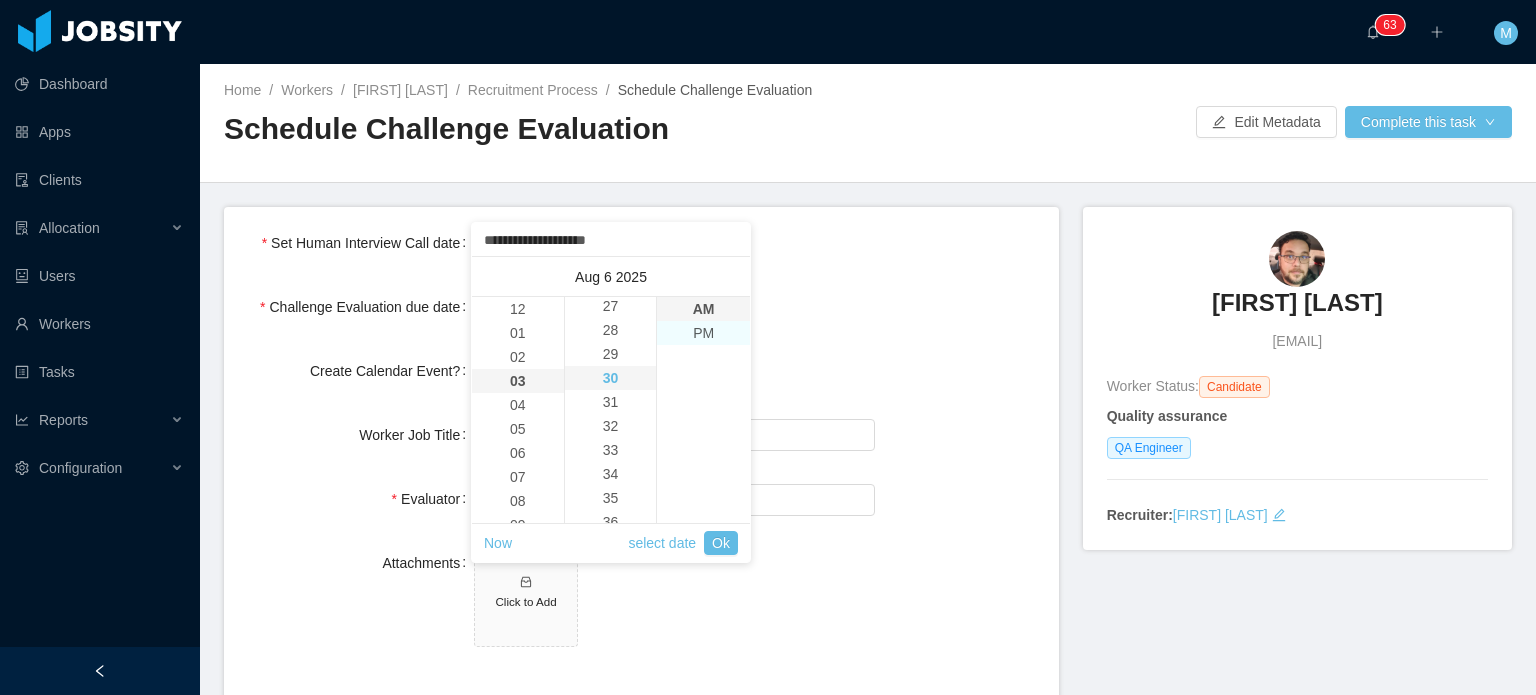 scroll, scrollTop: 720, scrollLeft: 0, axis: vertical 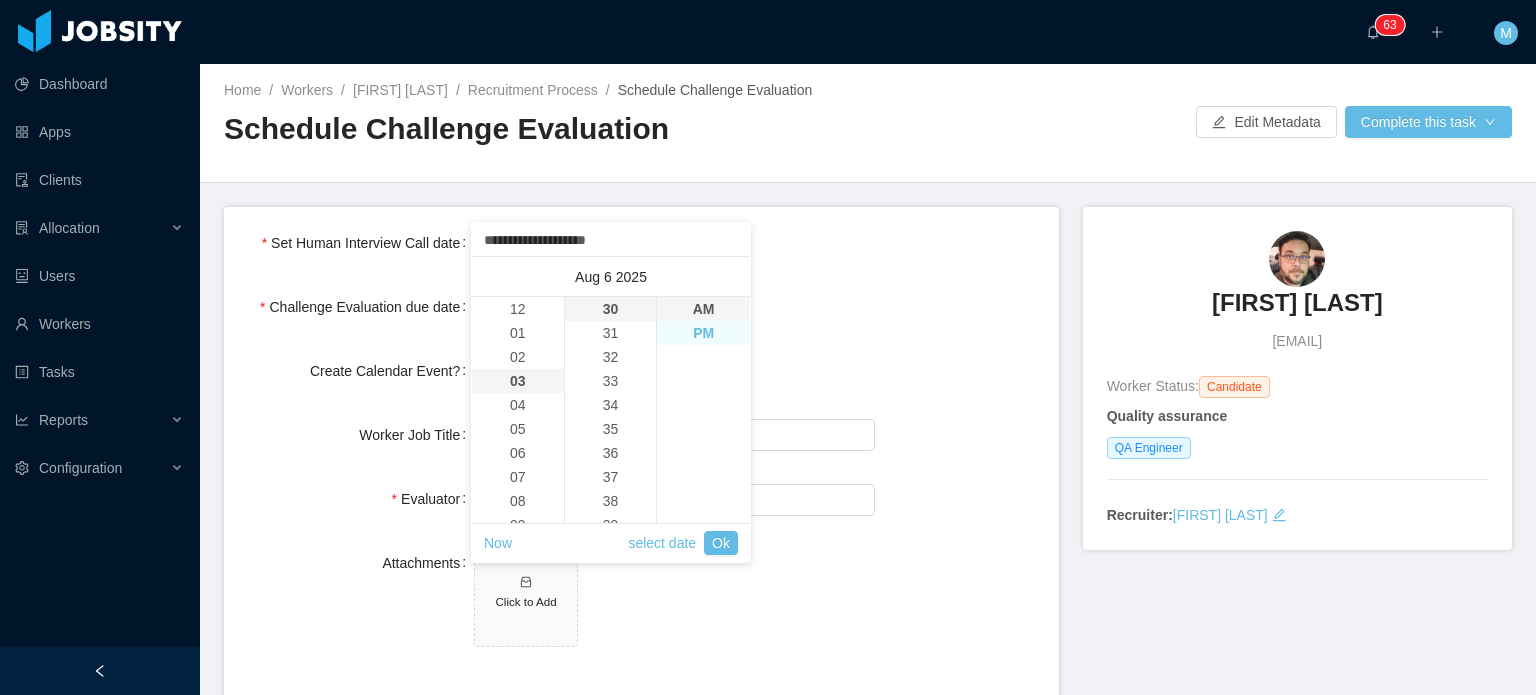 click on "PM" at bounding box center (703, 333) 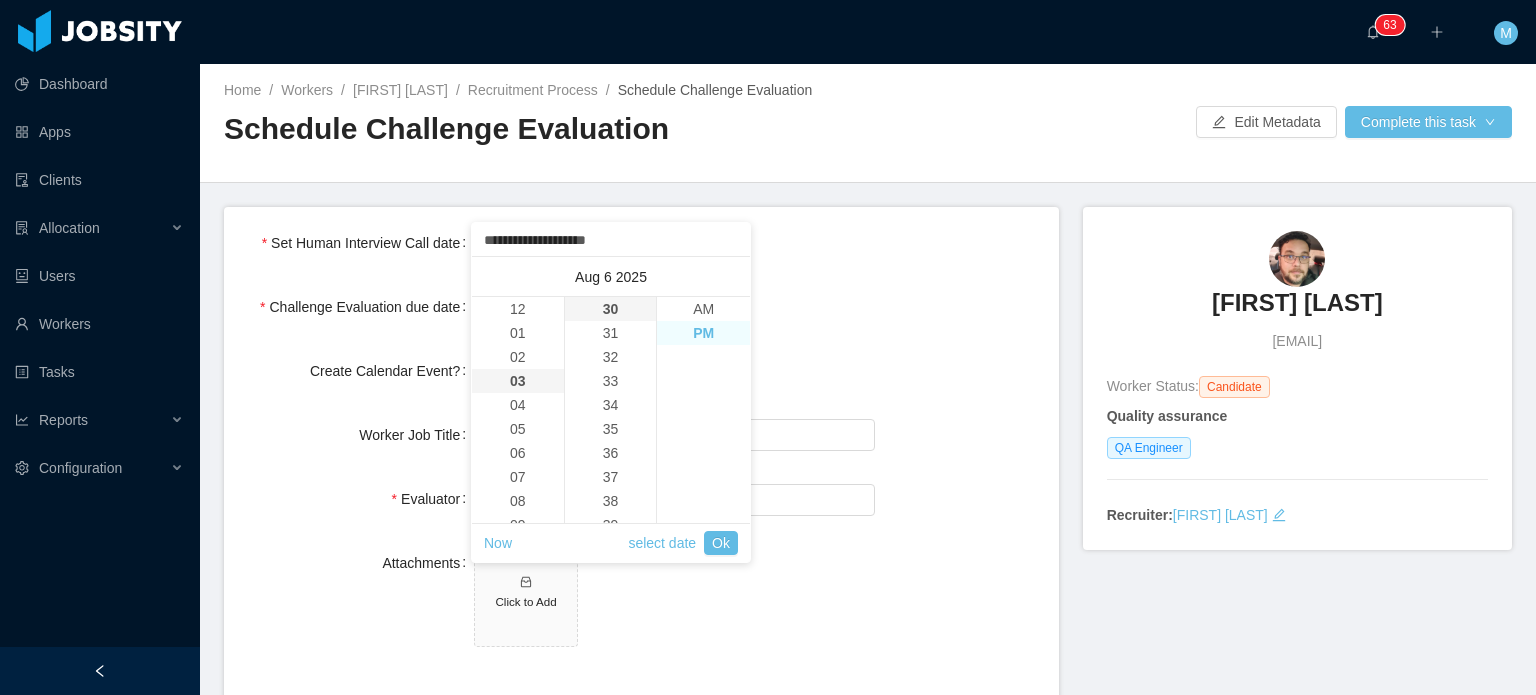 scroll, scrollTop: 24, scrollLeft: 0, axis: vertical 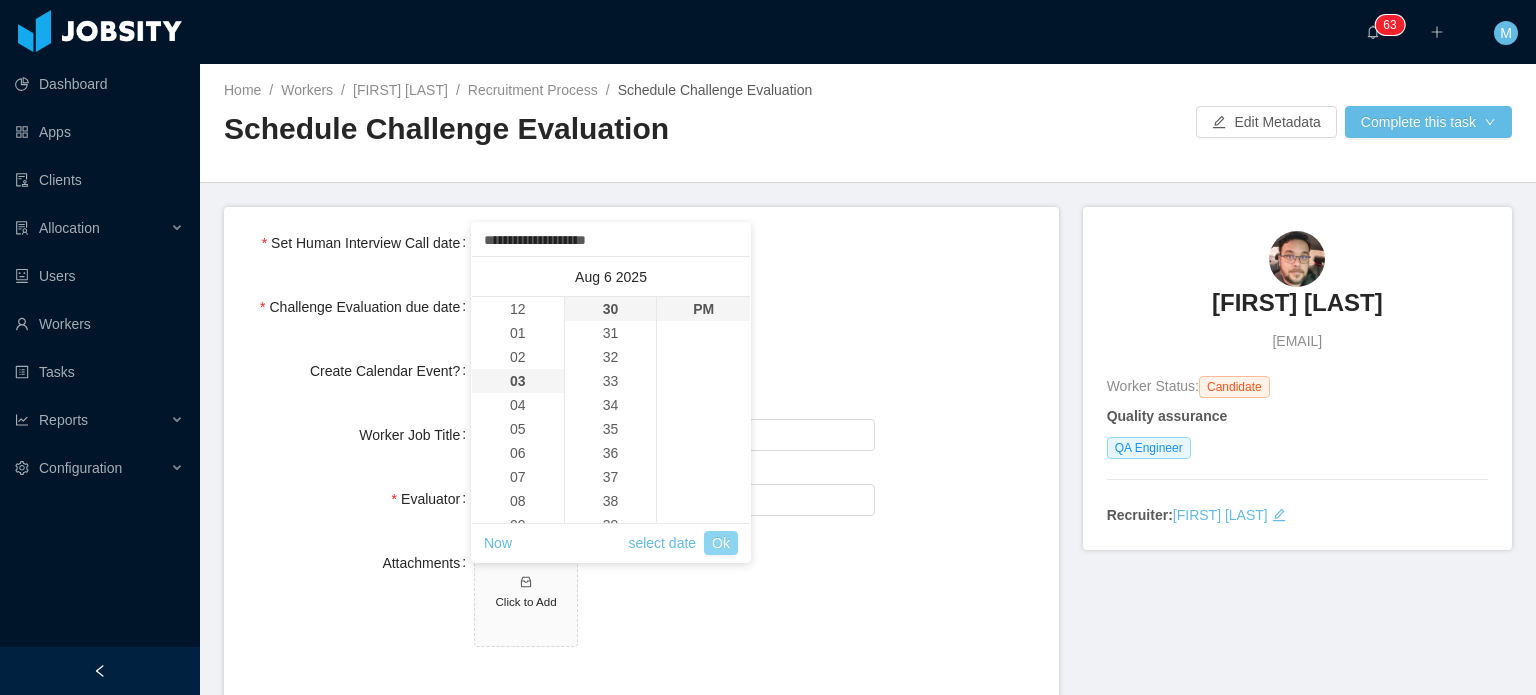 click on "Ok" at bounding box center (721, 543) 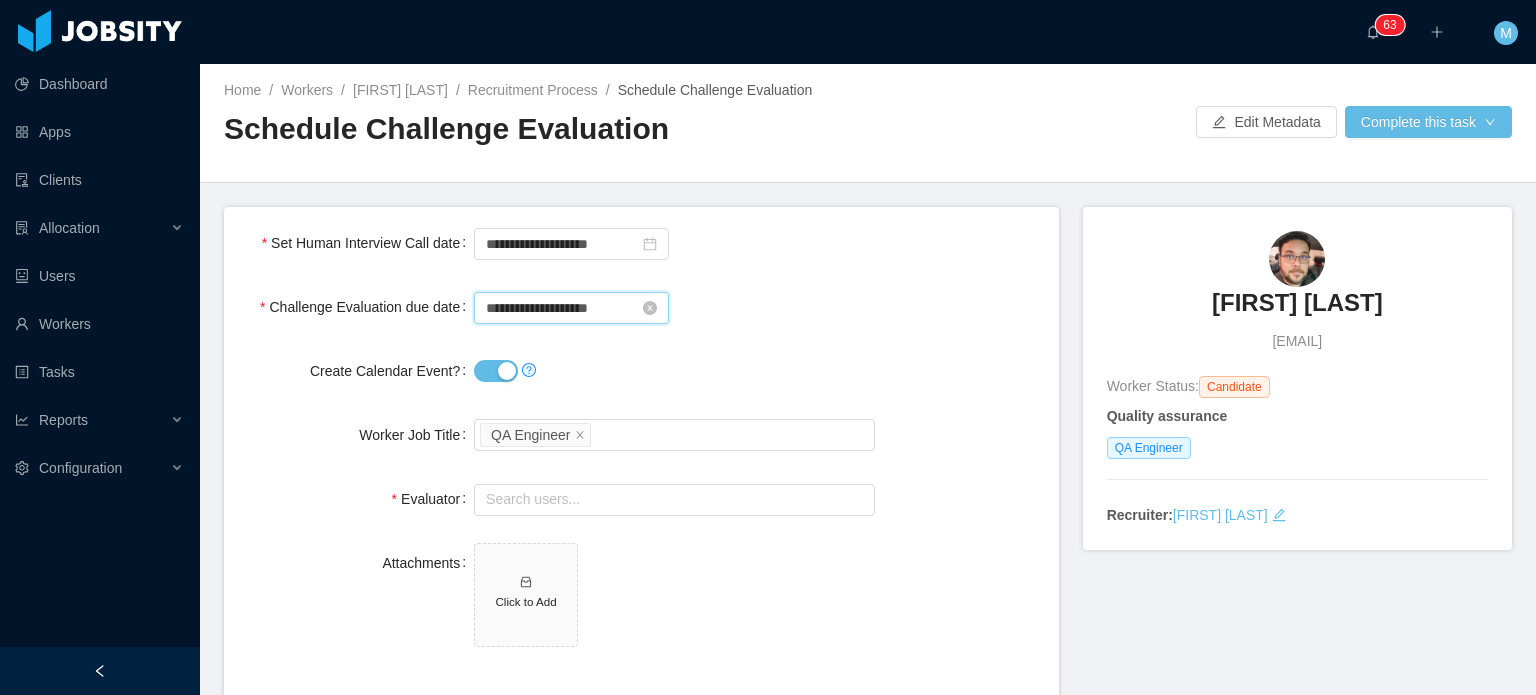 click on "**********" at bounding box center [571, 308] 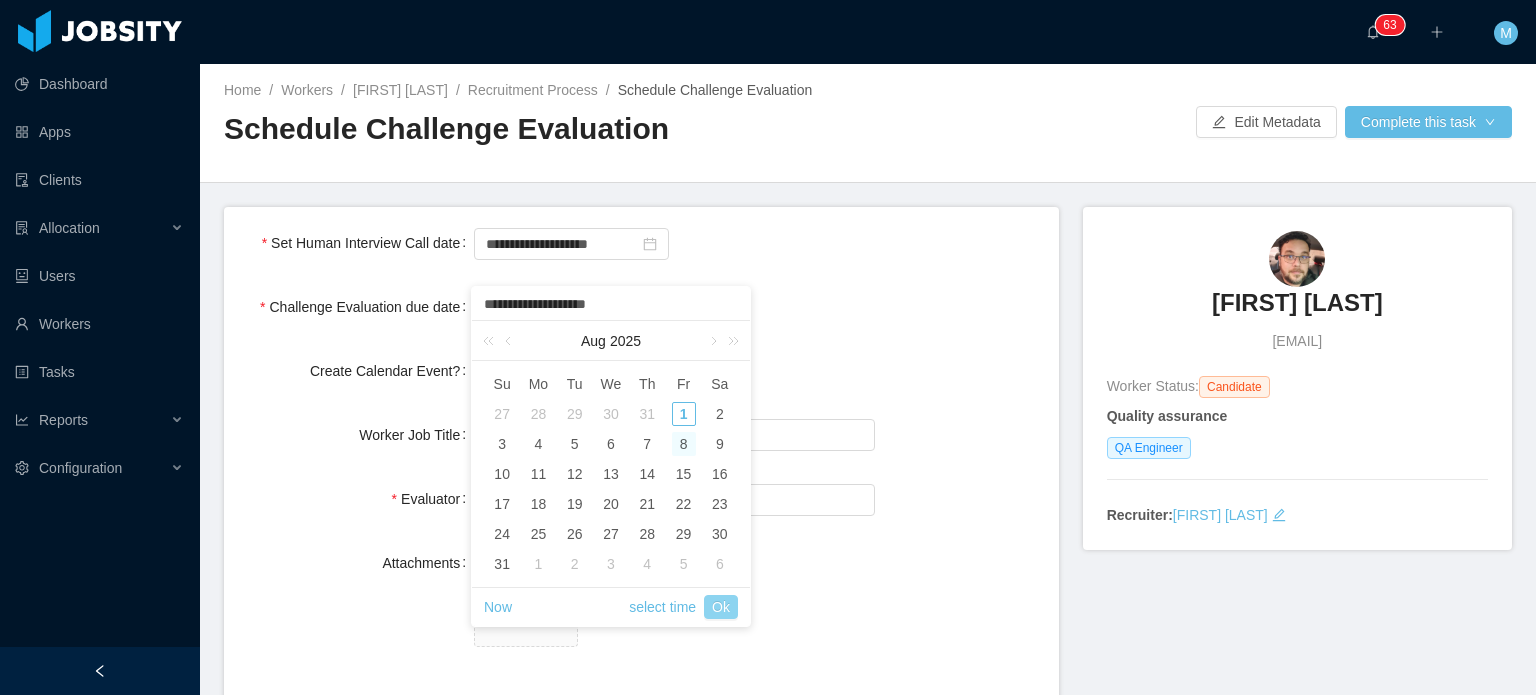 click on "Ok" at bounding box center [721, 607] 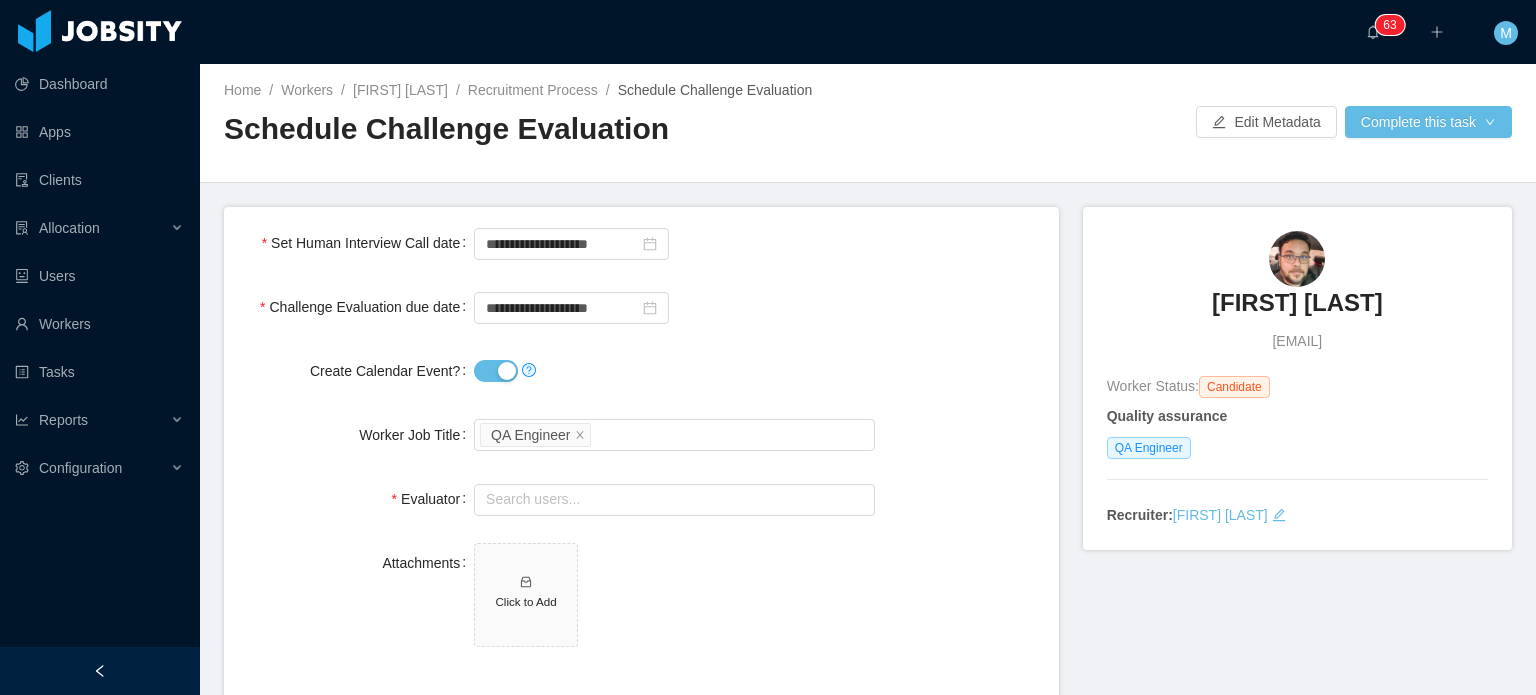 click on "Create Calendar Event?" at bounding box center [496, 371] 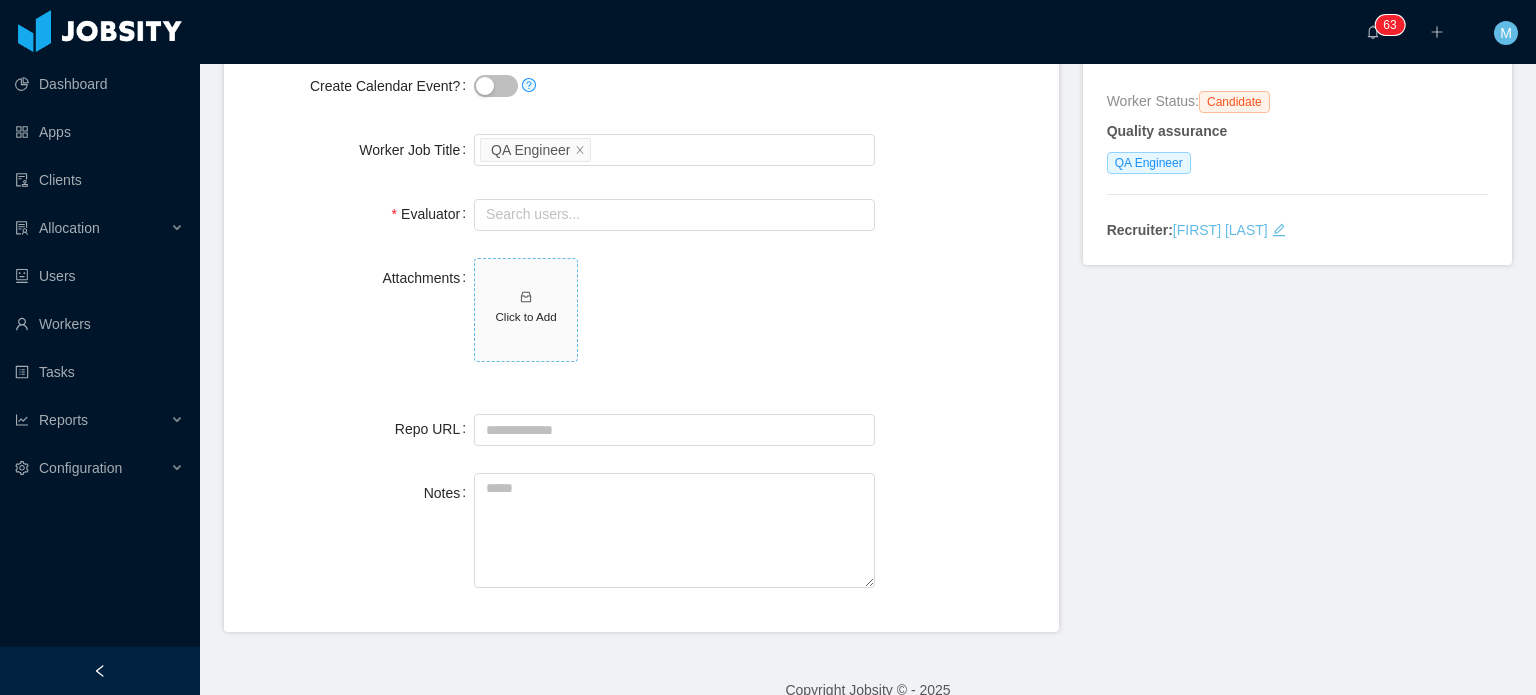 scroll, scrollTop: 300, scrollLeft: 0, axis: vertical 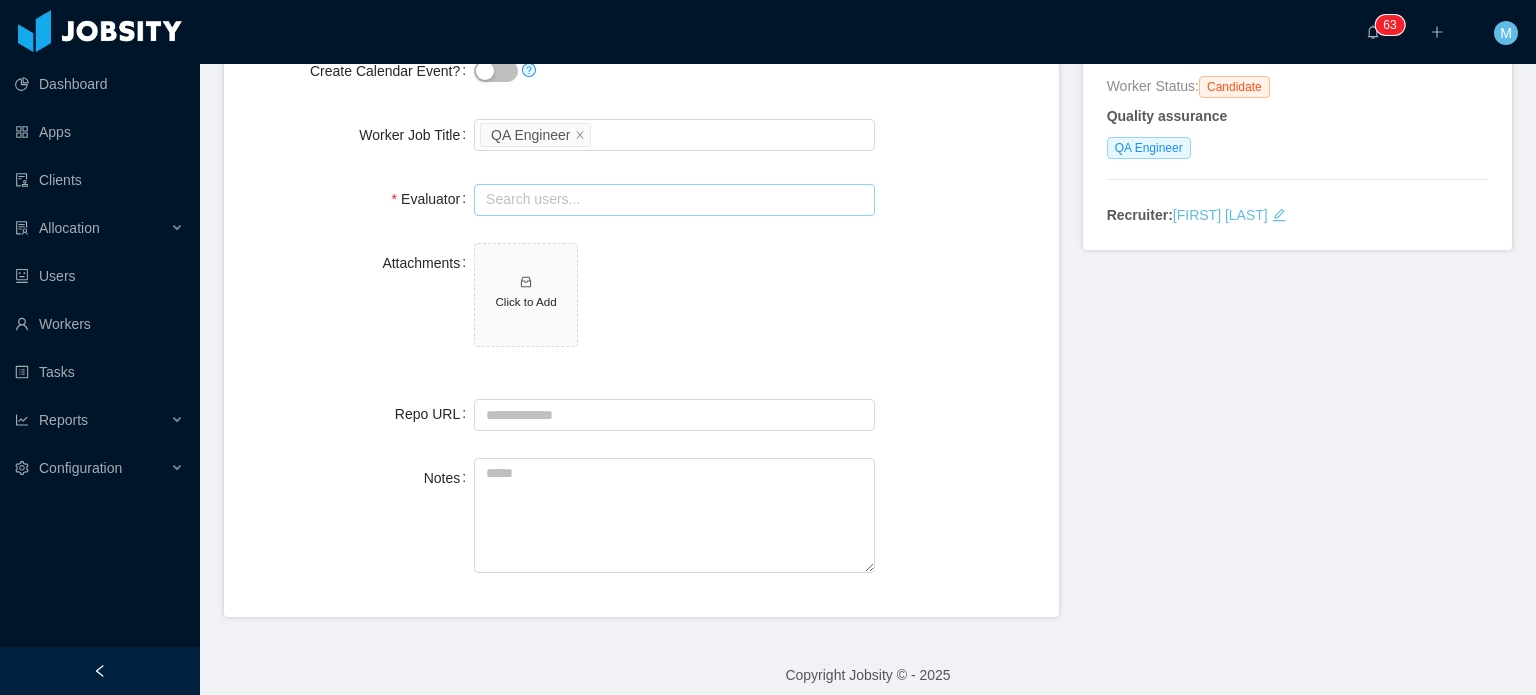 click at bounding box center [674, 200] 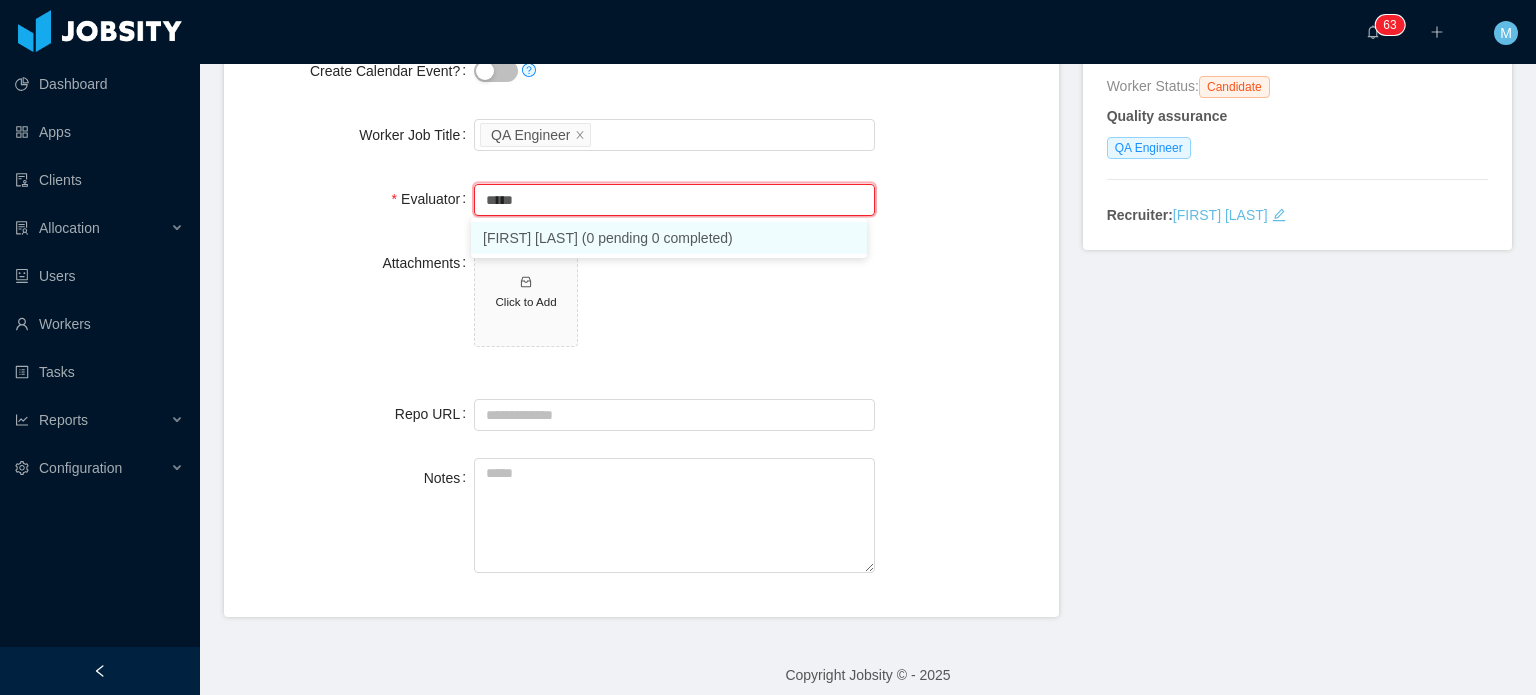 click on "Josué Parra (0 pending 0 completed)" at bounding box center [669, 238] 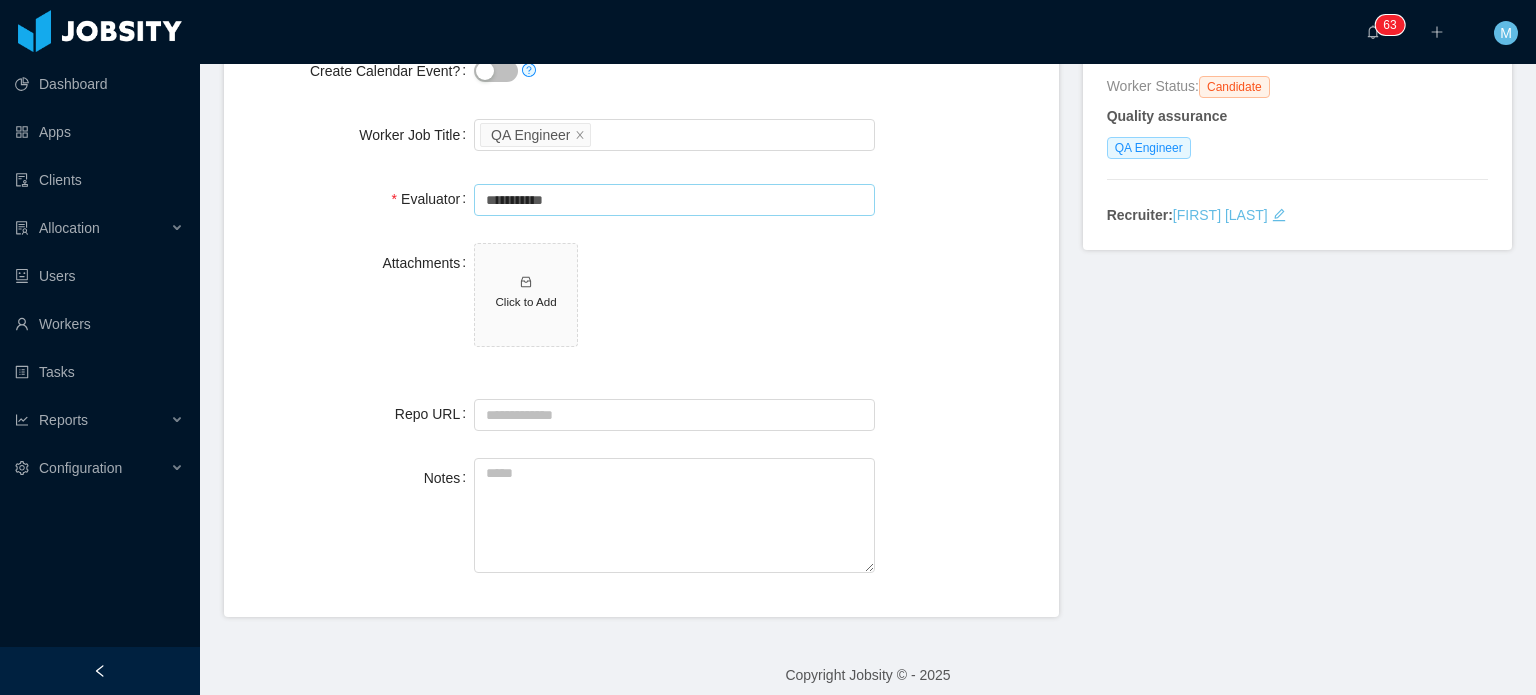 type on "**********" 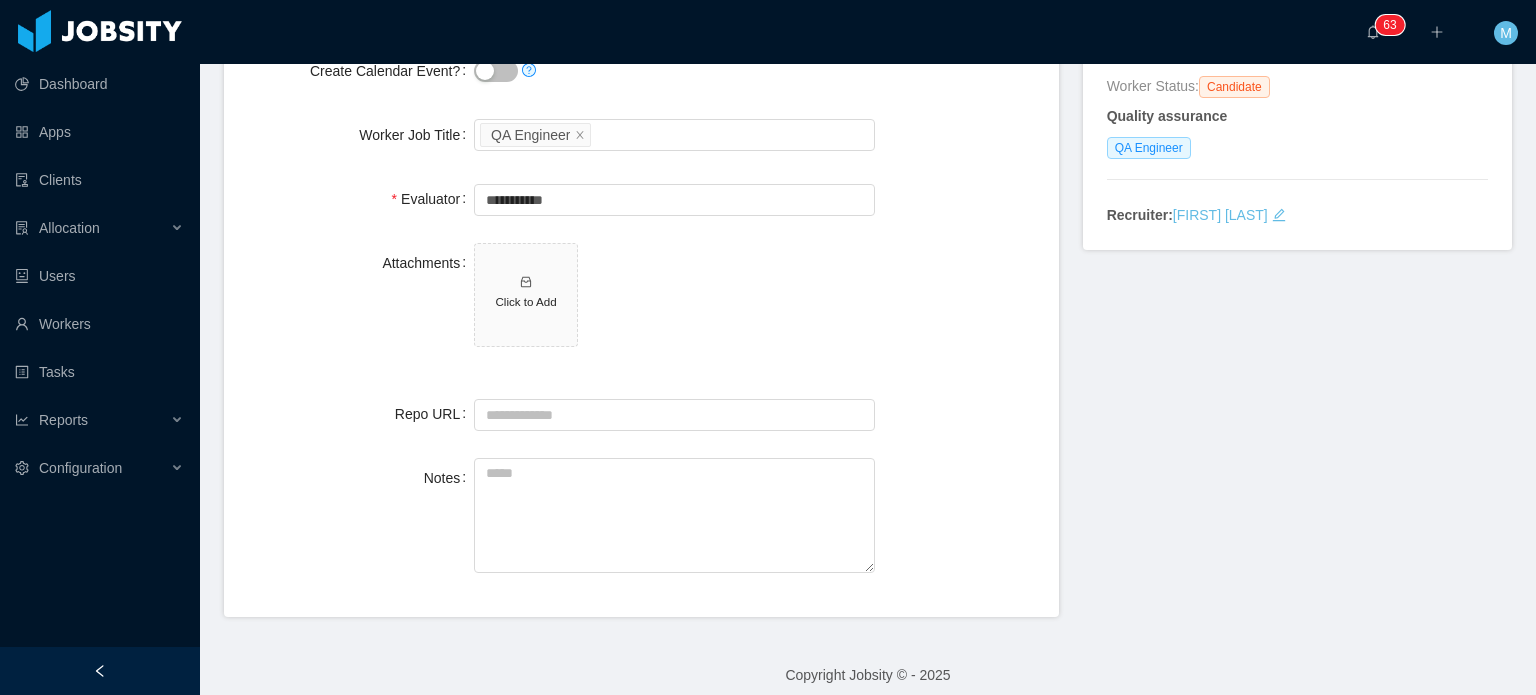 click on "Click to Add" at bounding box center [674, 299] 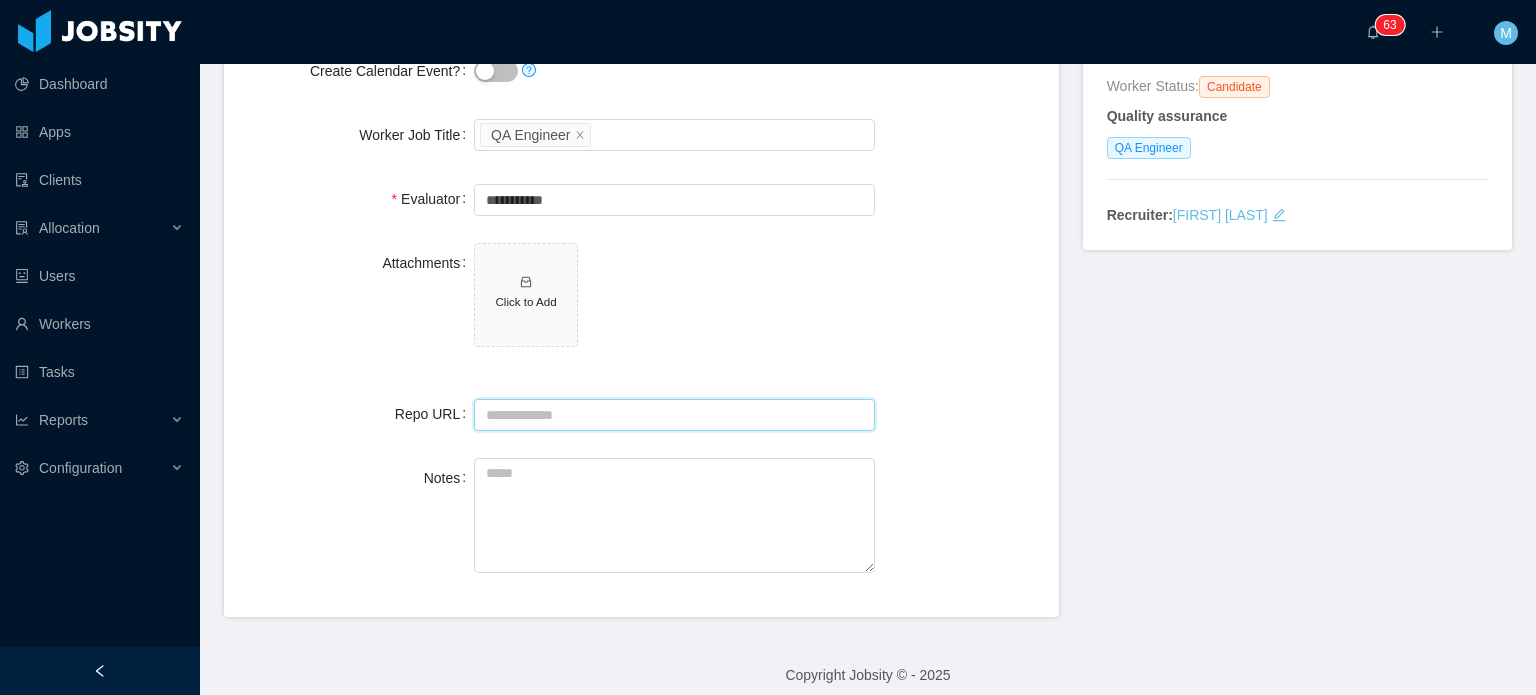 click on "Repo URL" at bounding box center [674, 415] 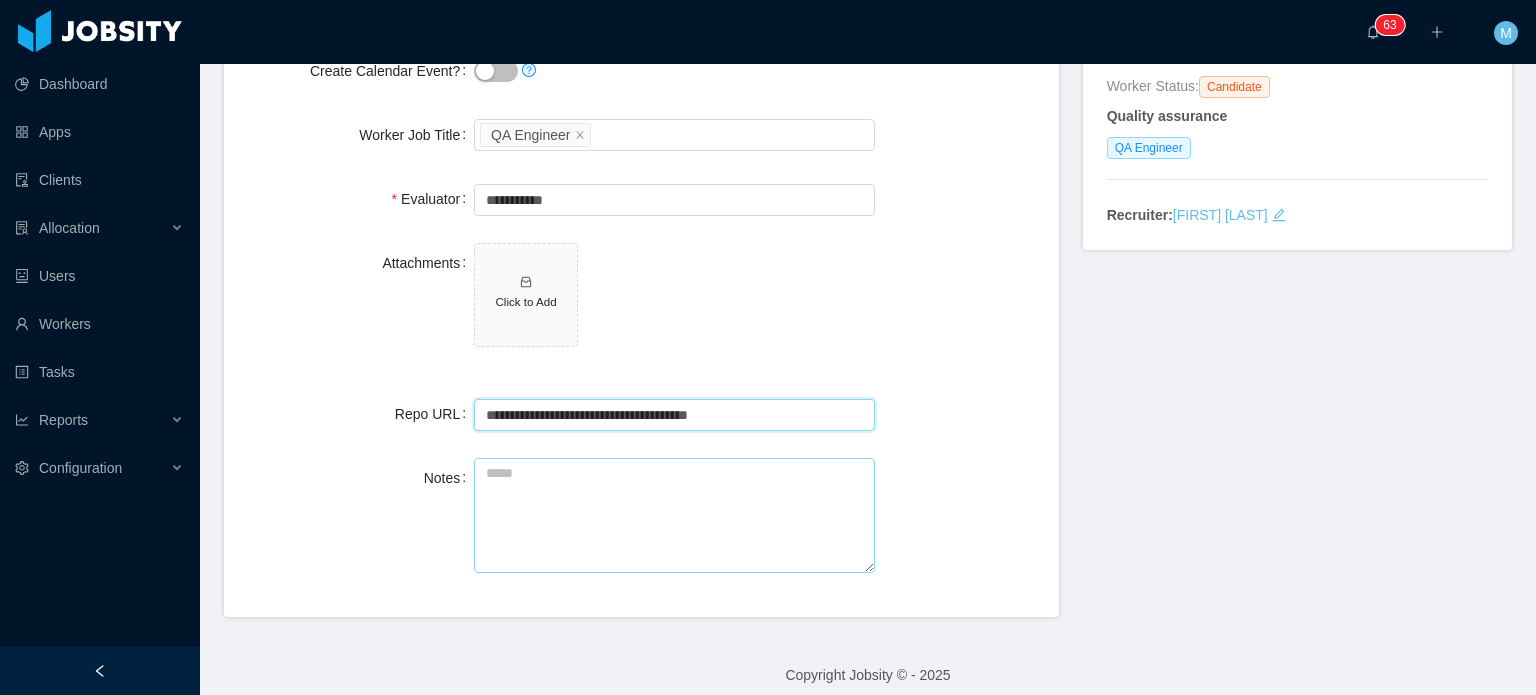 type on "**********" 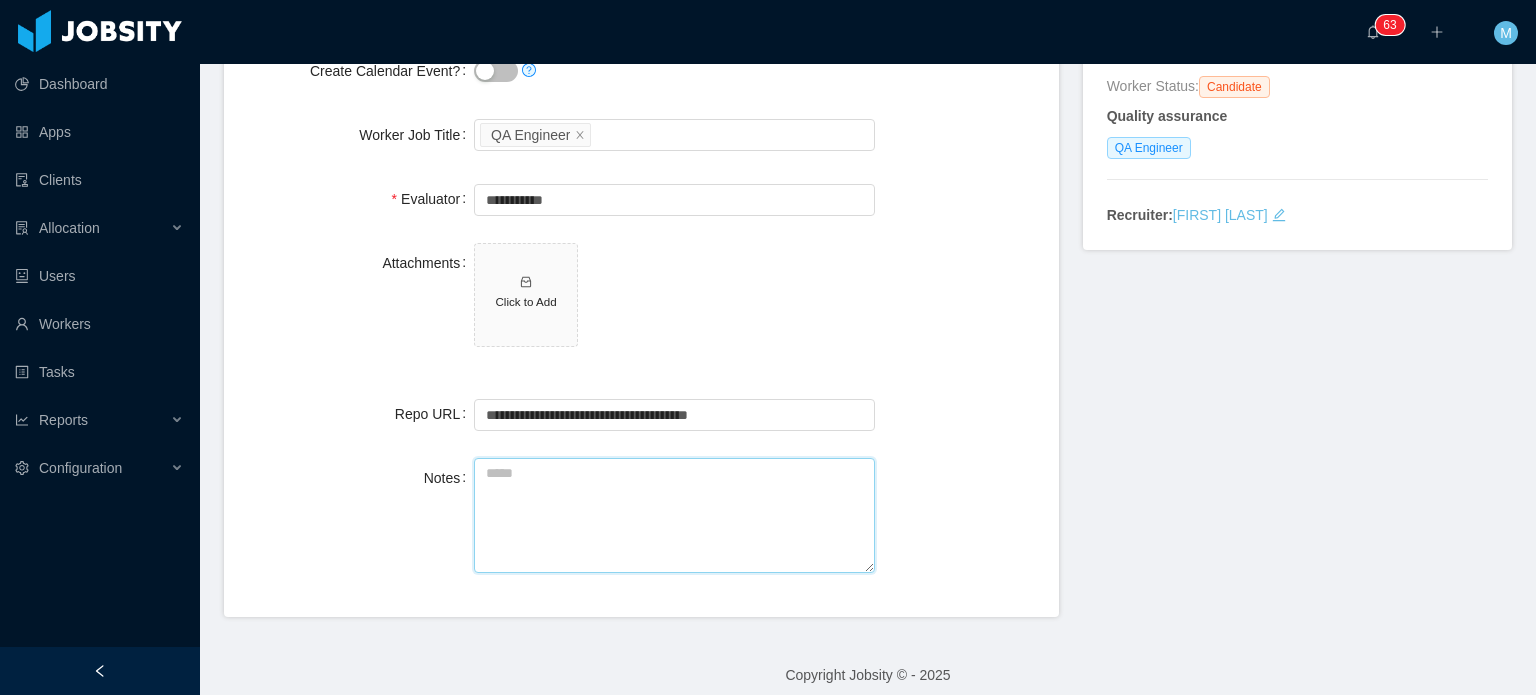 click on "Notes" at bounding box center [674, 515] 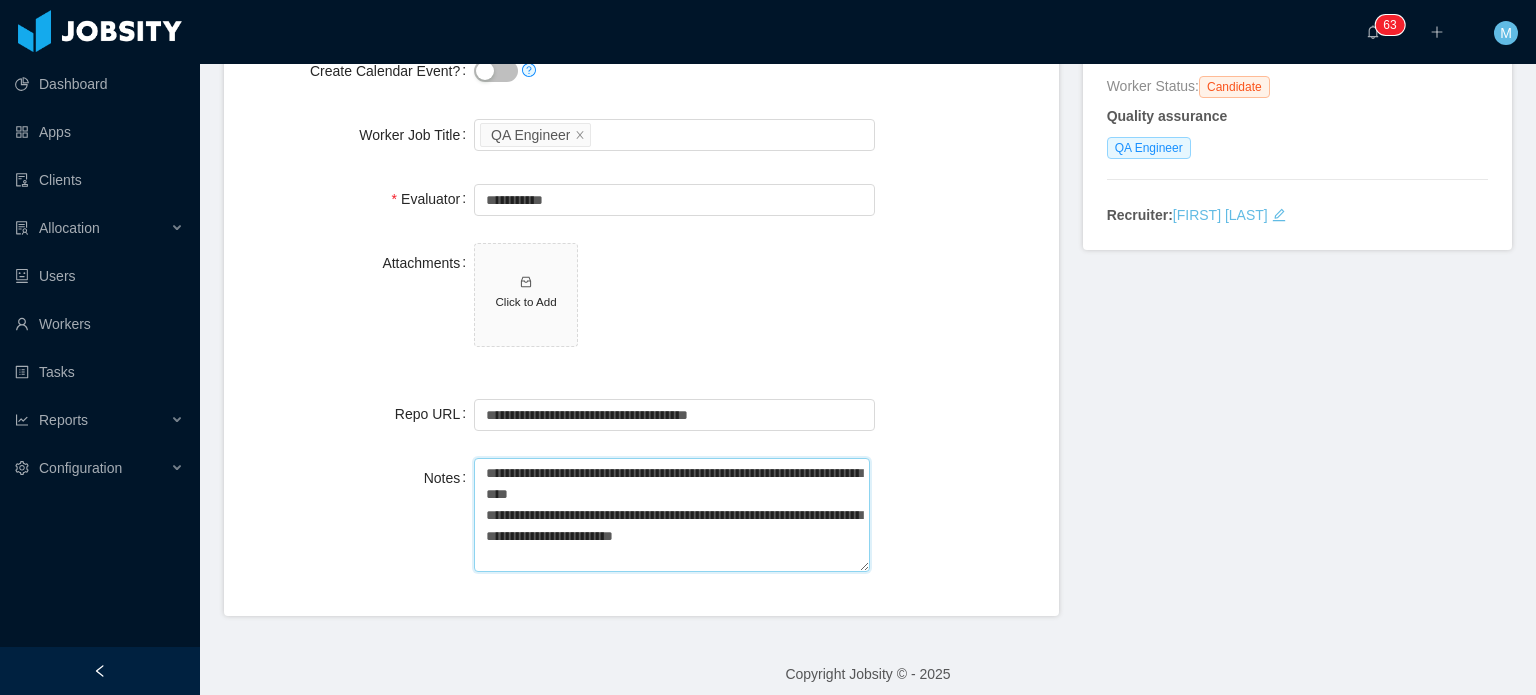 click on "**********" at bounding box center [672, 515] 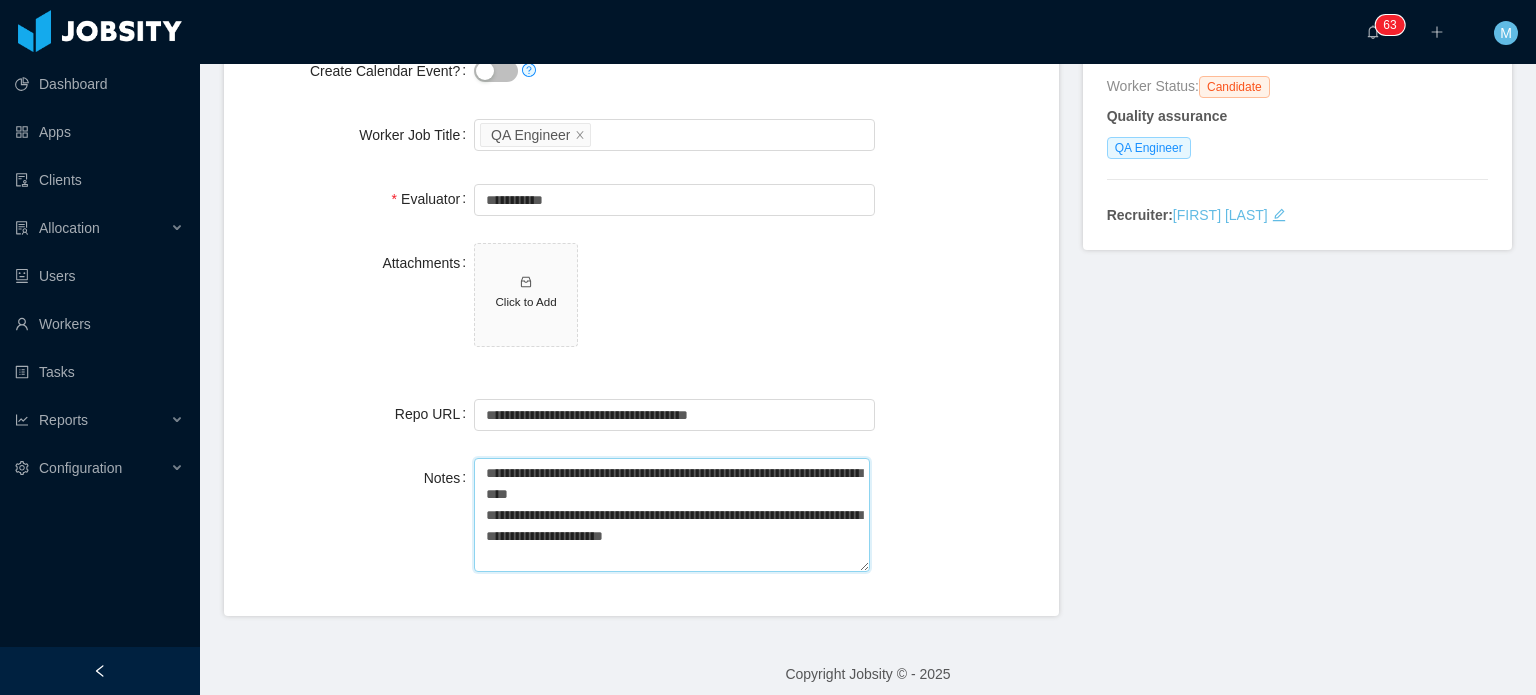 paste on "**********" 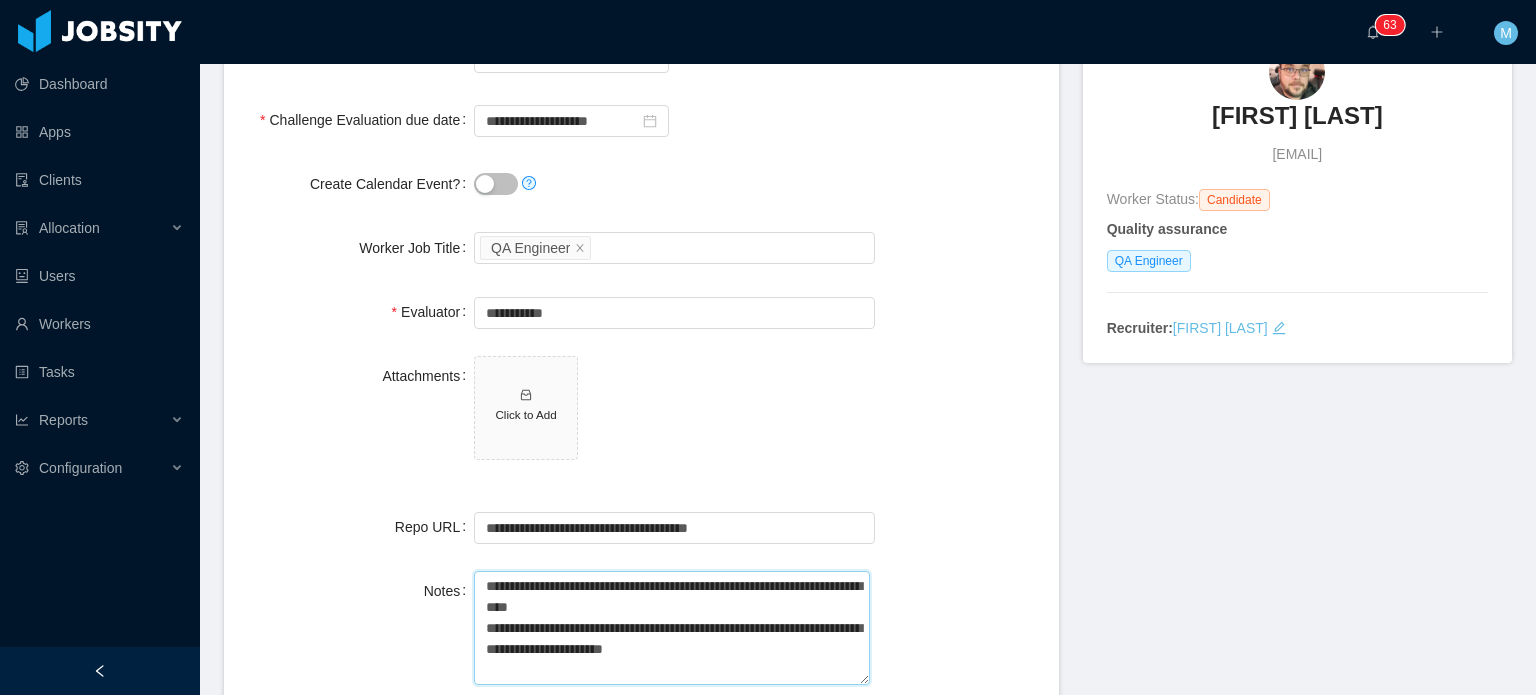 scroll, scrollTop: 312, scrollLeft: 0, axis: vertical 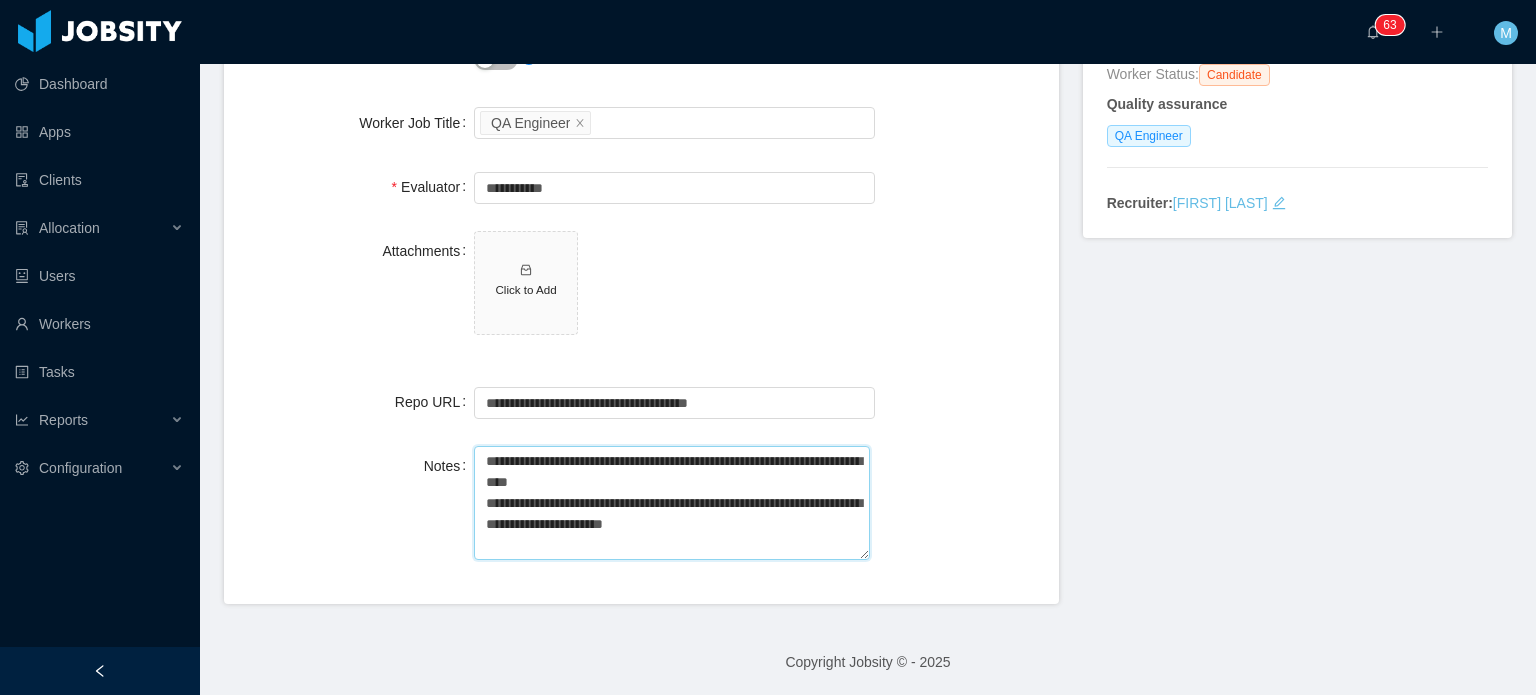 click on "**********" at bounding box center (672, 503) 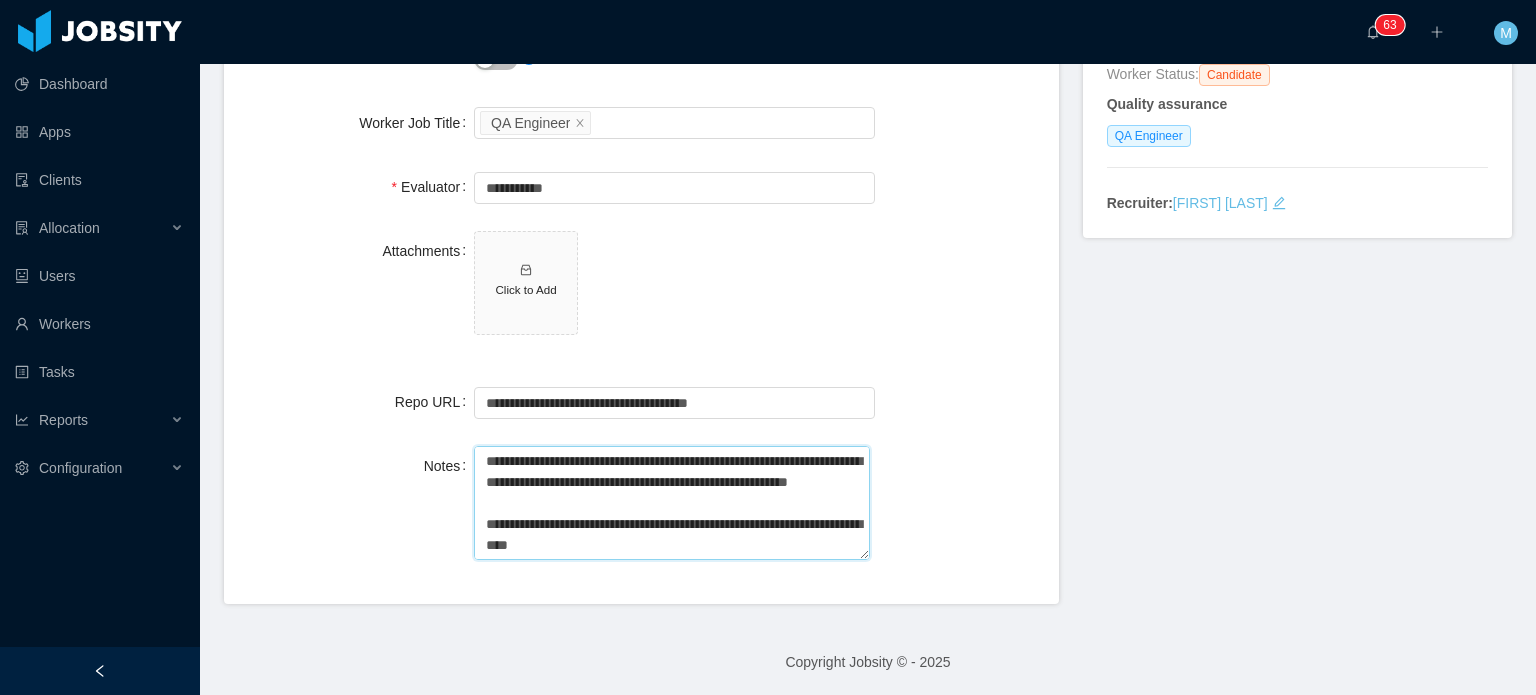 click on "**********" at bounding box center (672, 503) 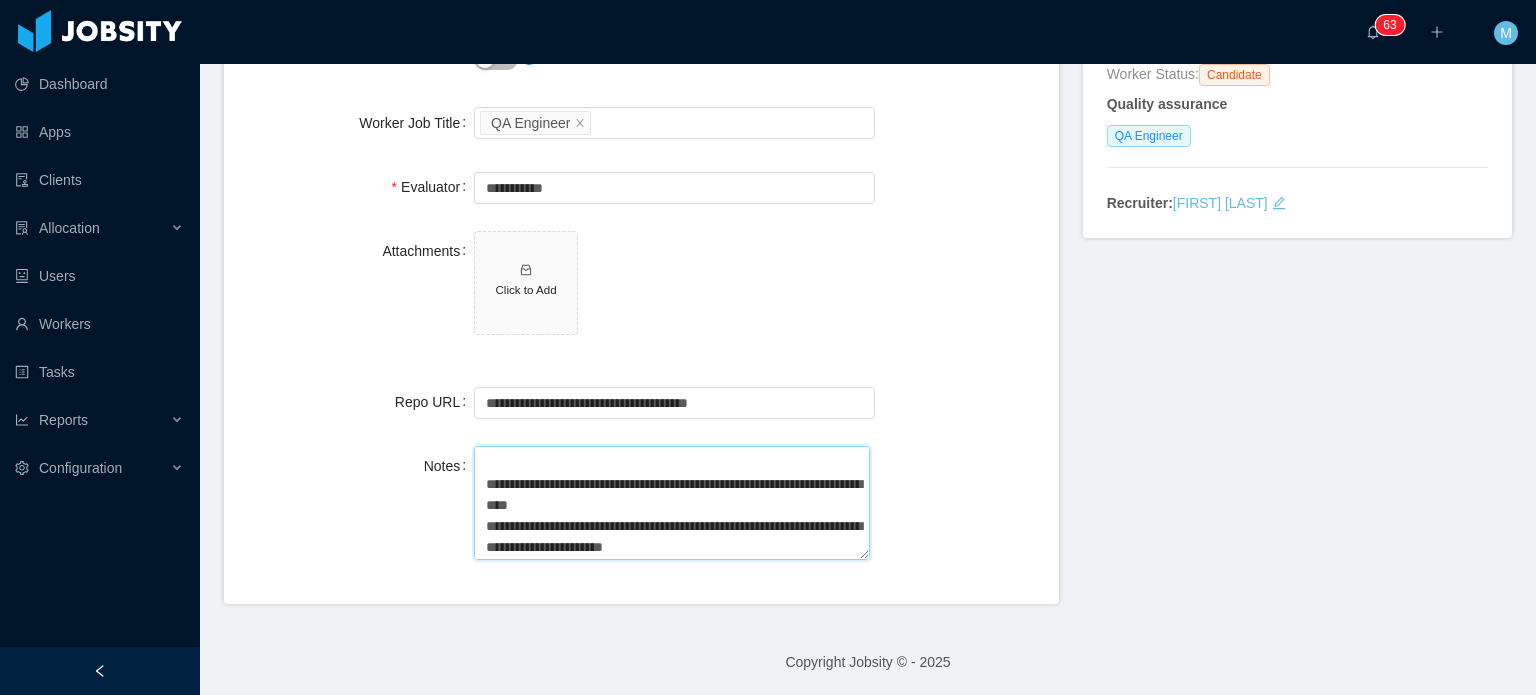 scroll, scrollTop: 63, scrollLeft: 0, axis: vertical 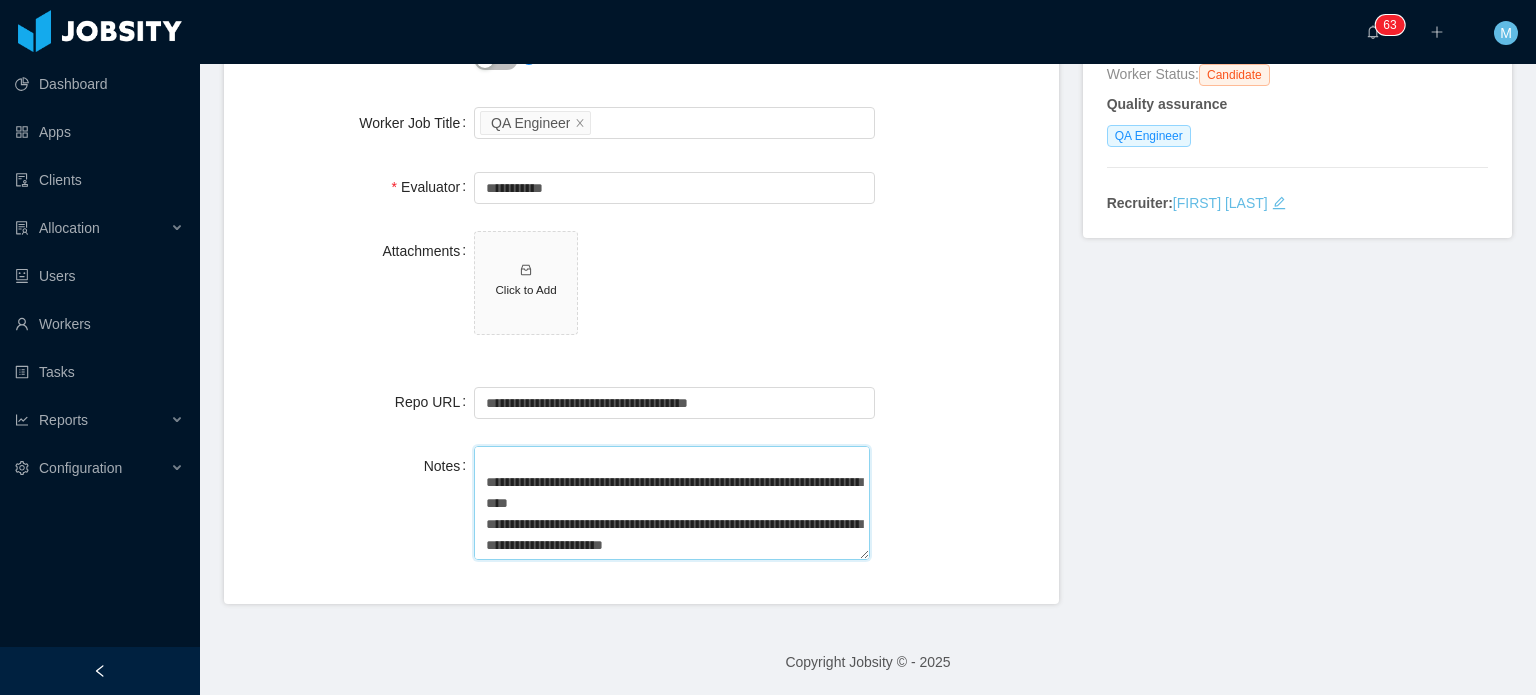 click on "**********" at bounding box center [672, 503] 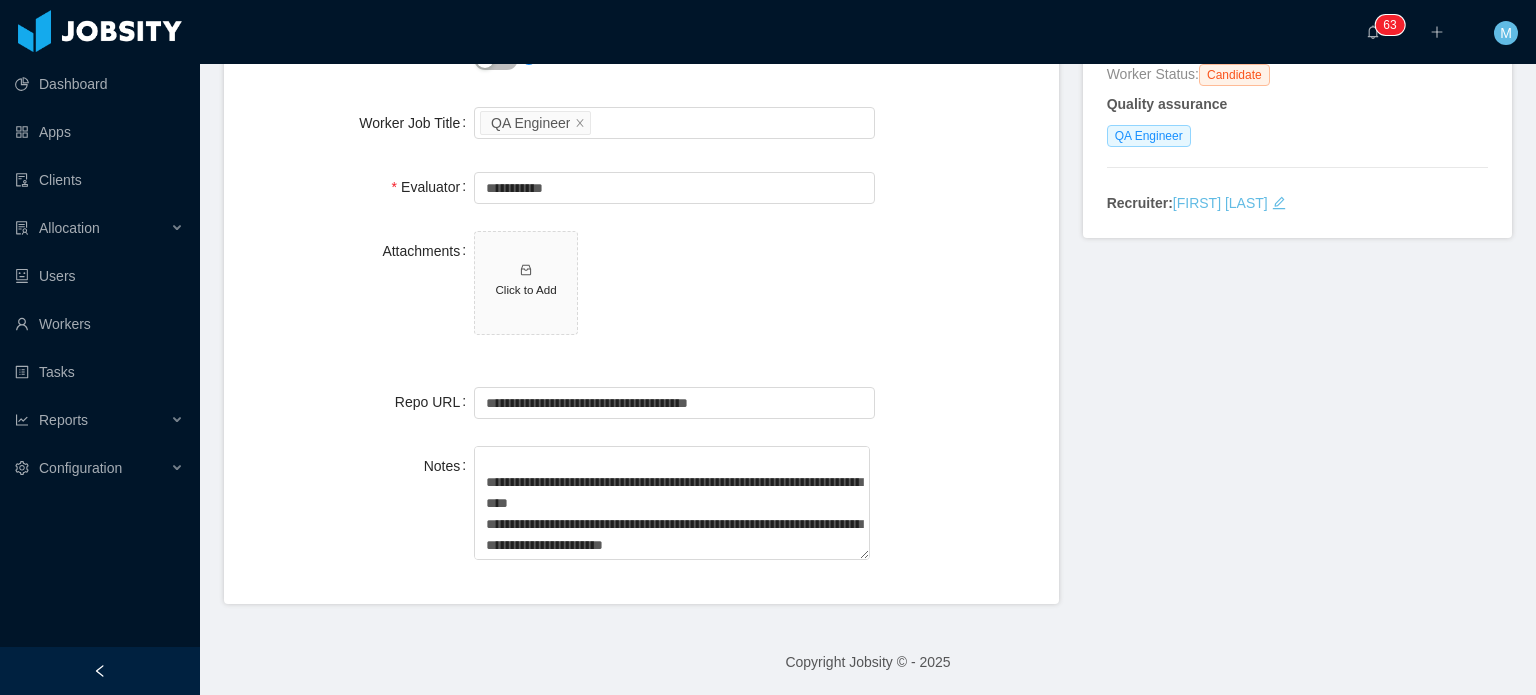 click on "Dashboard Apps Clients Allocation Users Workers Tasks Reports Configuration" at bounding box center (100, 299) 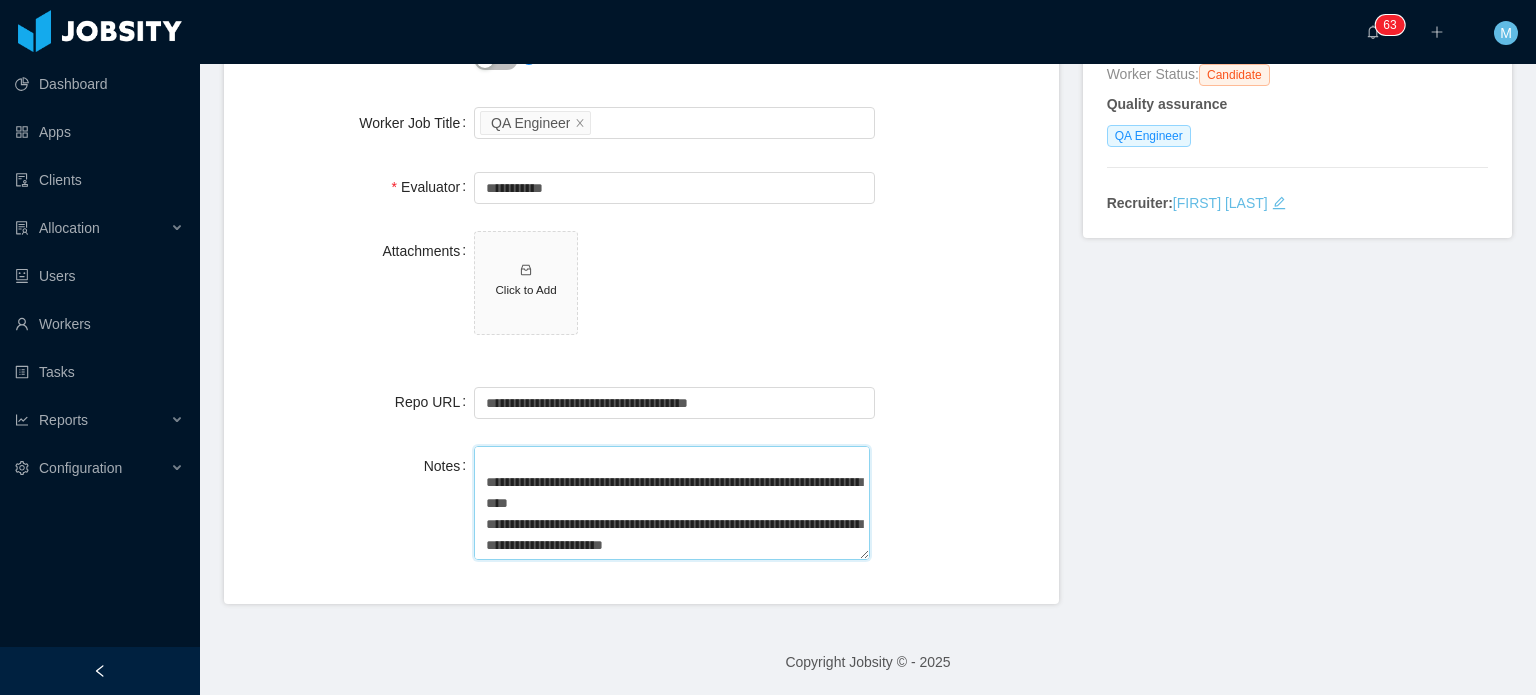 click on "**********" at bounding box center (672, 503) 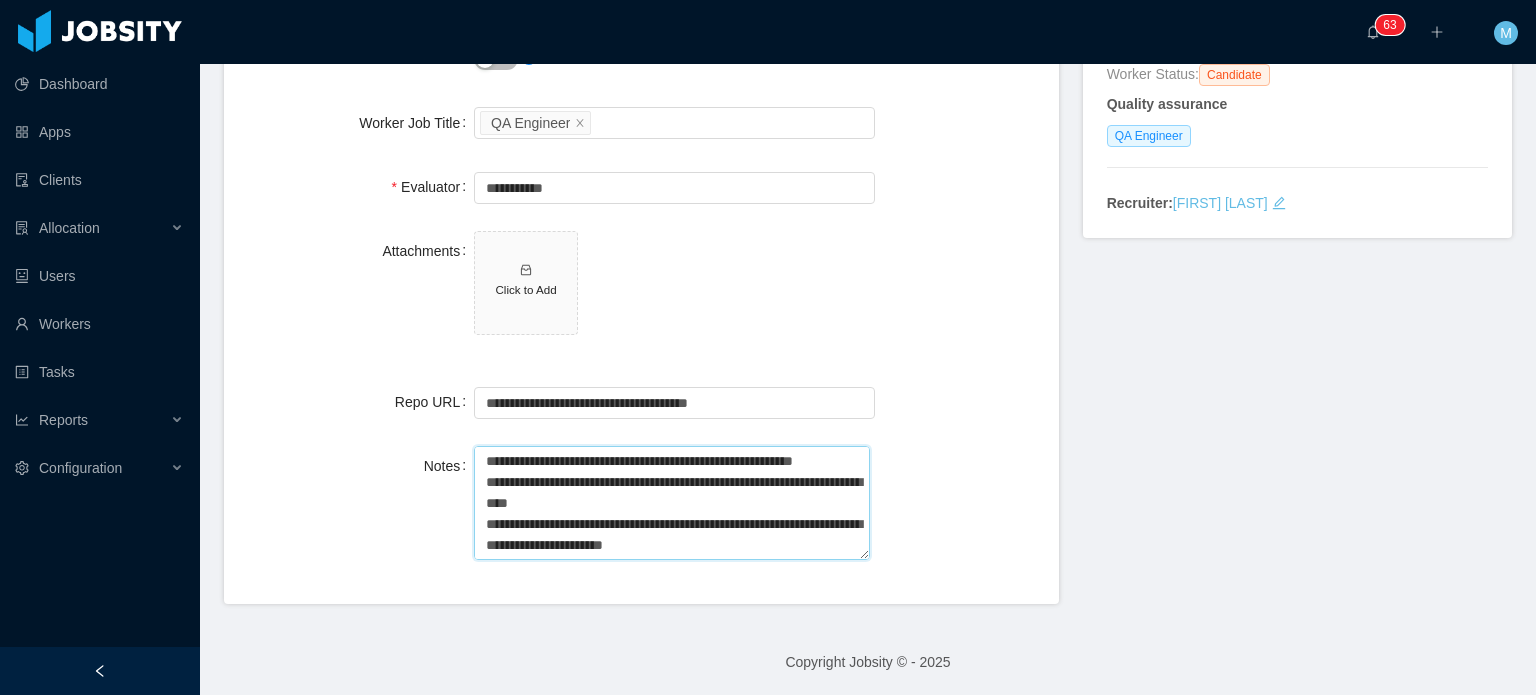type on "**********" 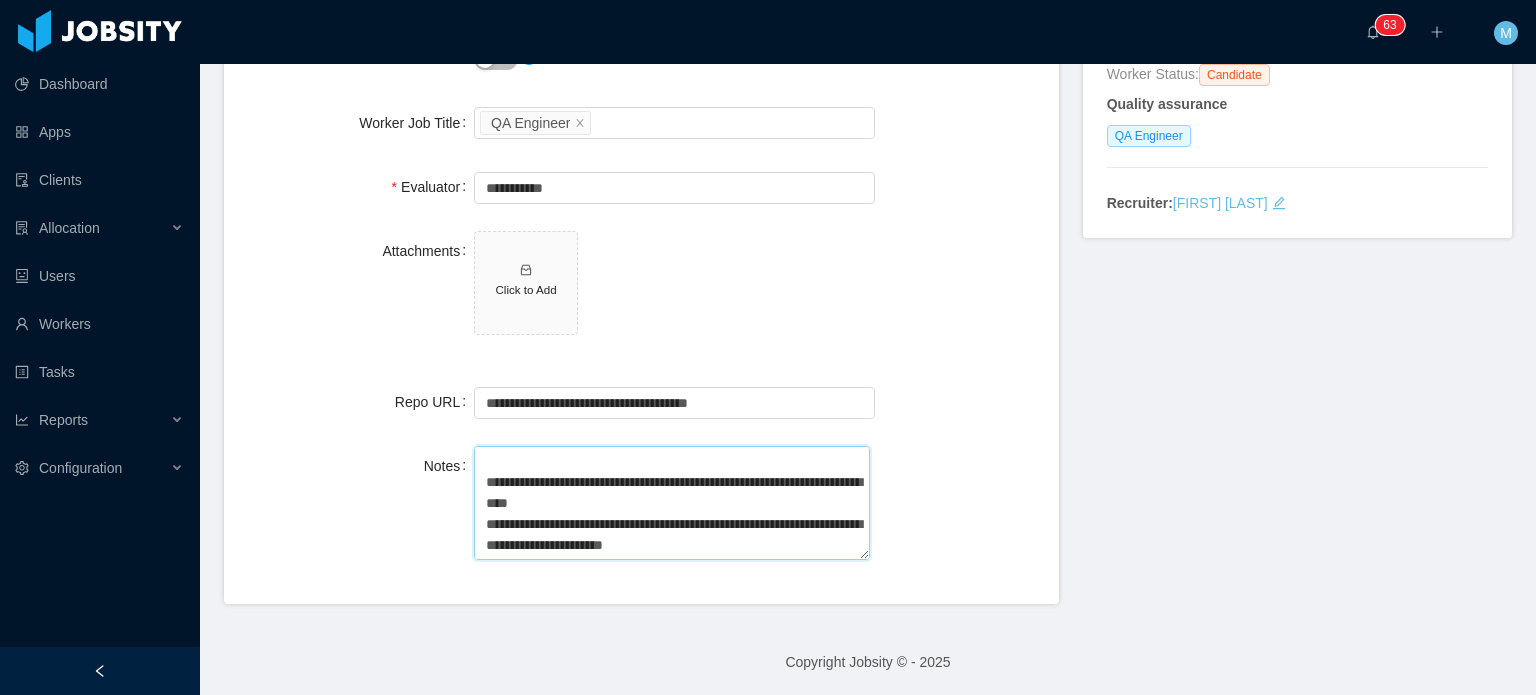 scroll, scrollTop: 63, scrollLeft: 0, axis: vertical 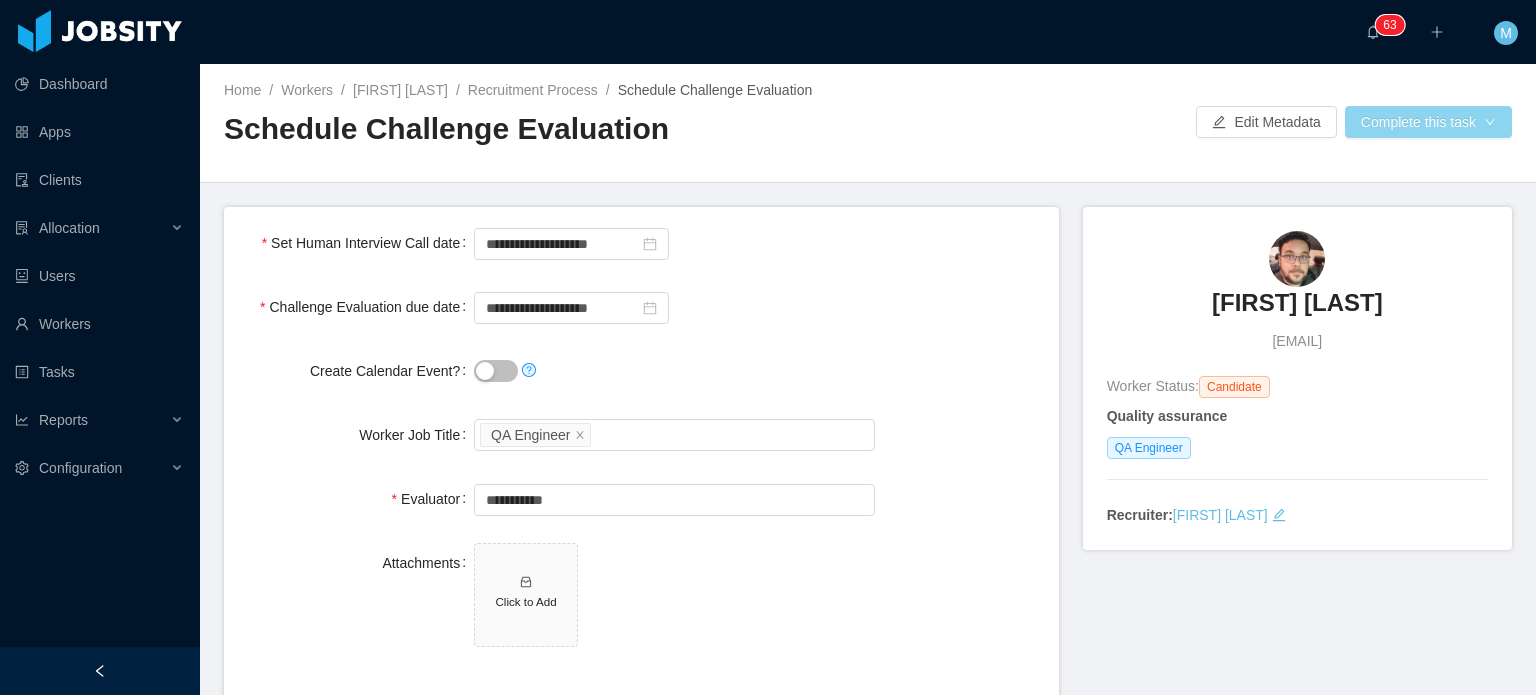 click on "Complete this task" at bounding box center [1428, 122] 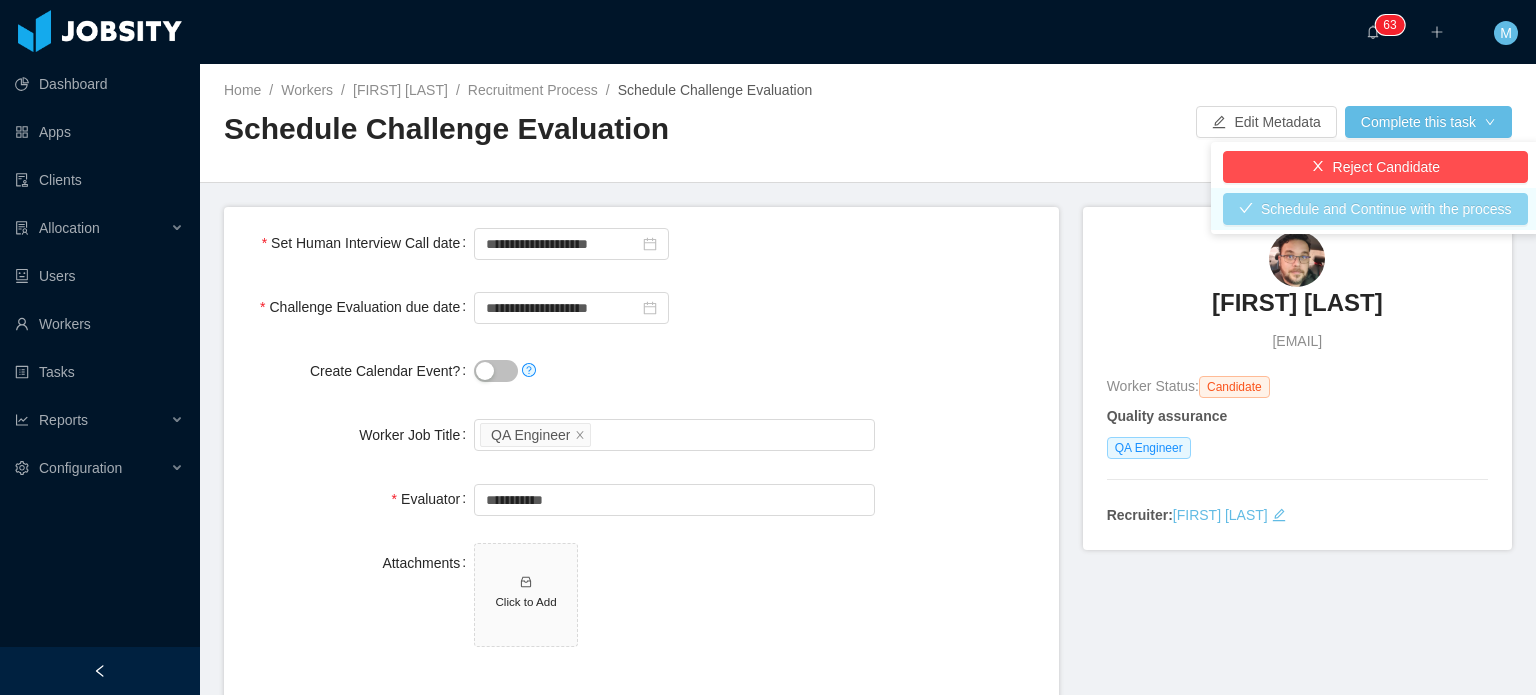 click on "Schedule and Continue with the process" at bounding box center [1375, 209] 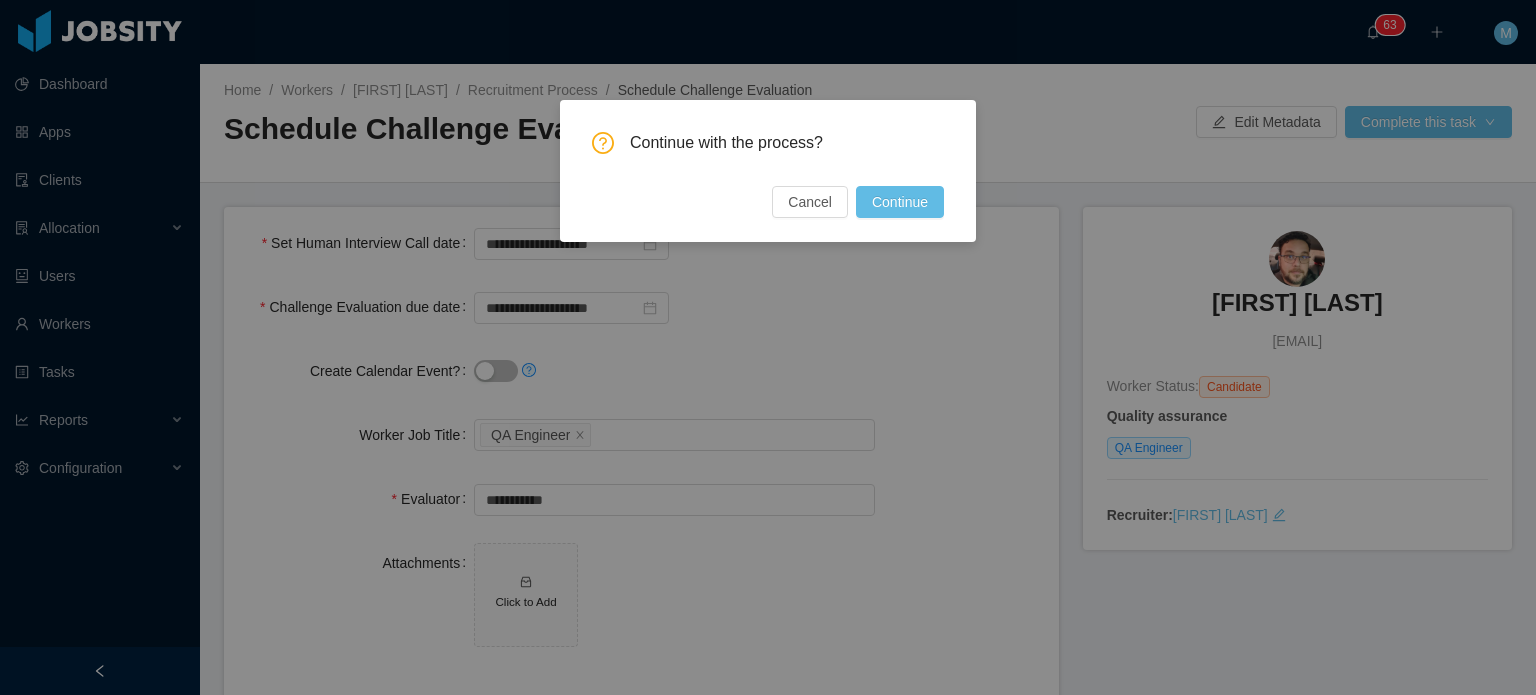 click on "Continue" at bounding box center (900, 202) 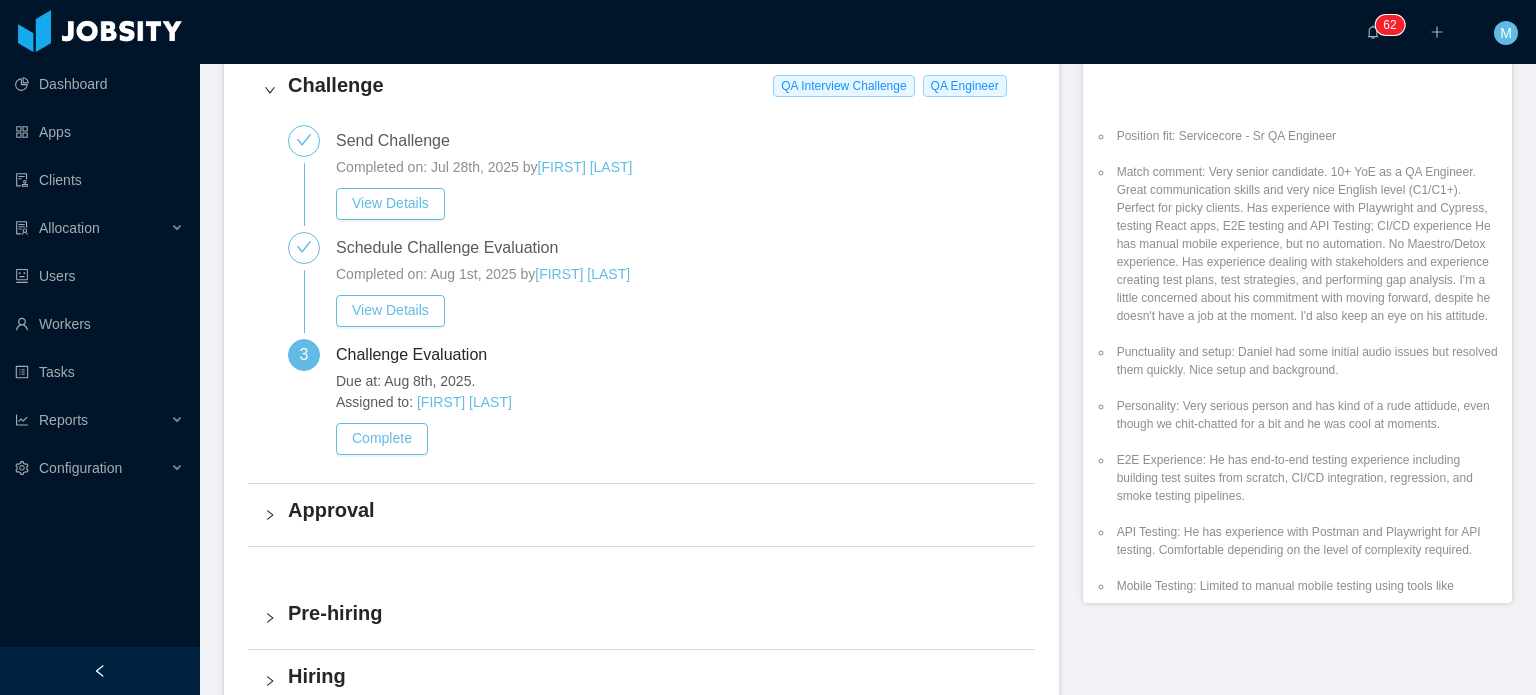 scroll, scrollTop: 700, scrollLeft: 0, axis: vertical 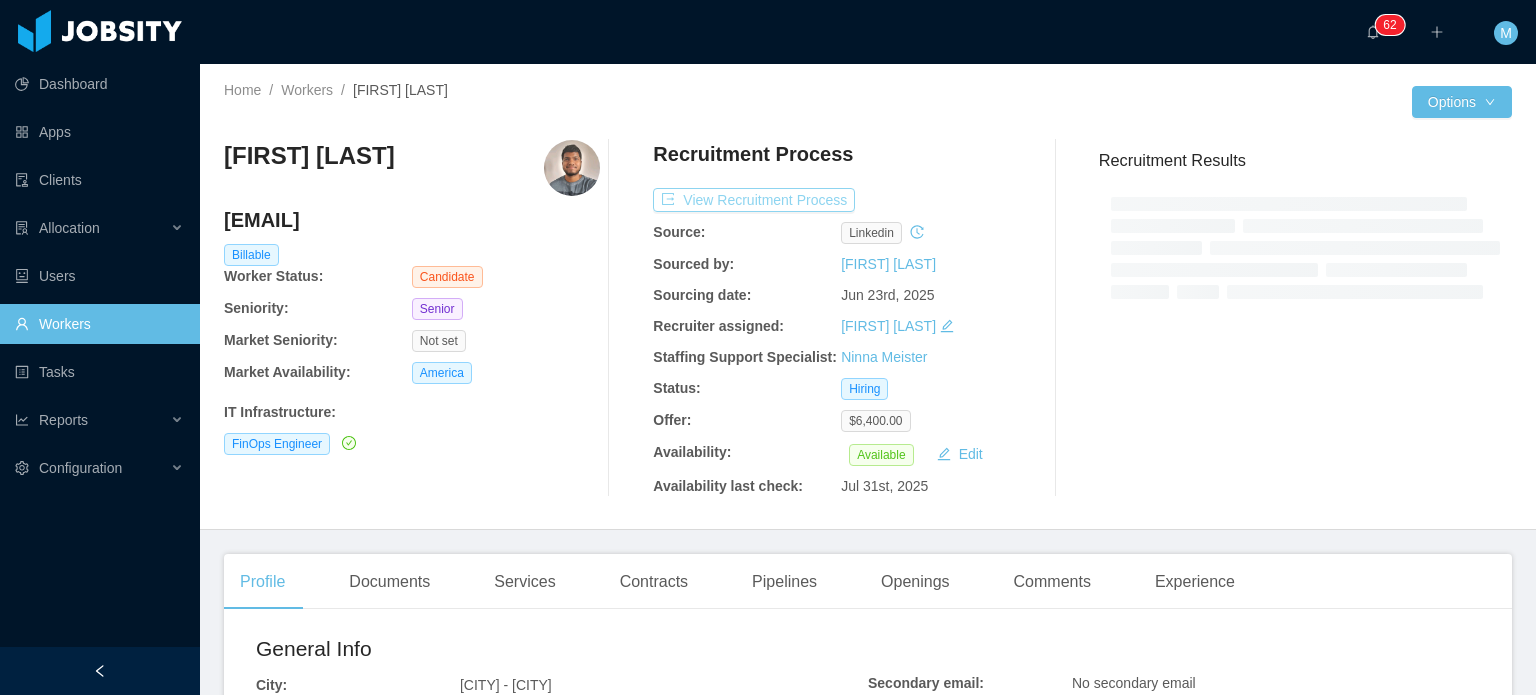 click on "View Recruitment Process" at bounding box center (754, 200) 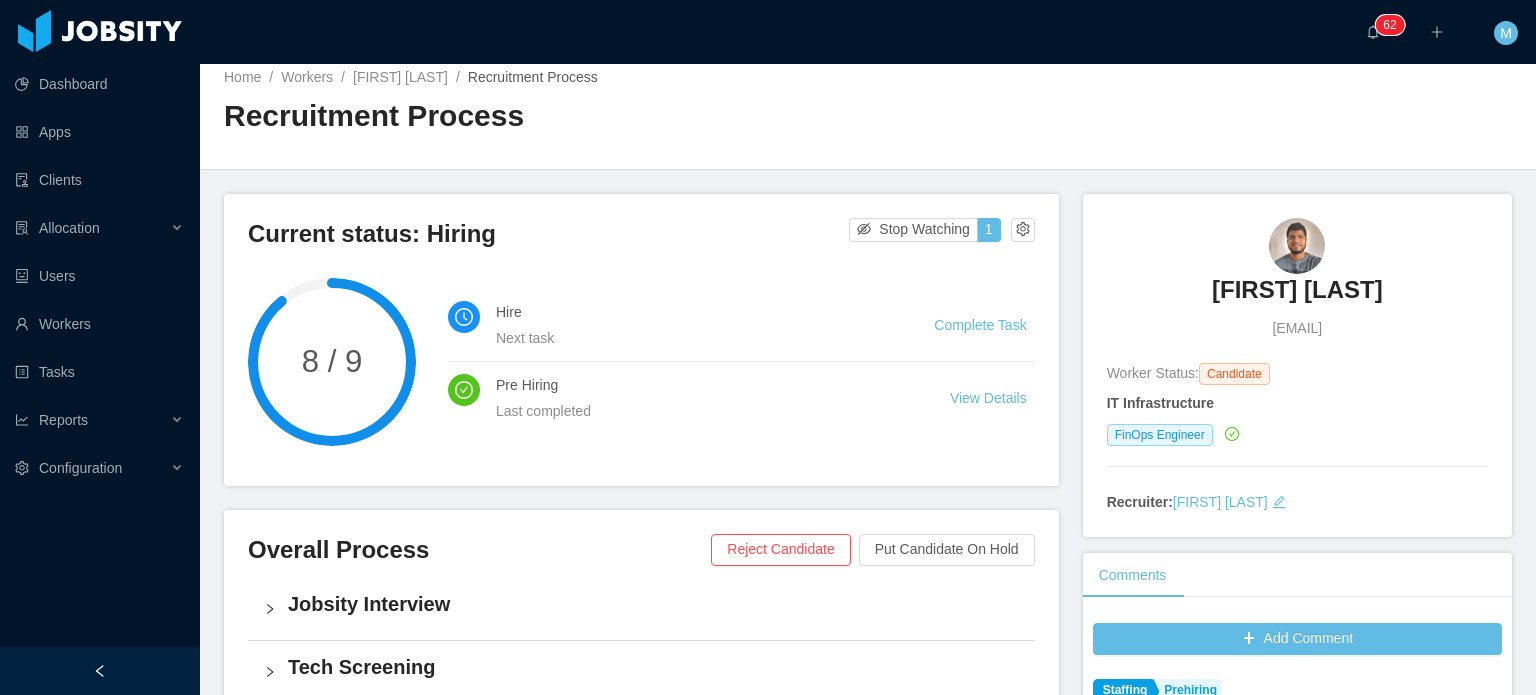 scroll, scrollTop: 0, scrollLeft: 0, axis: both 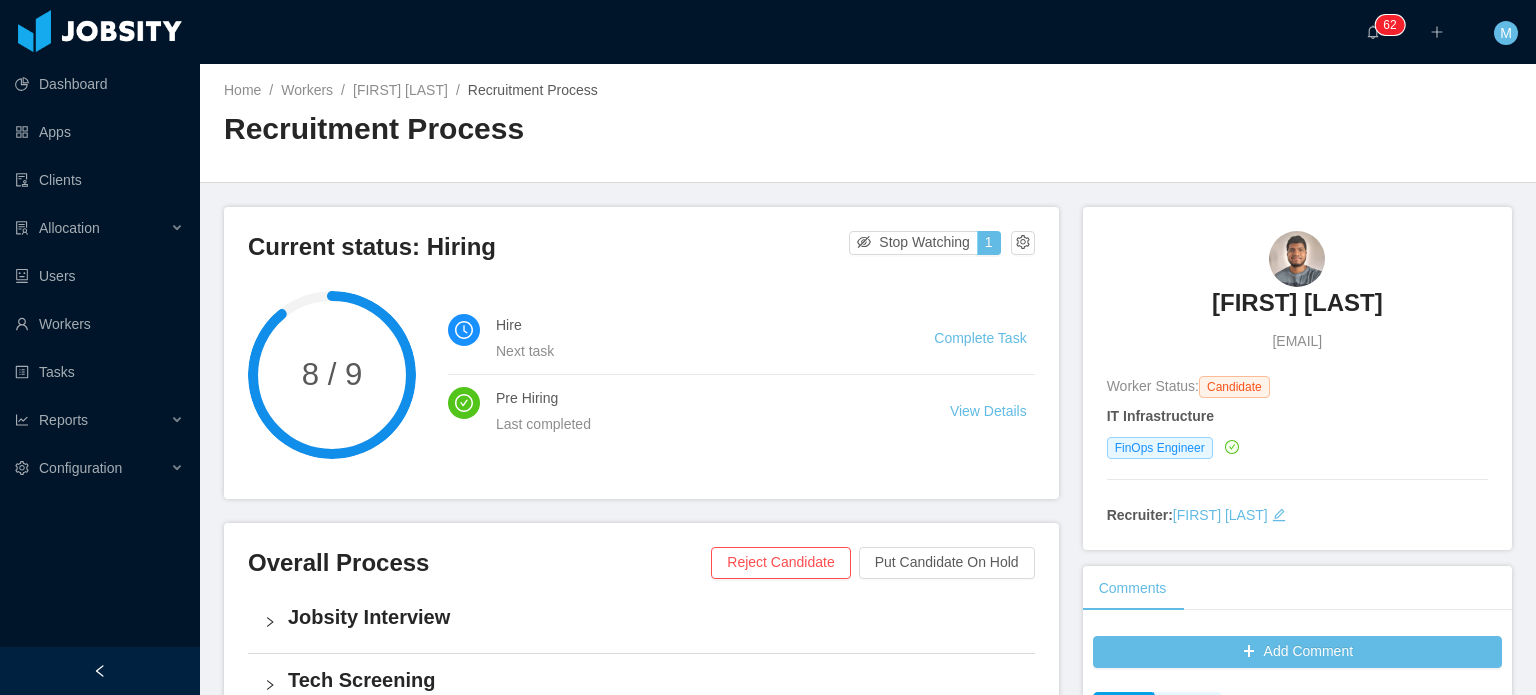 click on "[FIRST] [LAST]" at bounding box center [1297, 303] 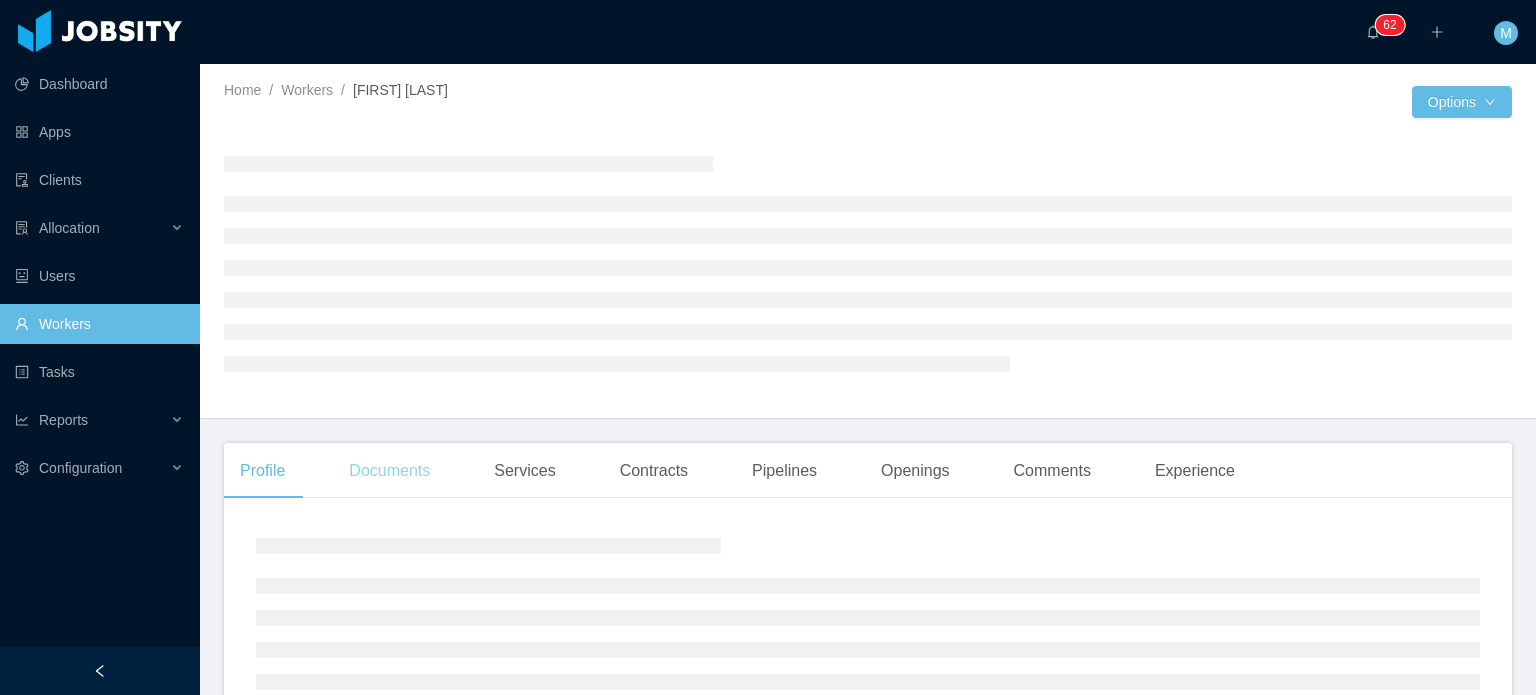 click on "Documents" at bounding box center (389, 471) 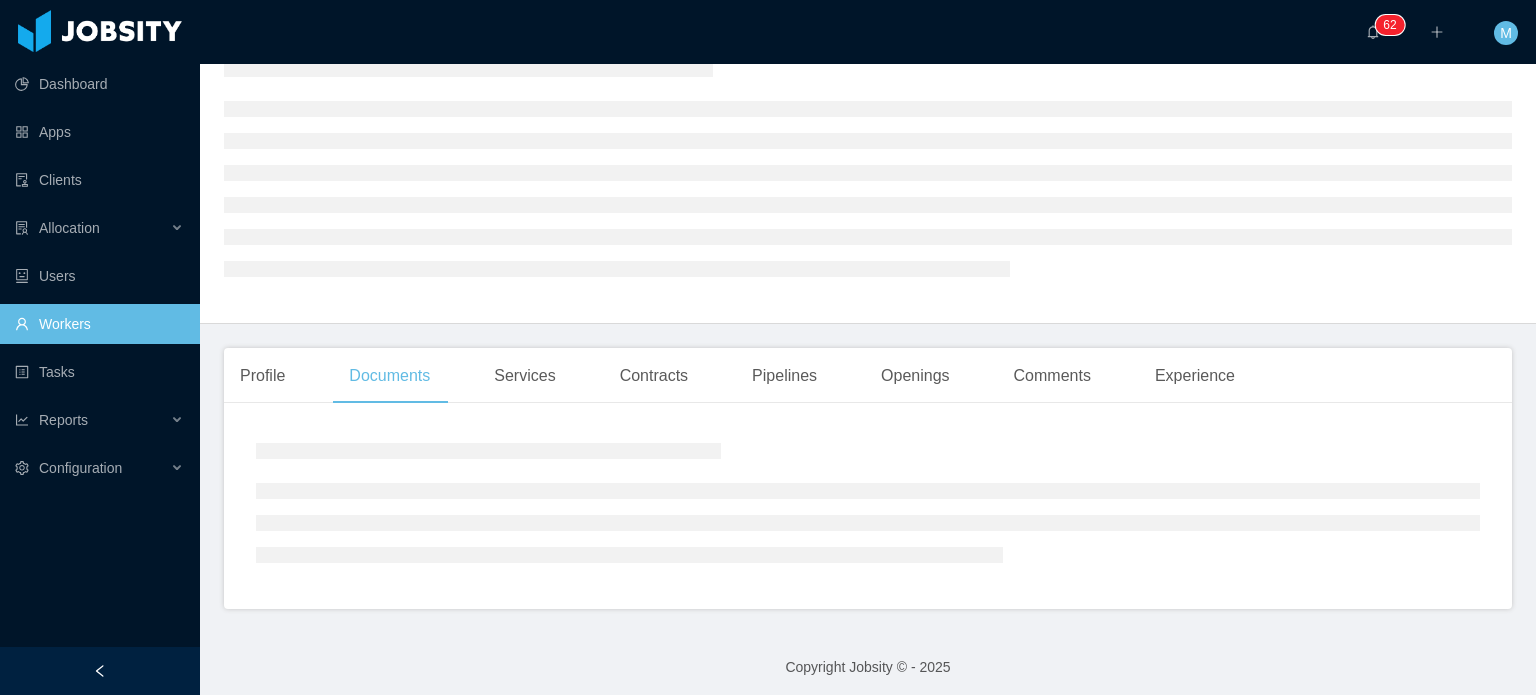 scroll, scrollTop: 101, scrollLeft: 0, axis: vertical 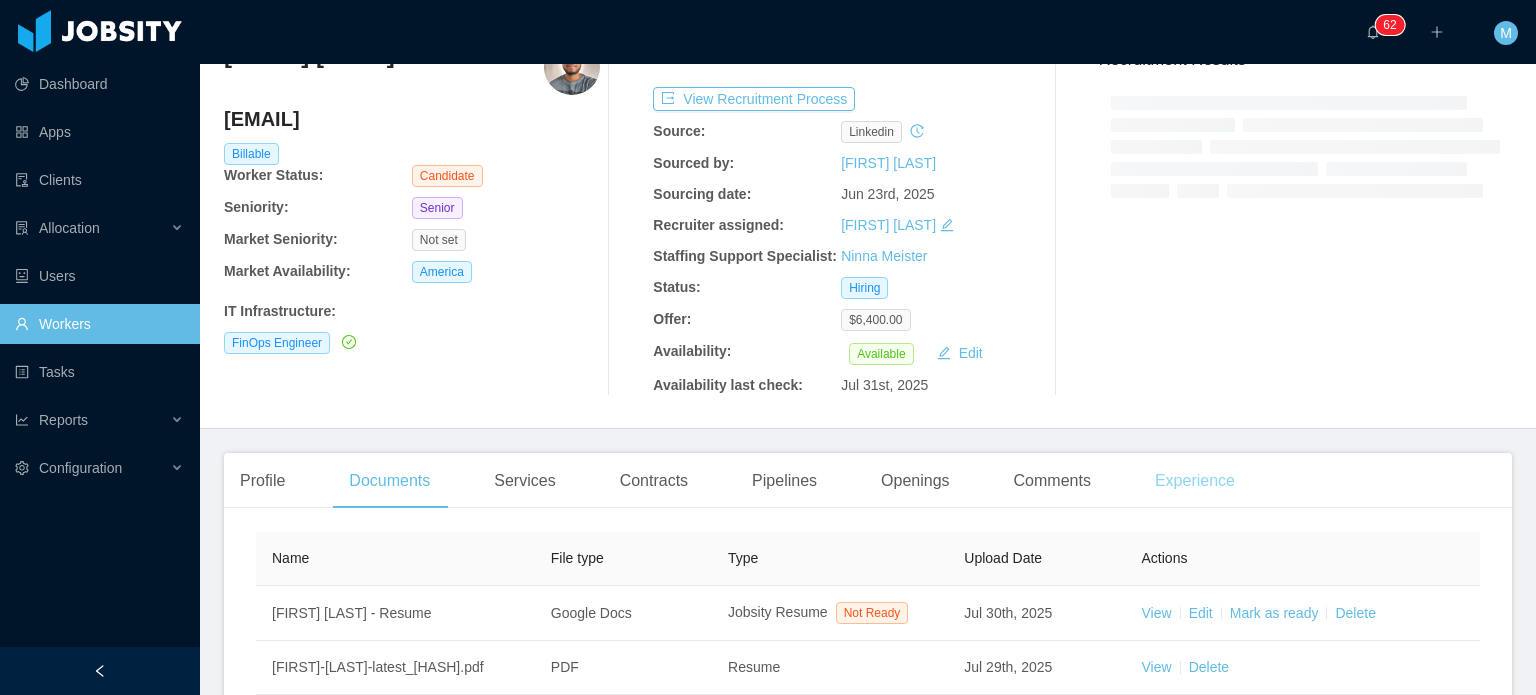 click on "Experience" at bounding box center [1195, 481] 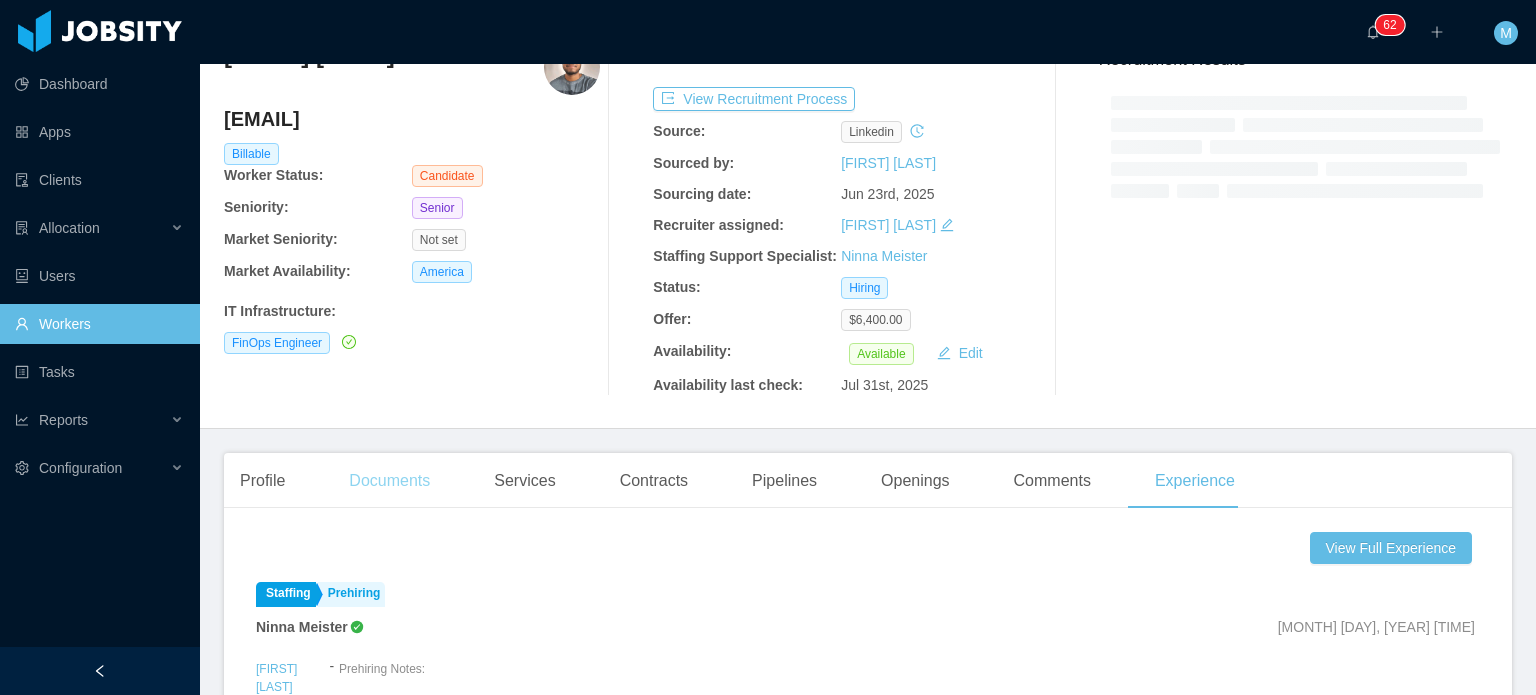 click on "Documents" at bounding box center [389, 481] 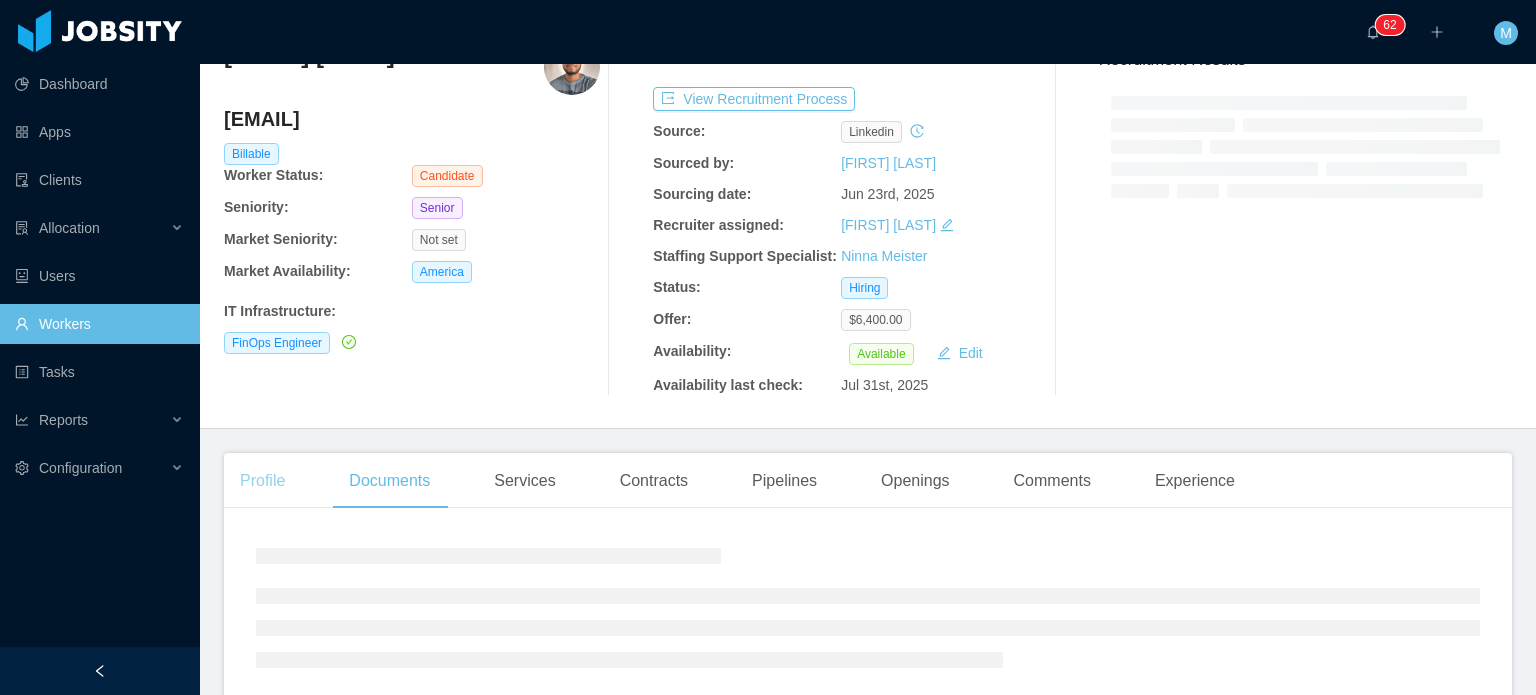 click on "Profile" at bounding box center [262, 481] 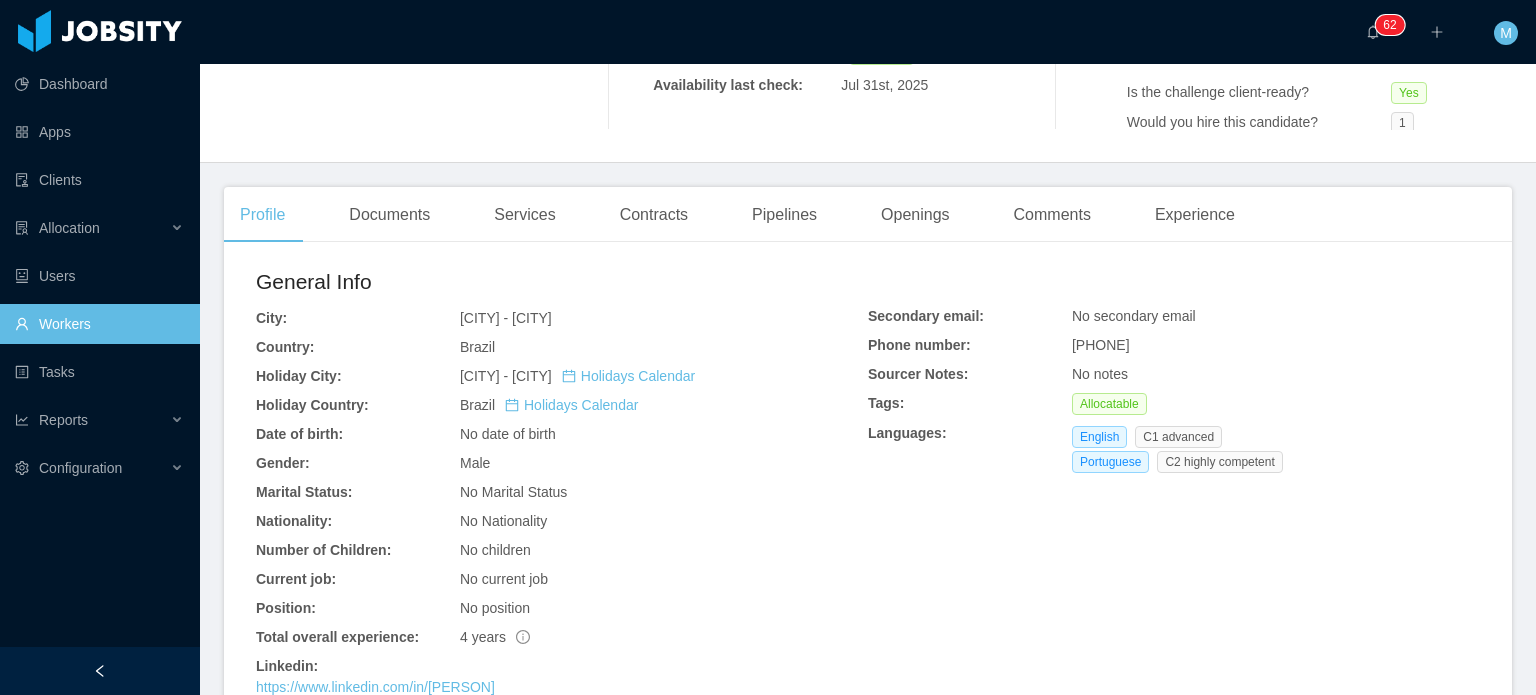 click on "Documents" at bounding box center [389, 215] 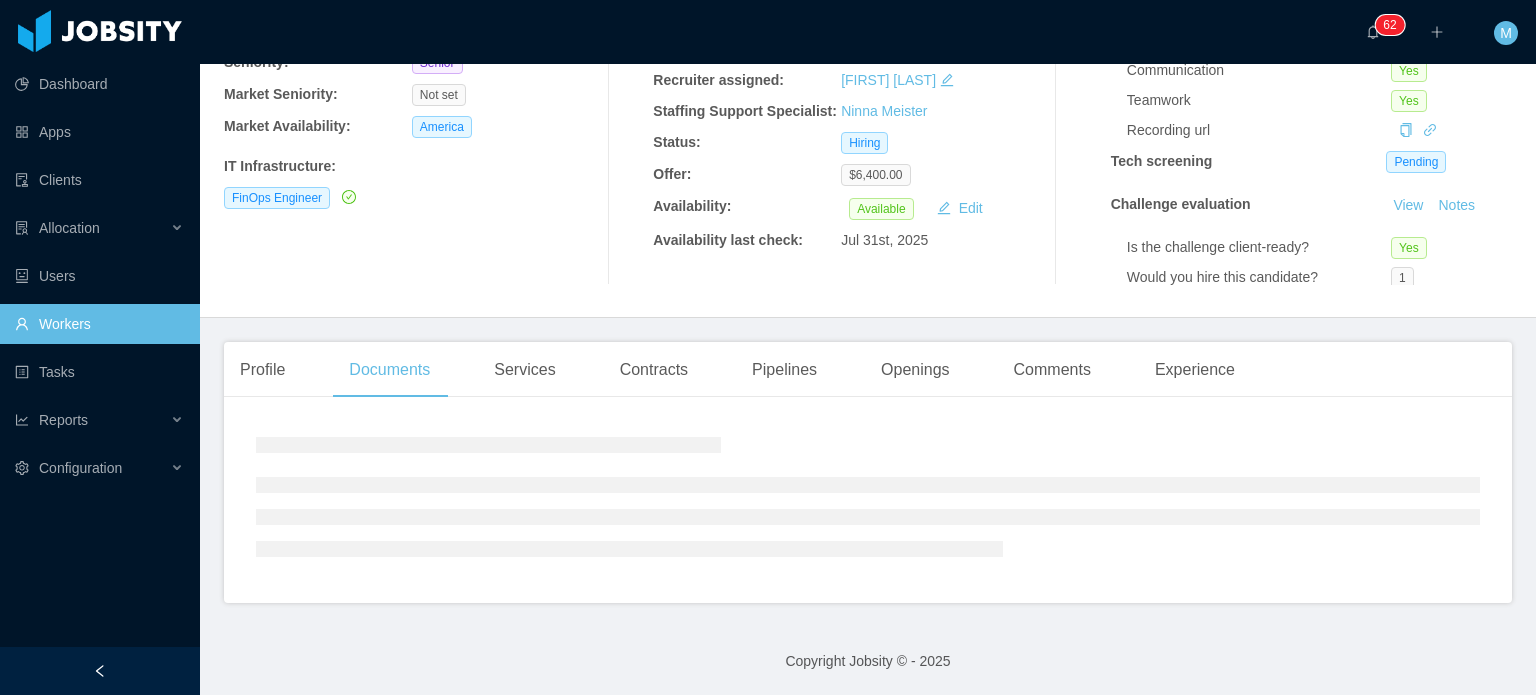 scroll, scrollTop: 328, scrollLeft: 0, axis: vertical 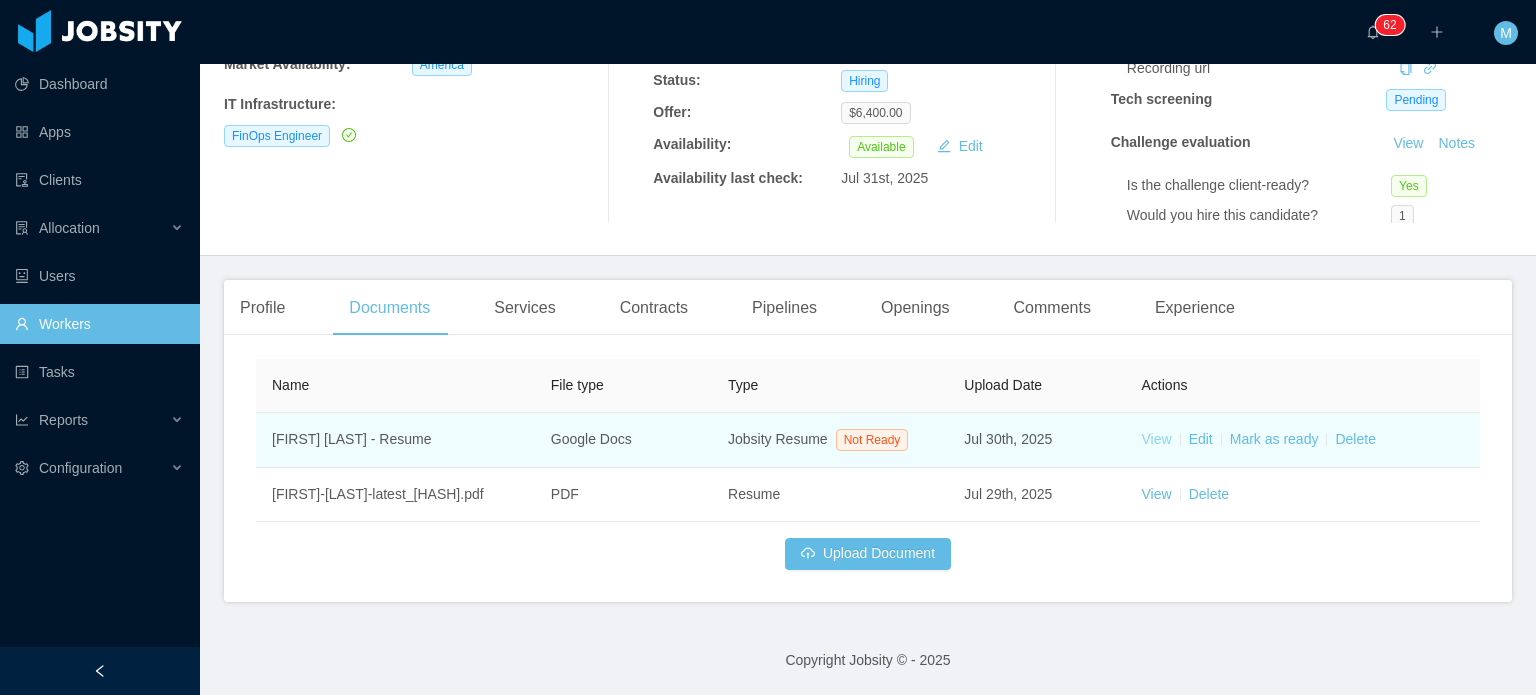 click on "View" at bounding box center [1157, 439] 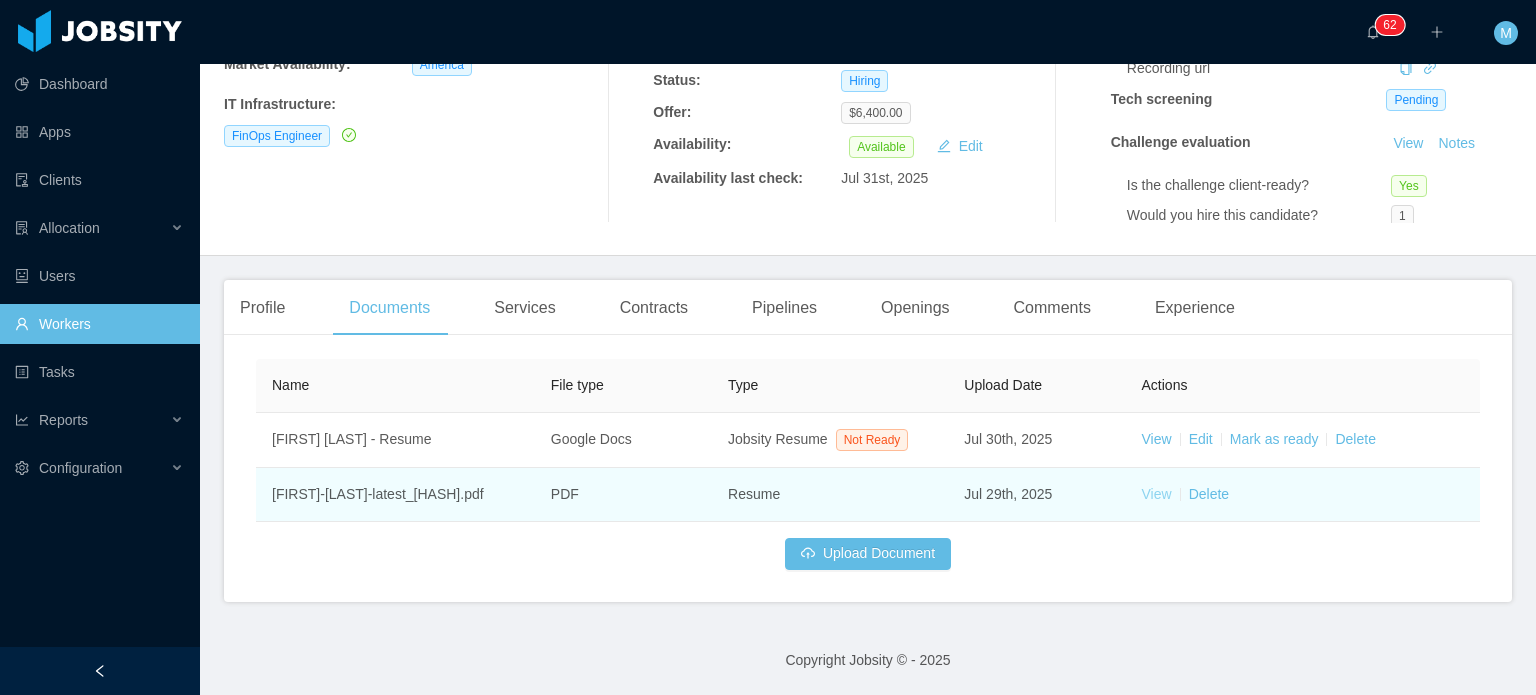 click on "View" at bounding box center (1157, 494) 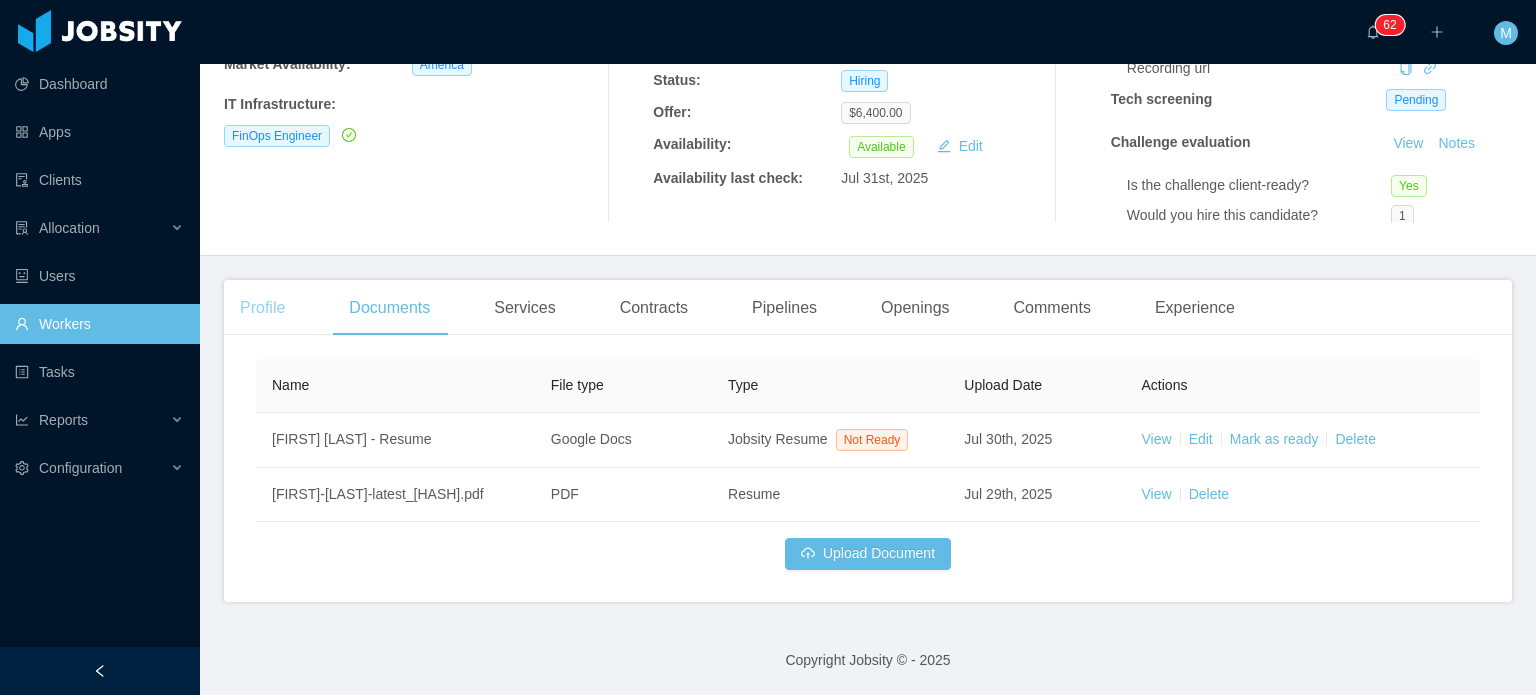 click on "Profile" at bounding box center [262, 308] 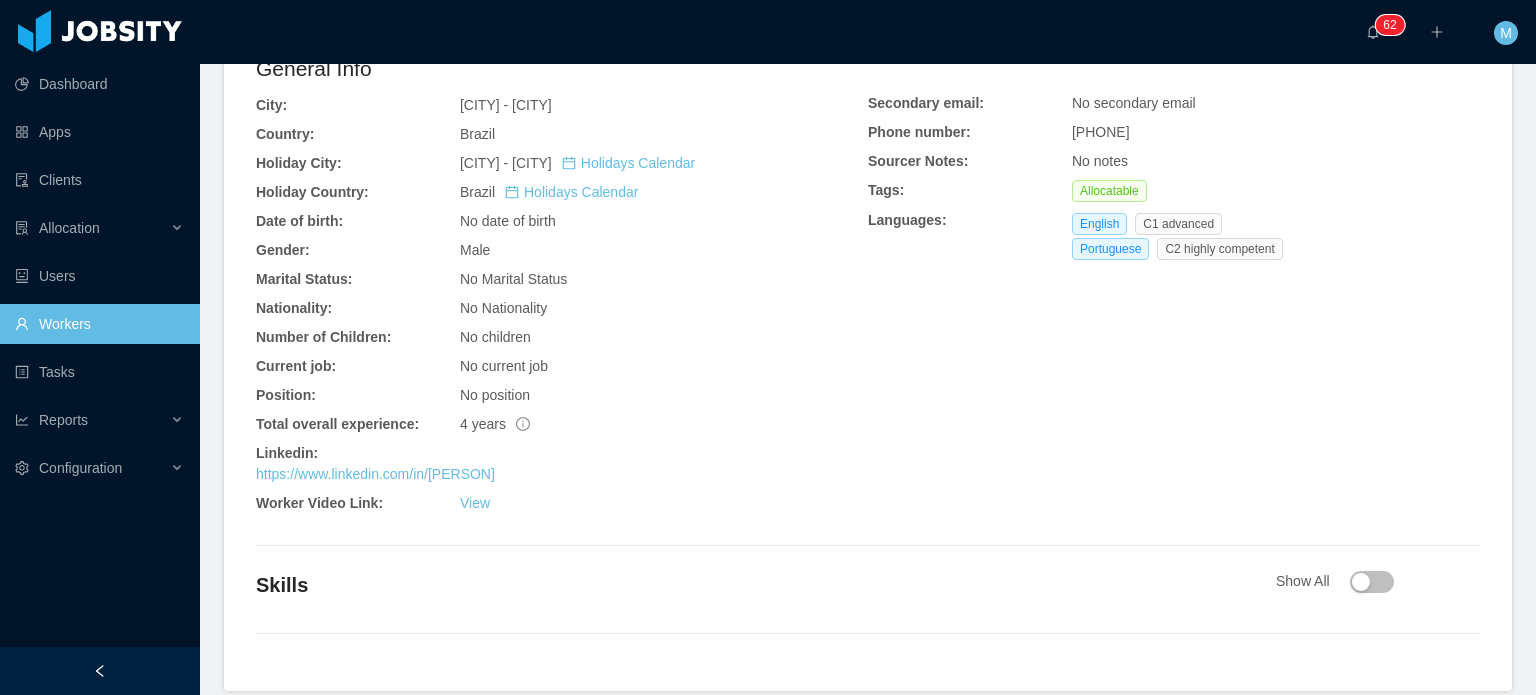scroll, scrollTop: 628, scrollLeft: 0, axis: vertical 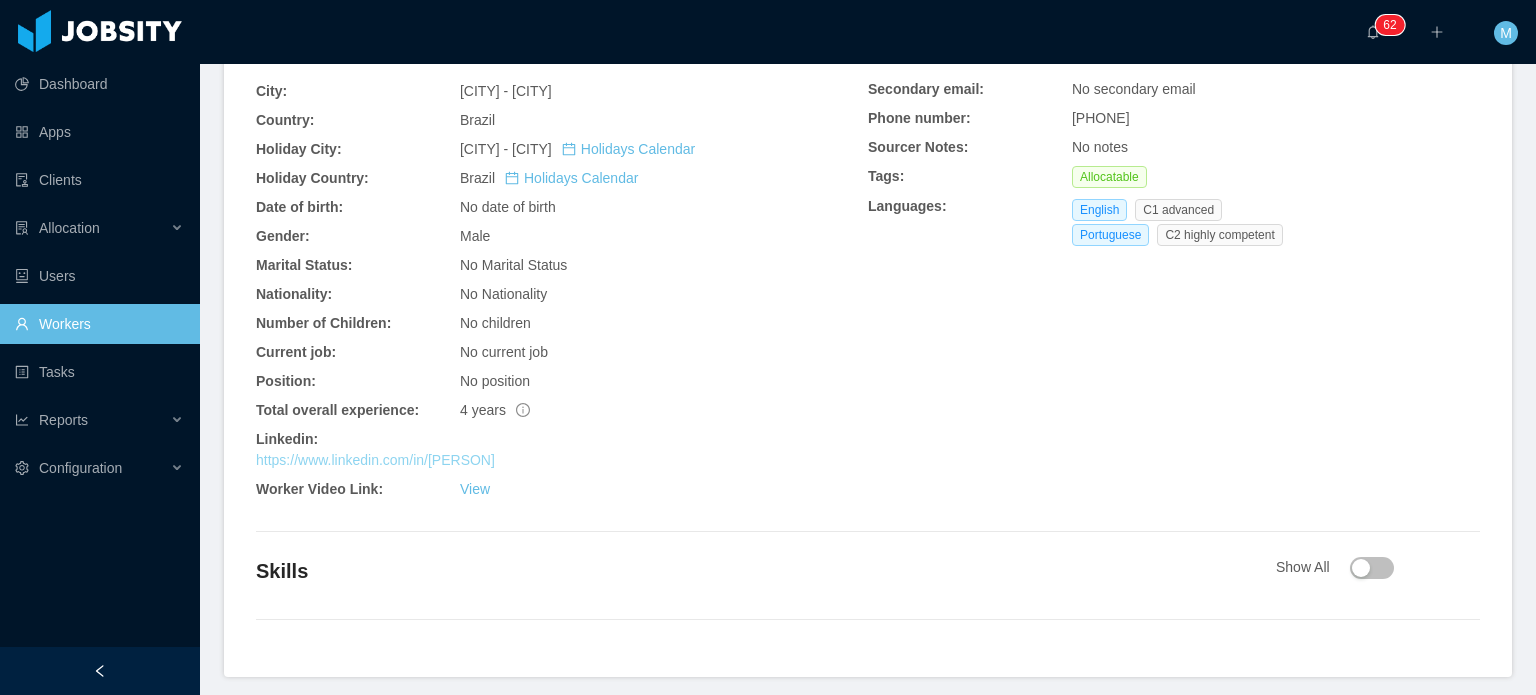click on "https://www.linkedin.com/in/[PERSON]" at bounding box center (375, 460) 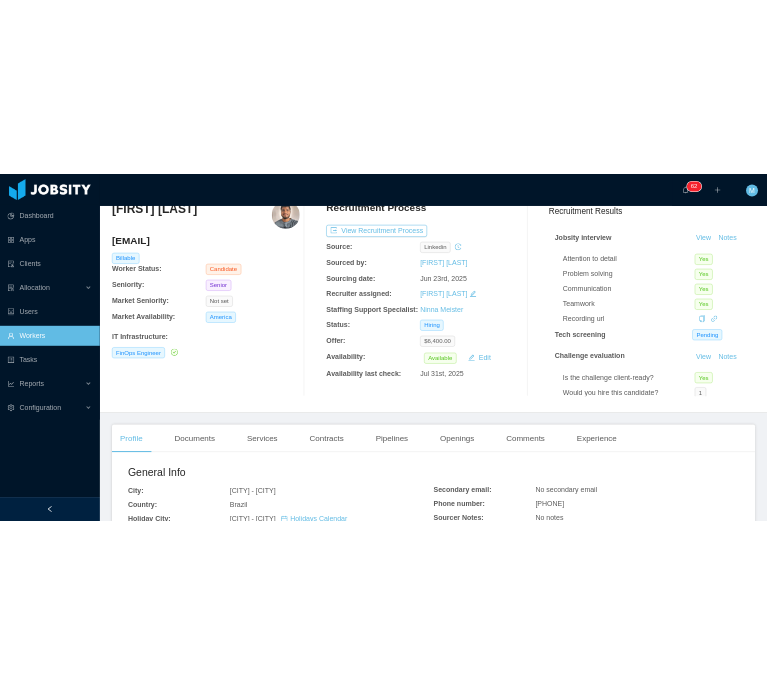 scroll, scrollTop: 0, scrollLeft: 0, axis: both 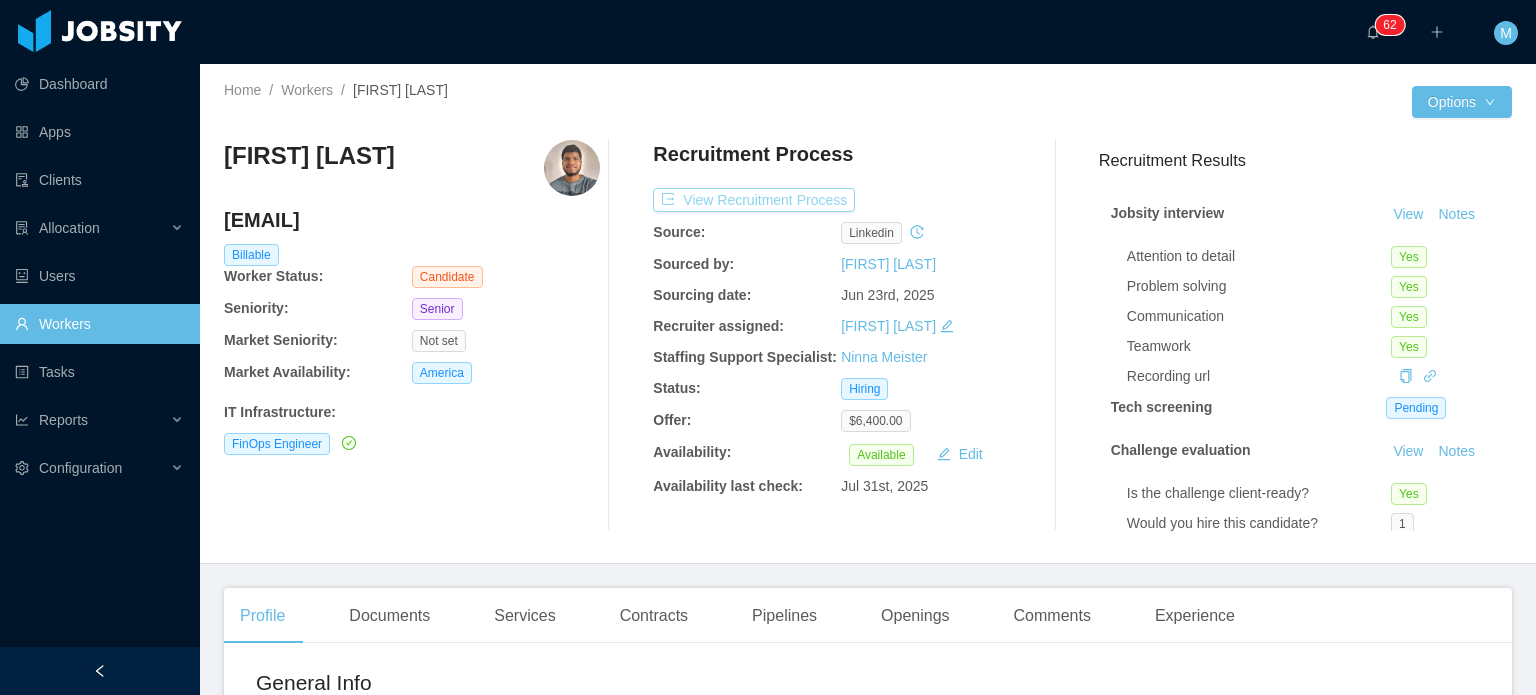 click on "View Recruitment Process" at bounding box center [754, 200] 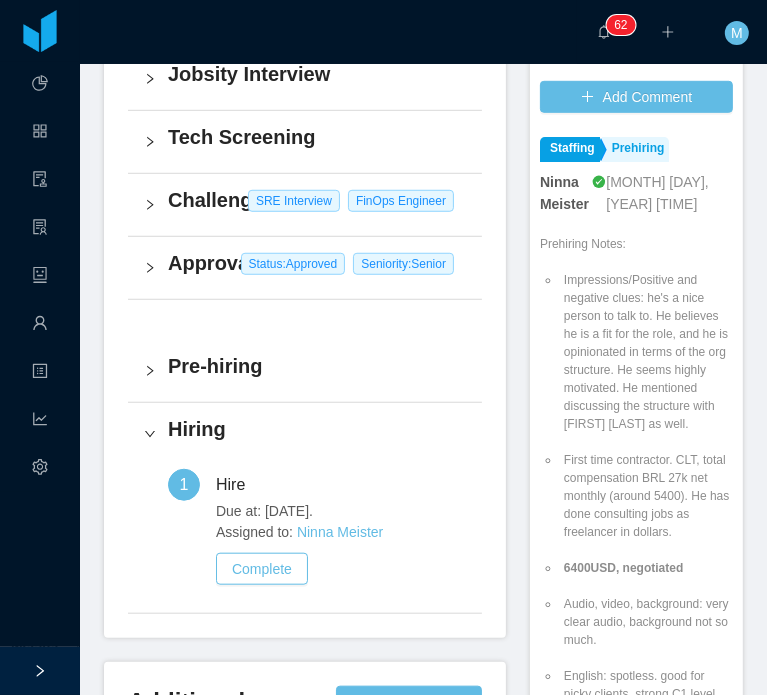 scroll, scrollTop: 832, scrollLeft: 0, axis: vertical 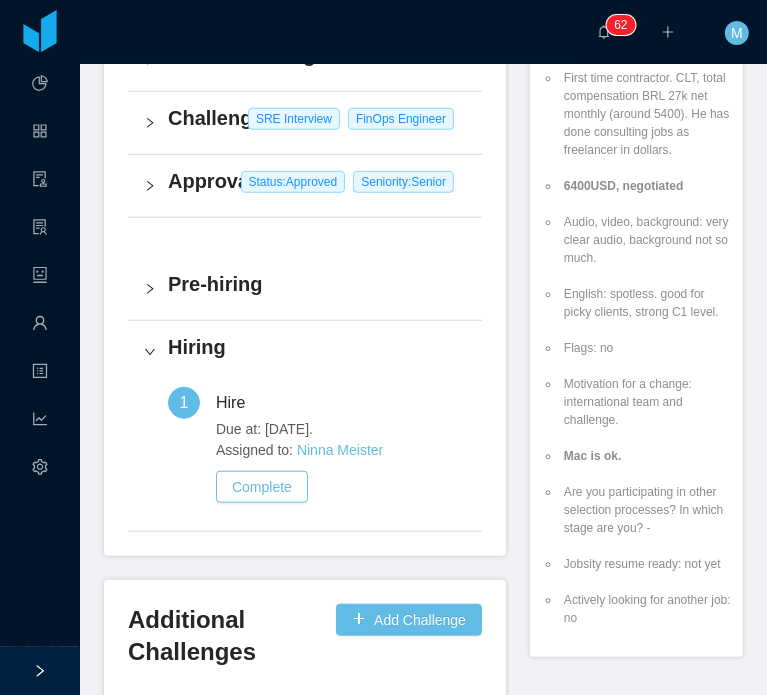 click 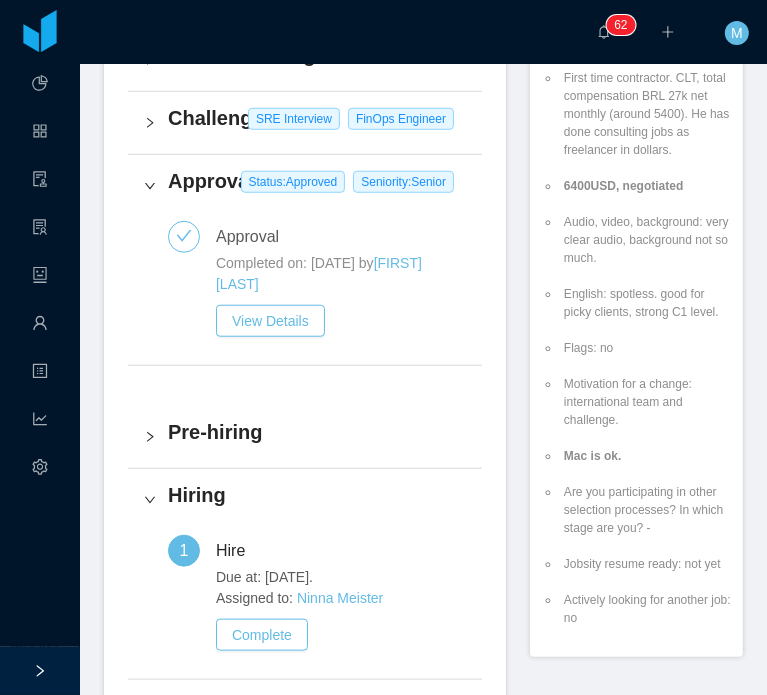click 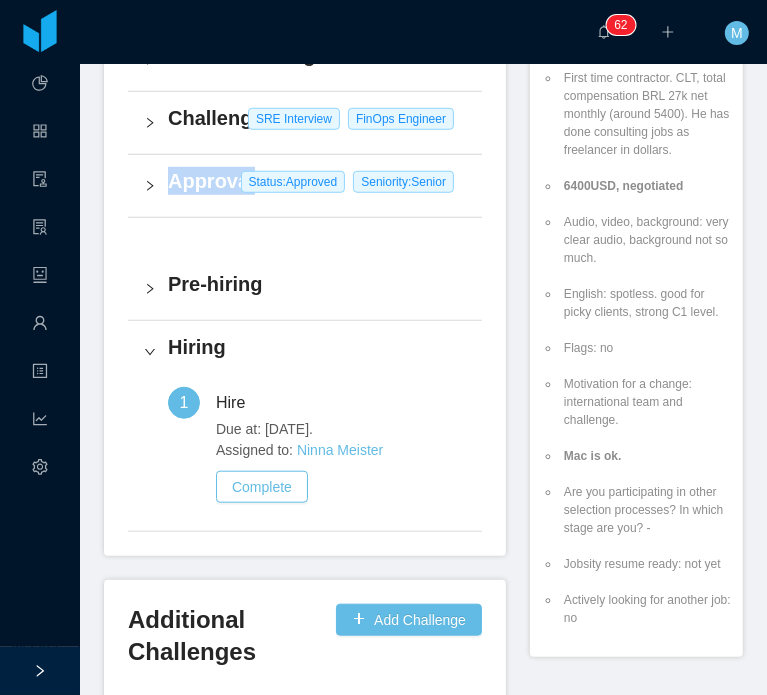 click 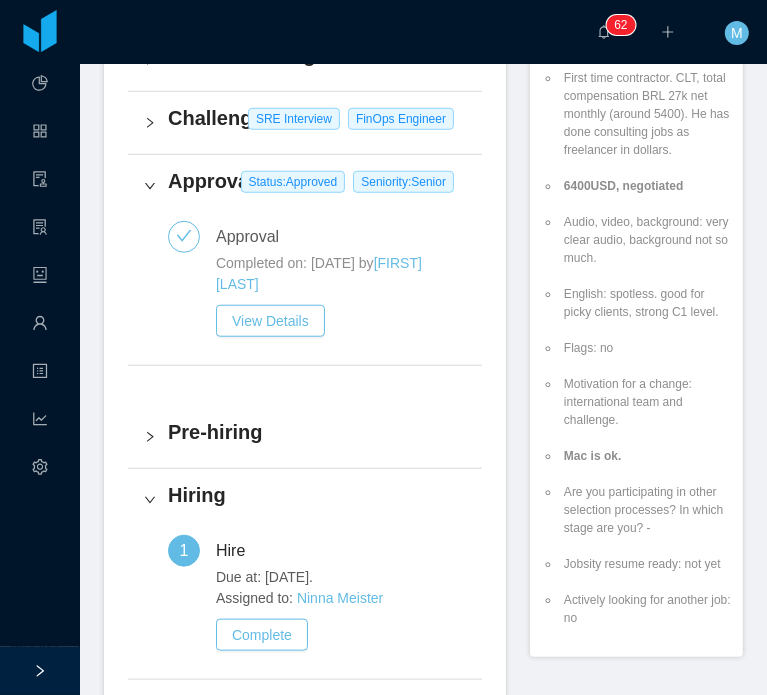 click 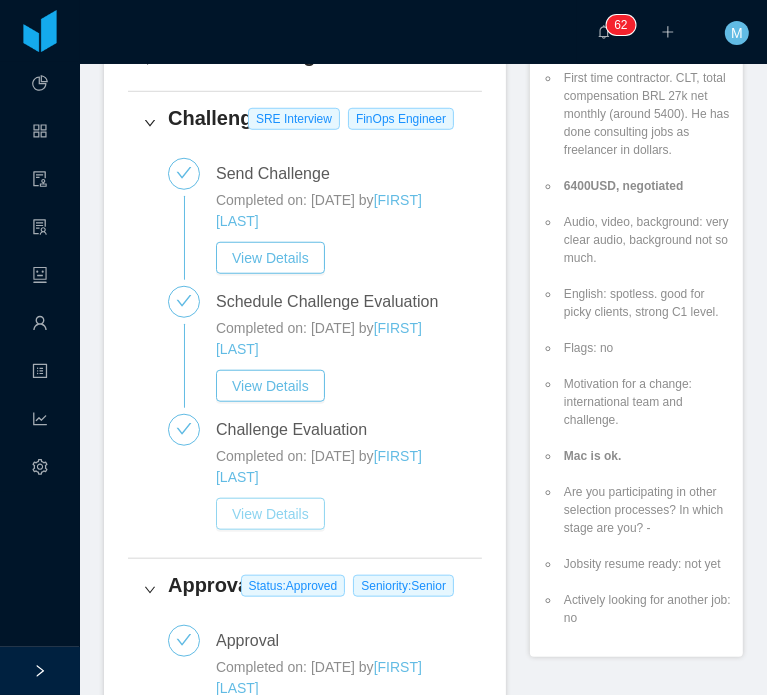 click on "View Details" at bounding box center (270, 514) 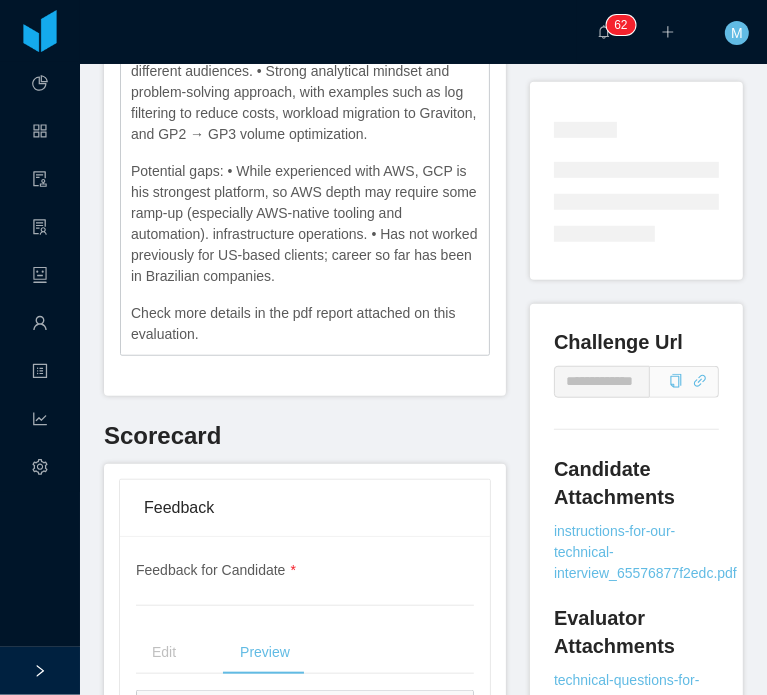 scroll, scrollTop: 1128, scrollLeft: 0, axis: vertical 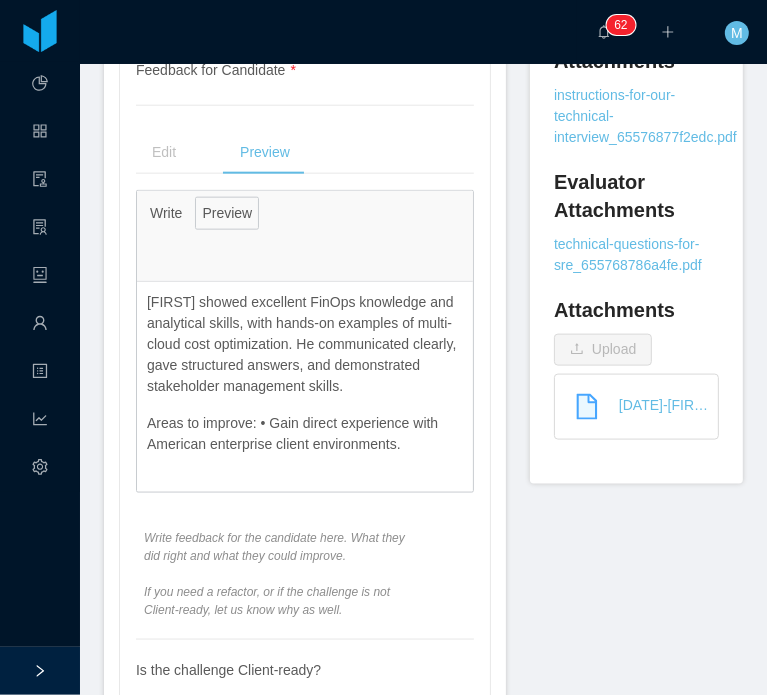 click at bounding box center [587, 407] 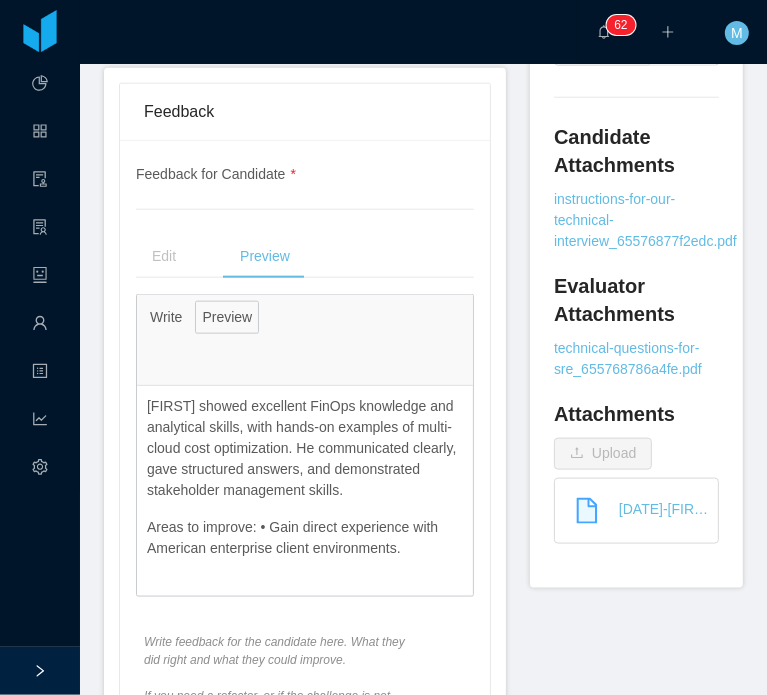 scroll, scrollTop: 1028, scrollLeft: 0, axis: vertical 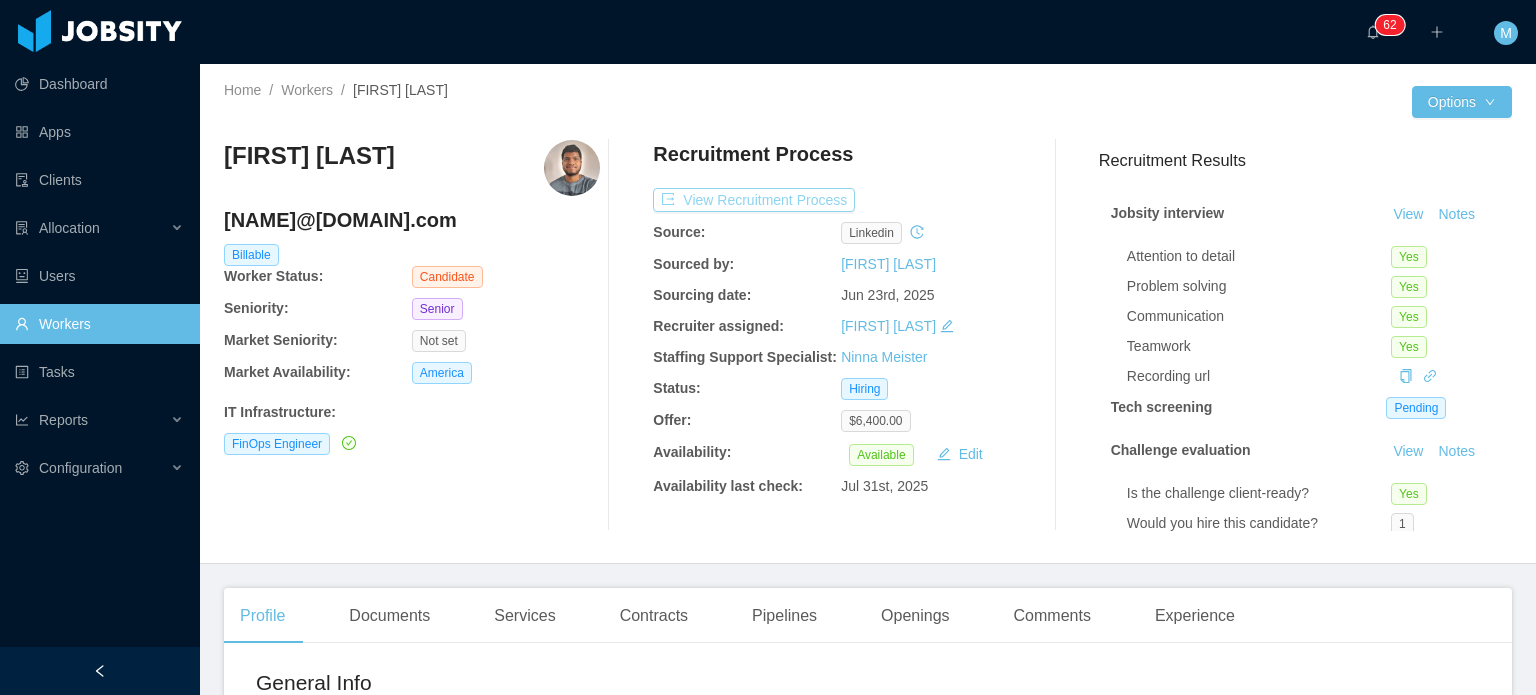 click on "View Recruitment Process" at bounding box center [754, 200] 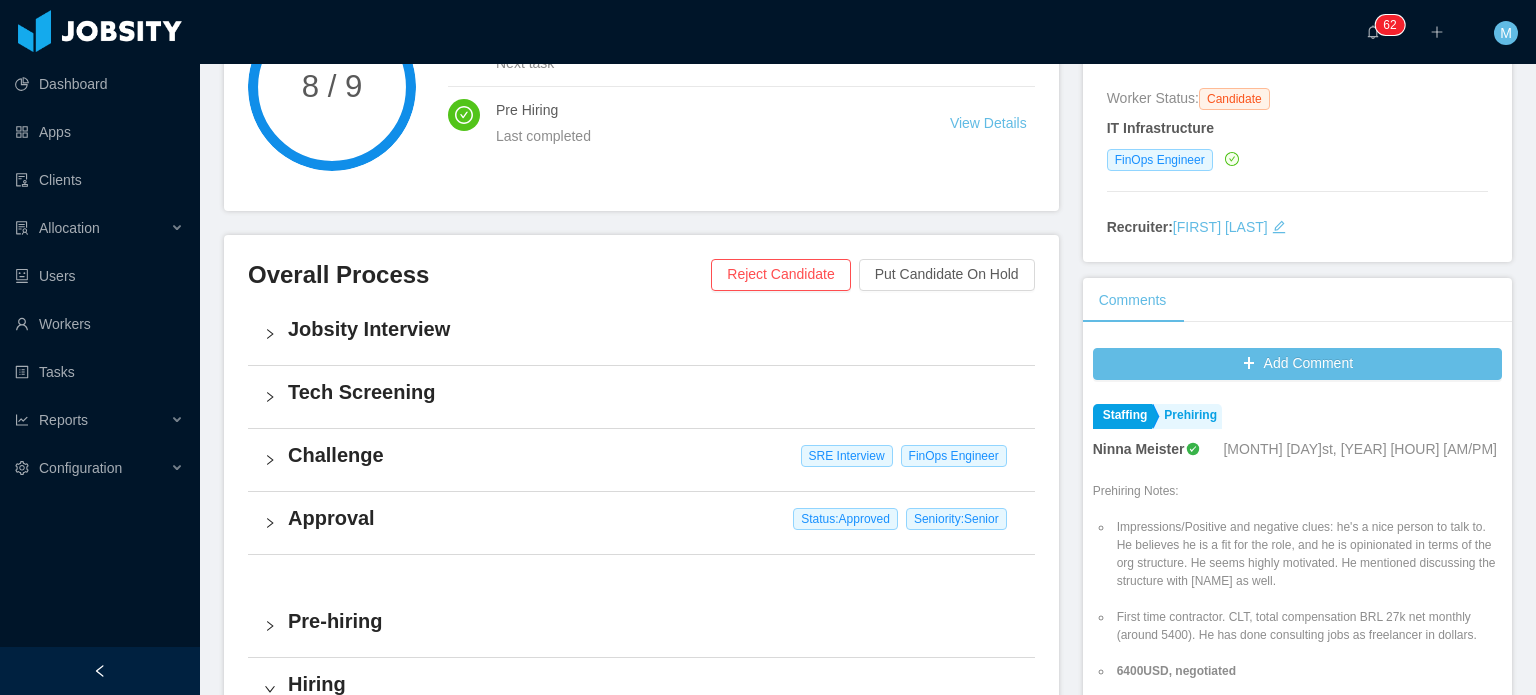 scroll, scrollTop: 300, scrollLeft: 0, axis: vertical 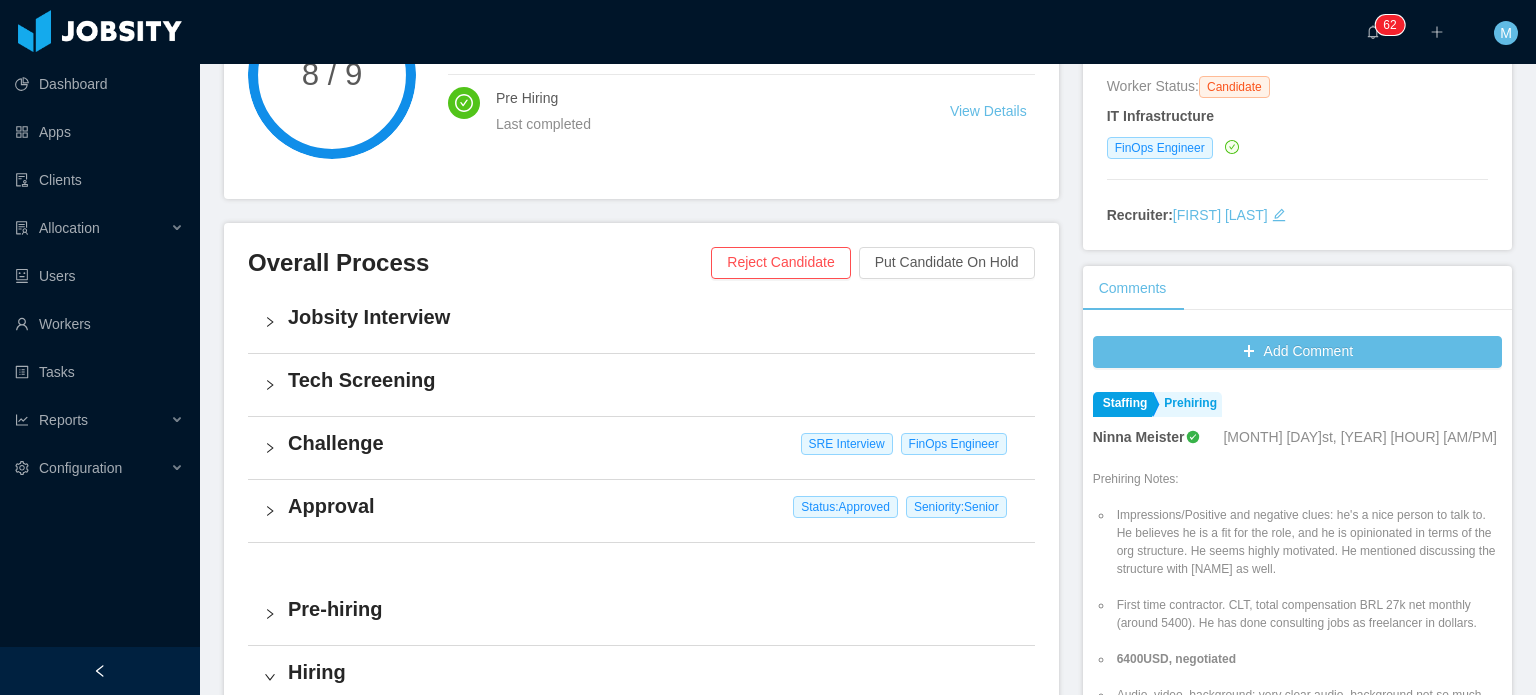 click on "Tech Screening" at bounding box center [641, 385] 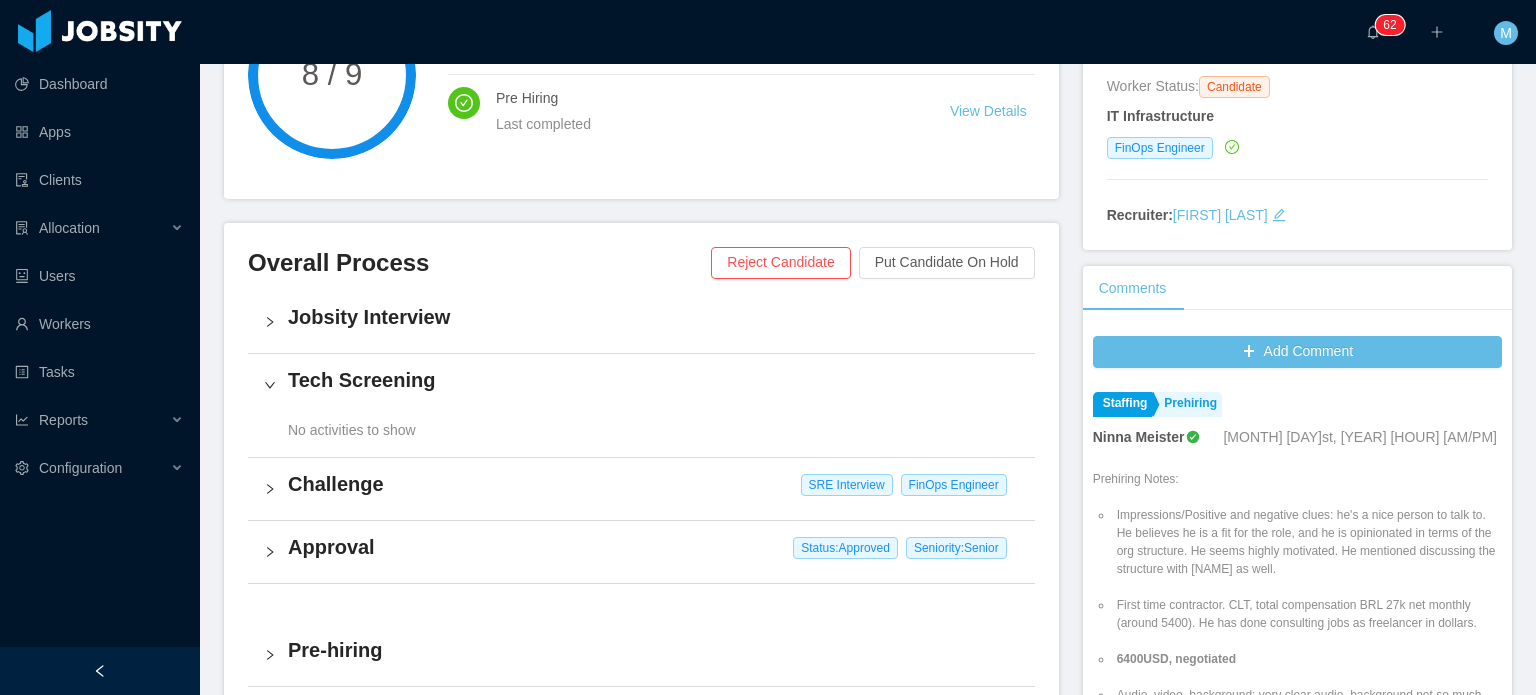 click on "Tech Screening" at bounding box center [653, 380] 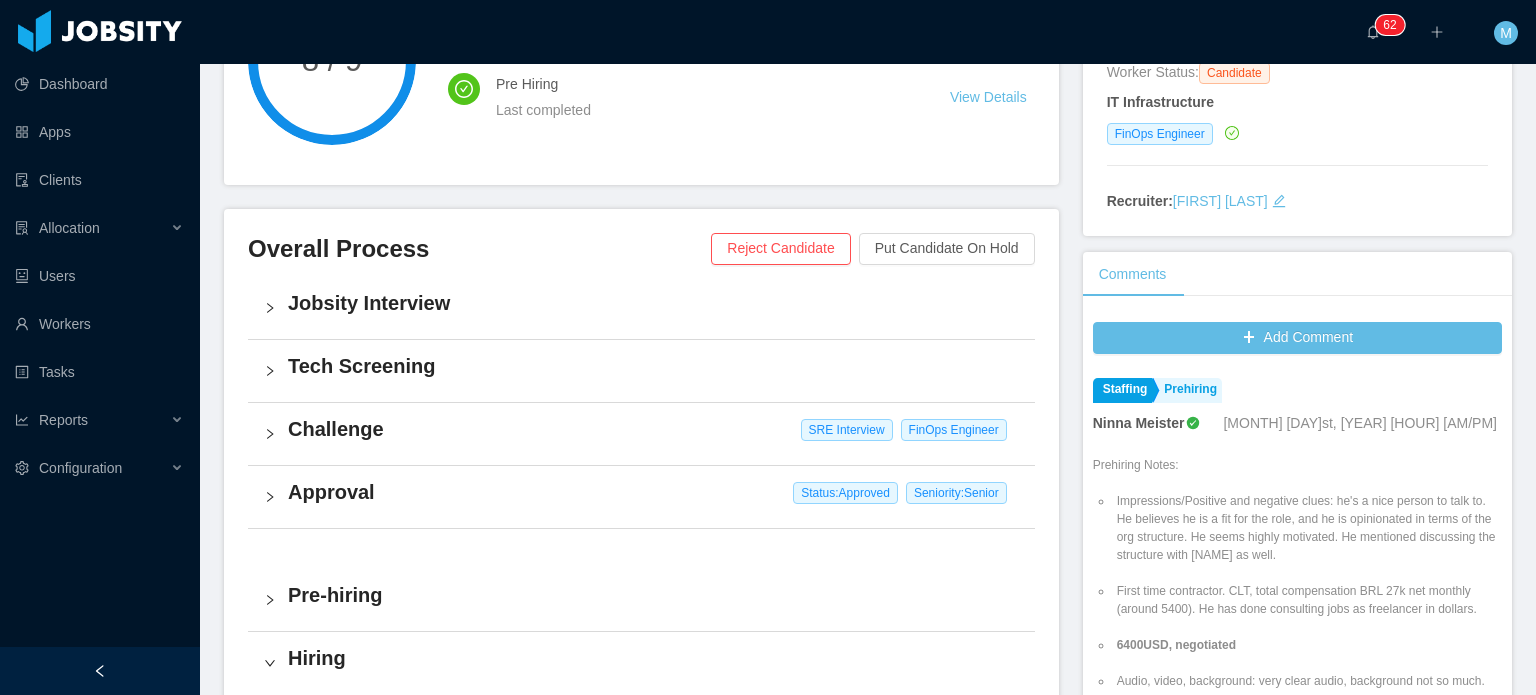 scroll, scrollTop: 400, scrollLeft: 0, axis: vertical 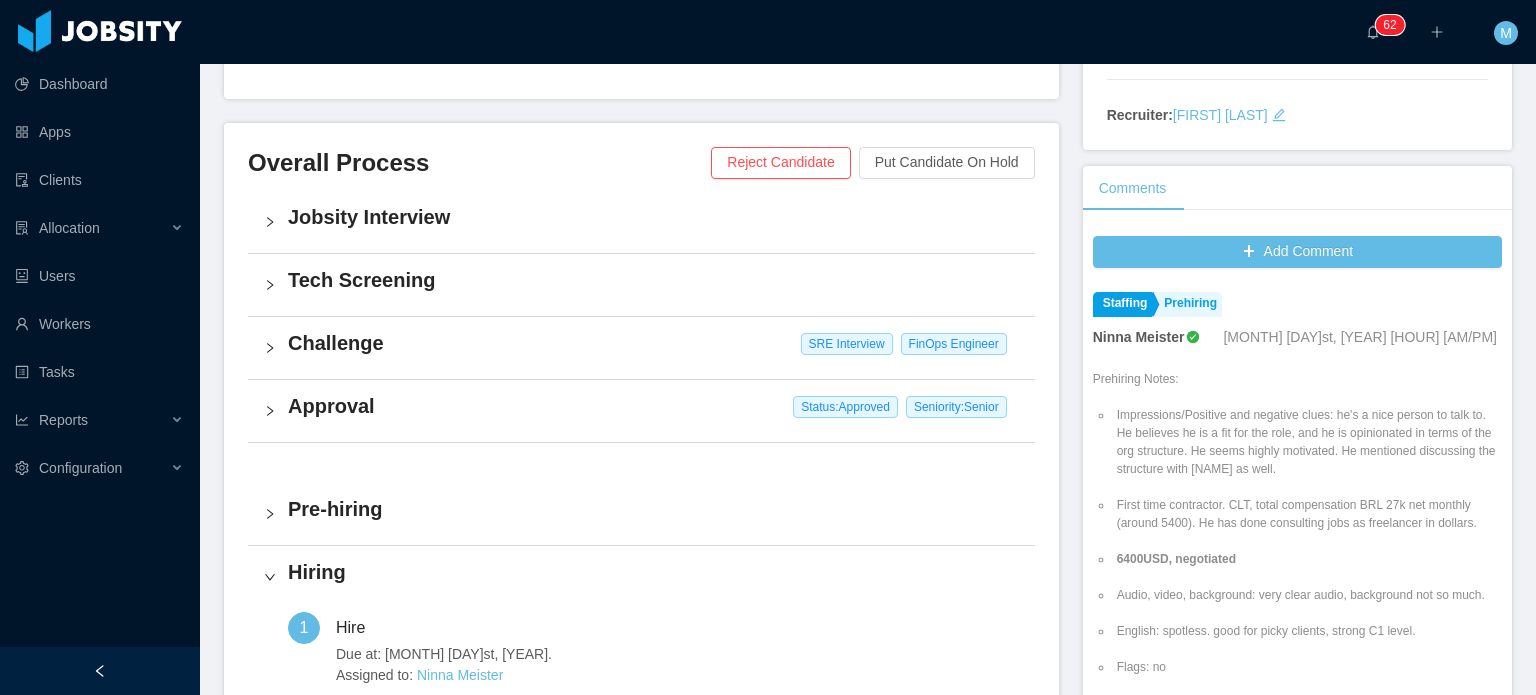 click 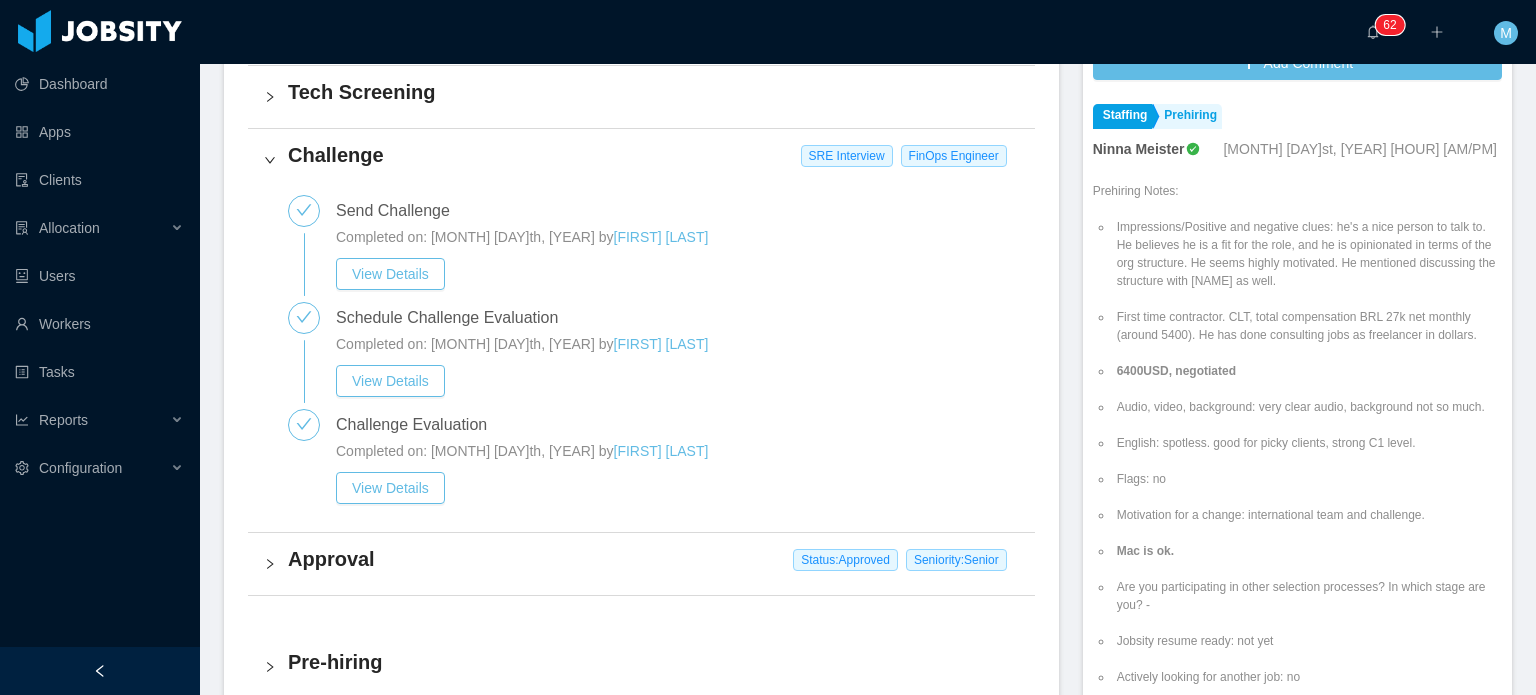 scroll, scrollTop: 600, scrollLeft: 0, axis: vertical 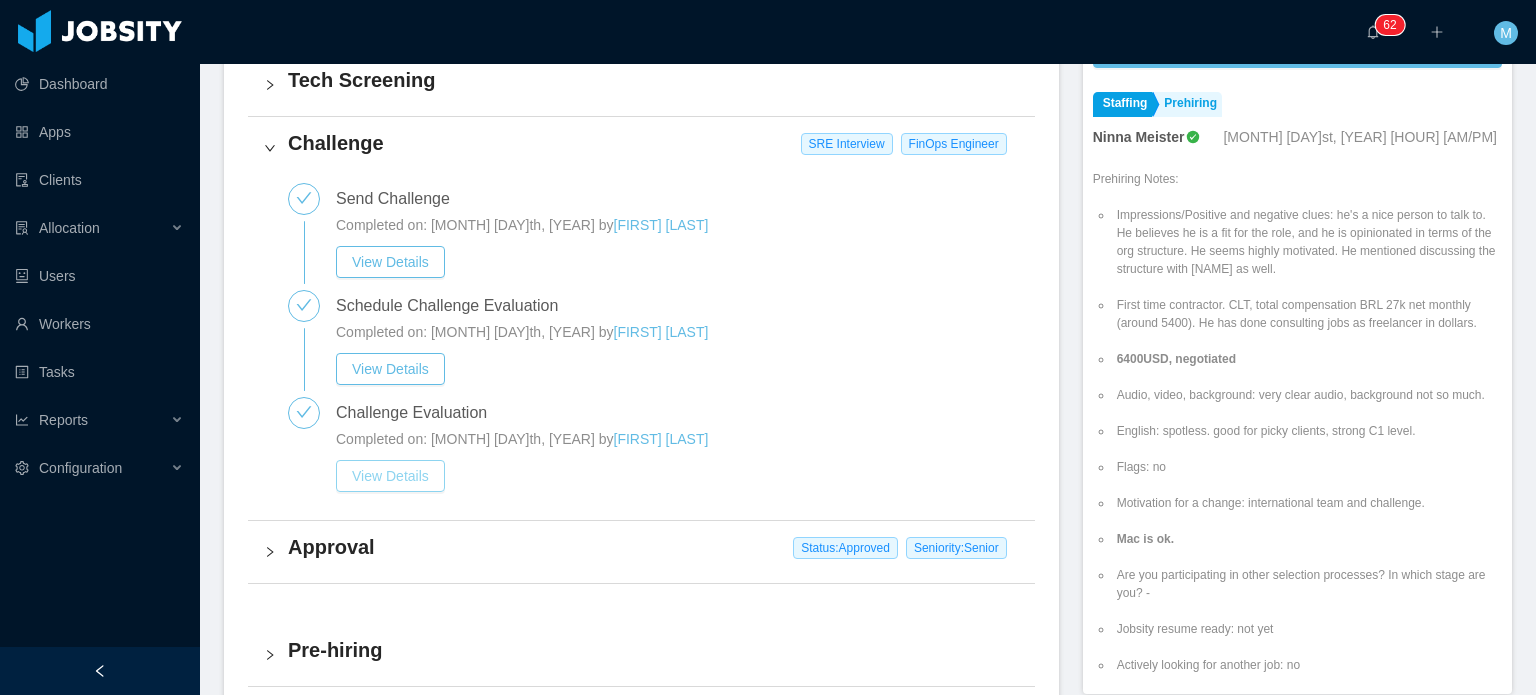 click on "View Details" at bounding box center (390, 476) 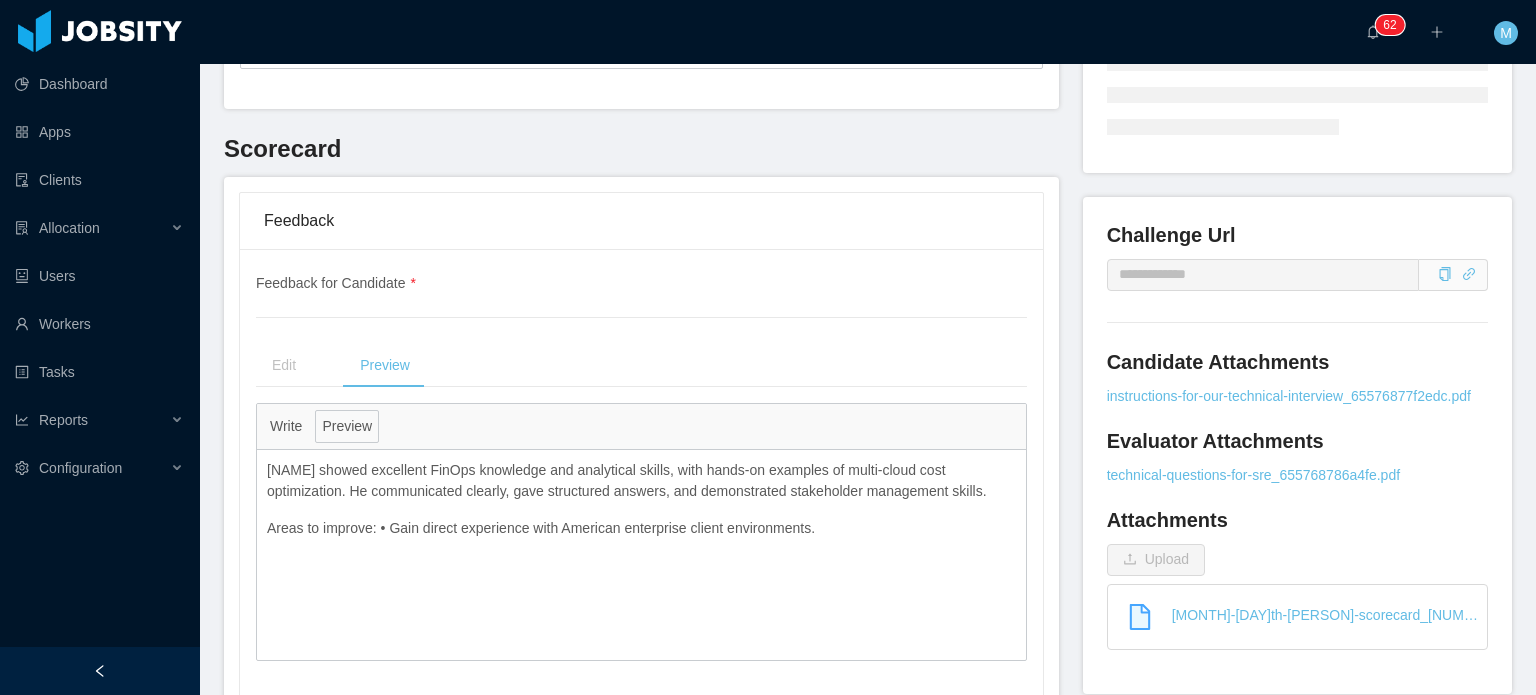 scroll, scrollTop: 848, scrollLeft: 0, axis: vertical 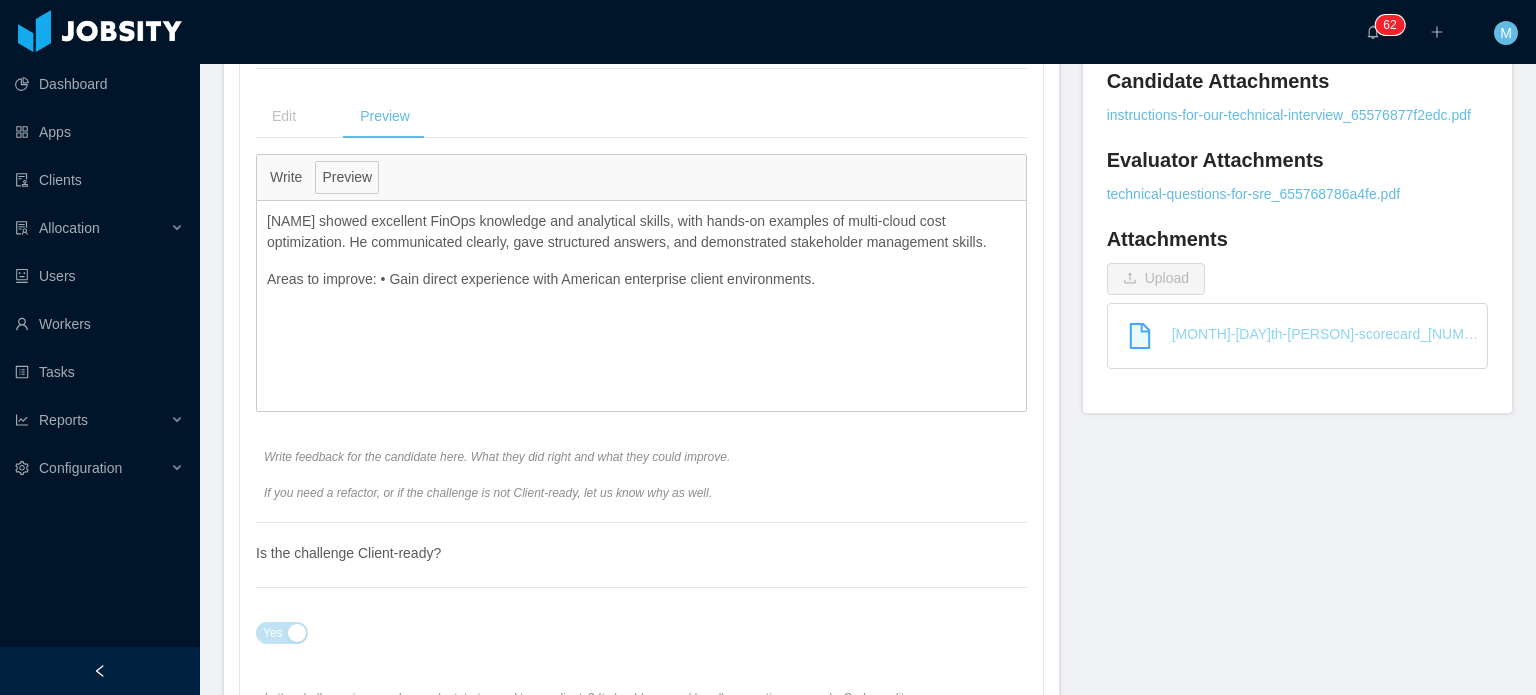 click on "july-29th-rafael-teixeira-scorecard_68896ea96b952.pdf" at bounding box center (1305, 334) 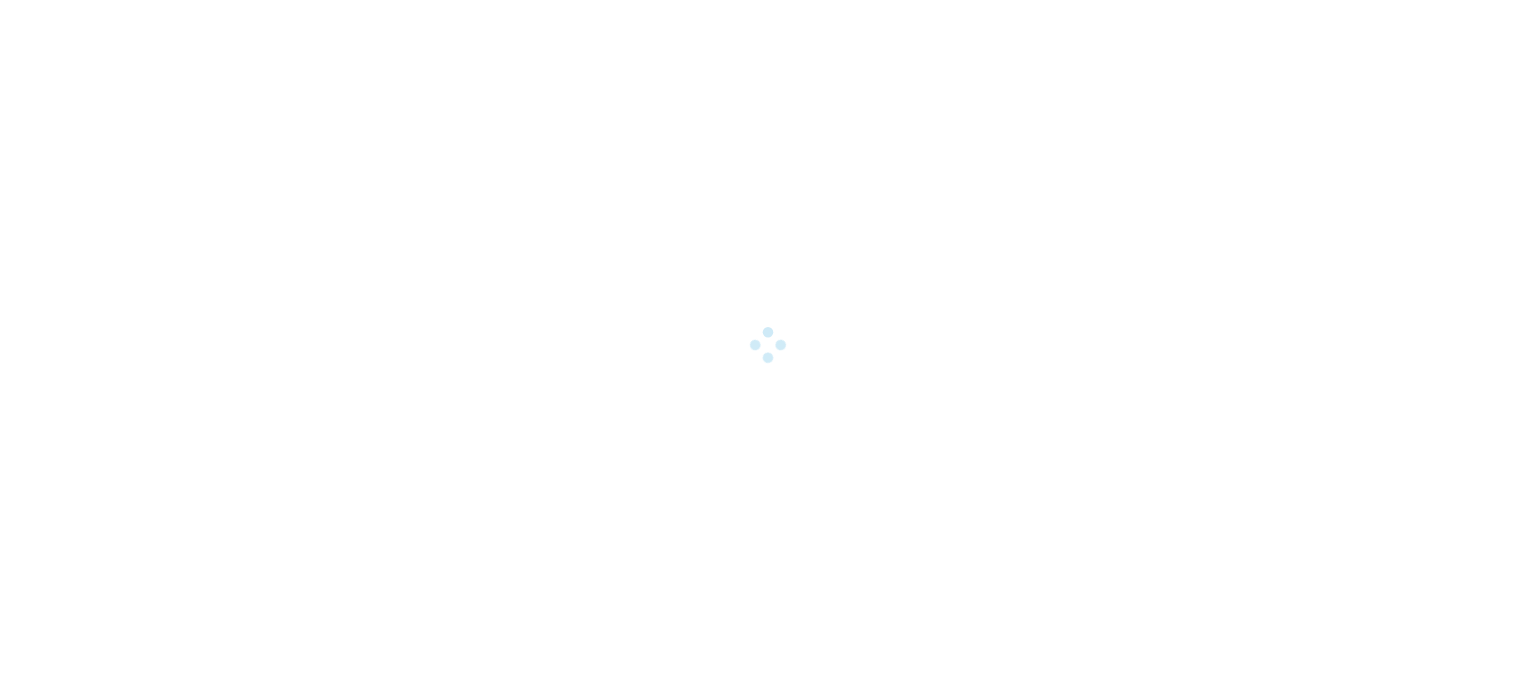 scroll, scrollTop: 0, scrollLeft: 0, axis: both 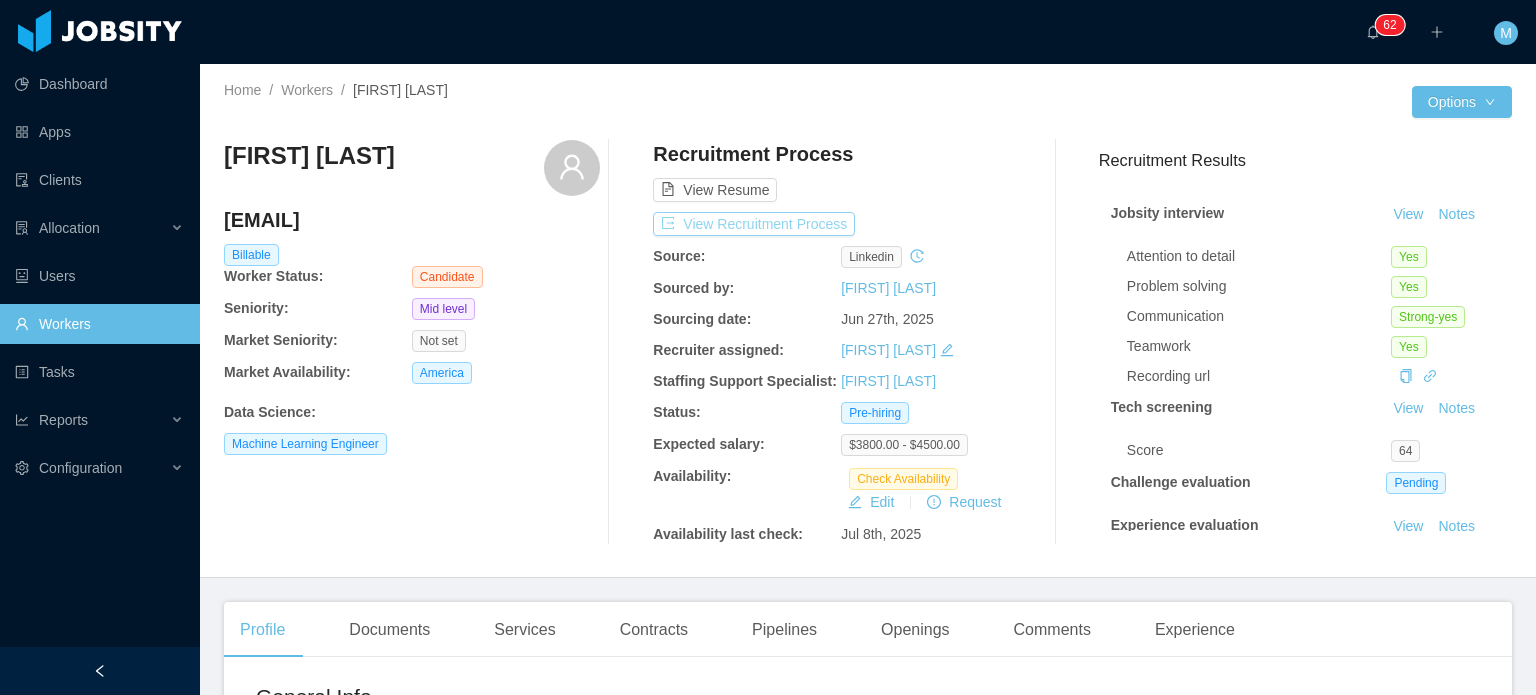 click on "View Recruitment Process" at bounding box center (754, 224) 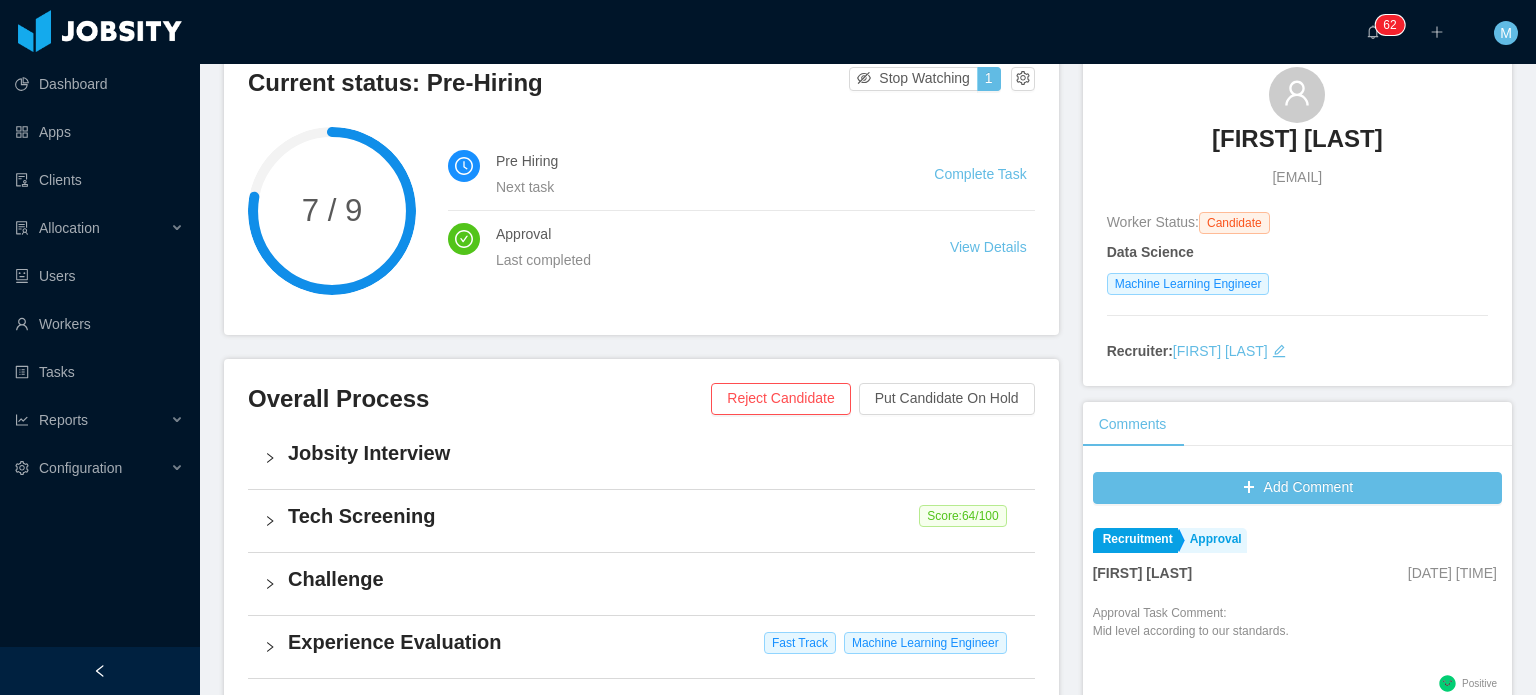 scroll, scrollTop: 216, scrollLeft: 0, axis: vertical 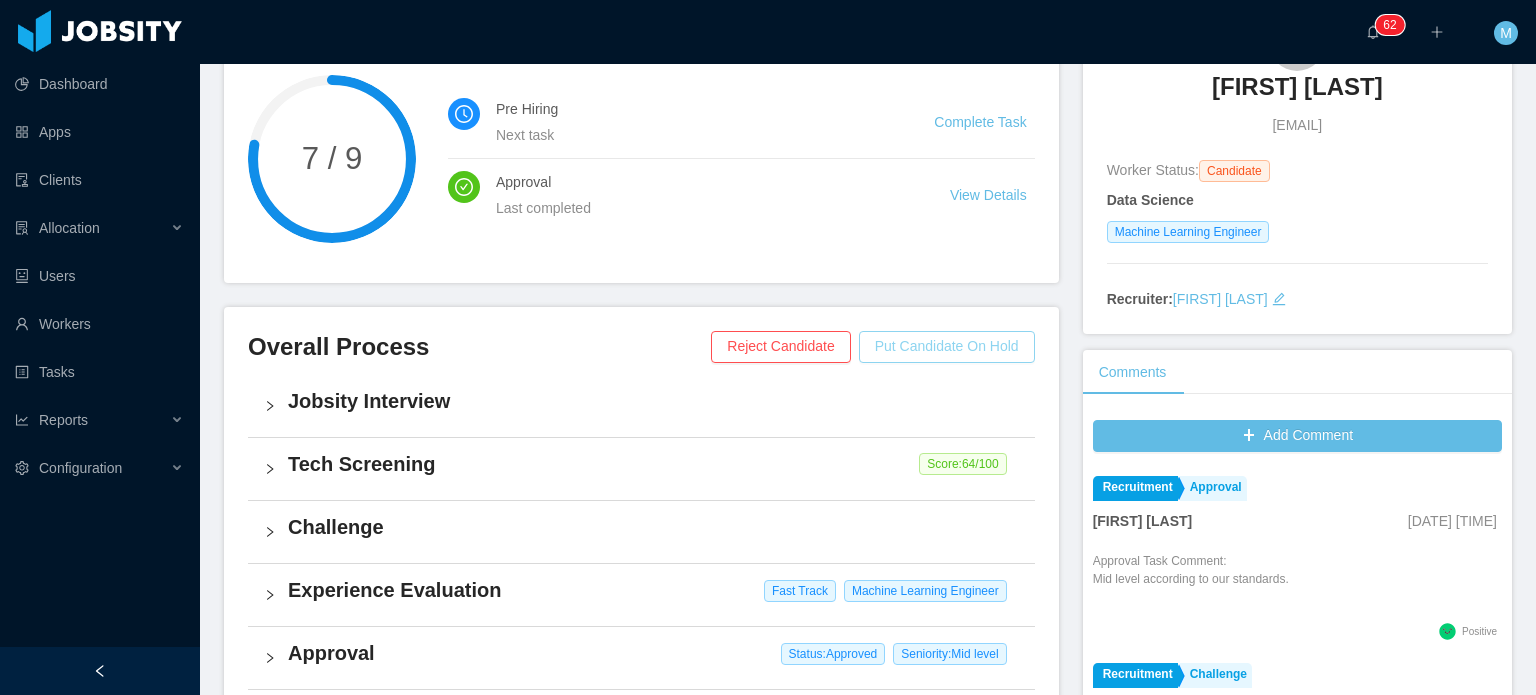 click on "Put Candidate On Hold" at bounding box center (947, 347) 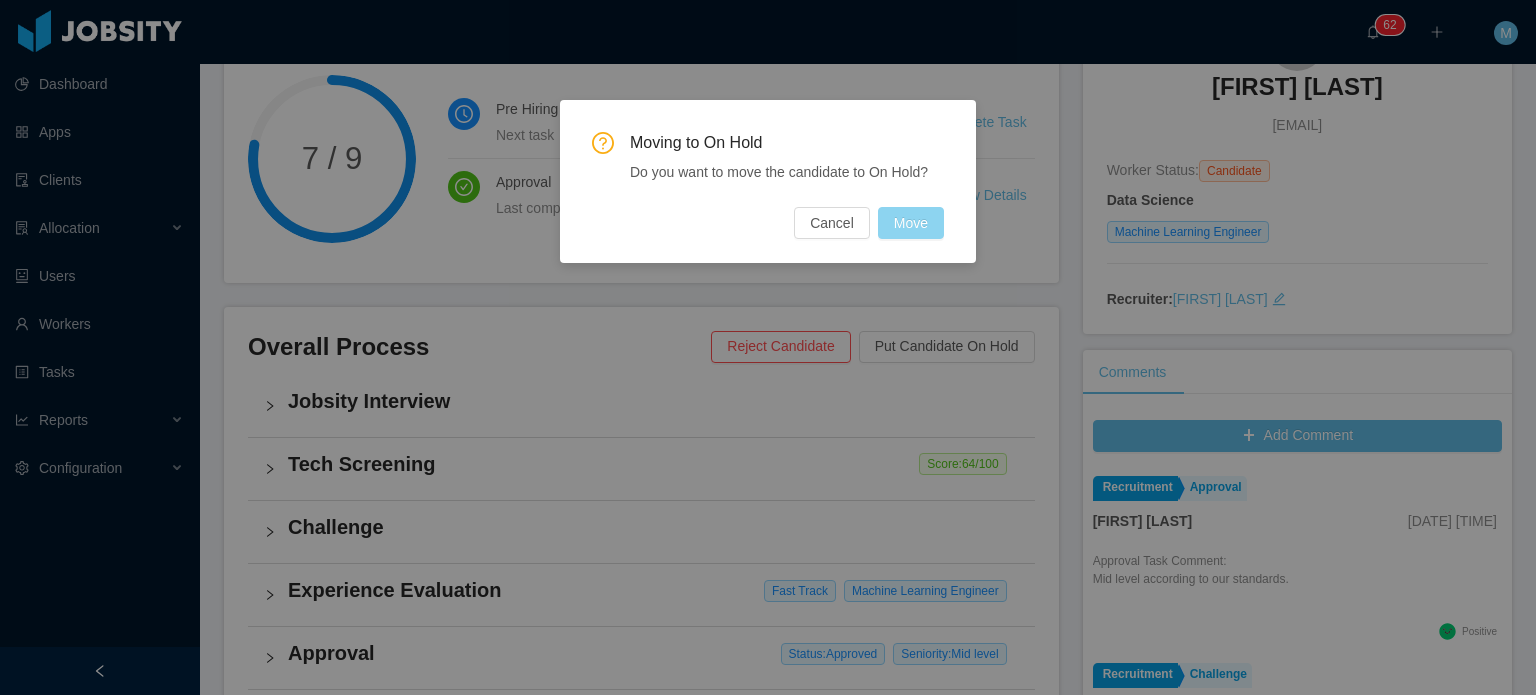 click on "Move" at bounding box center [911, 223] 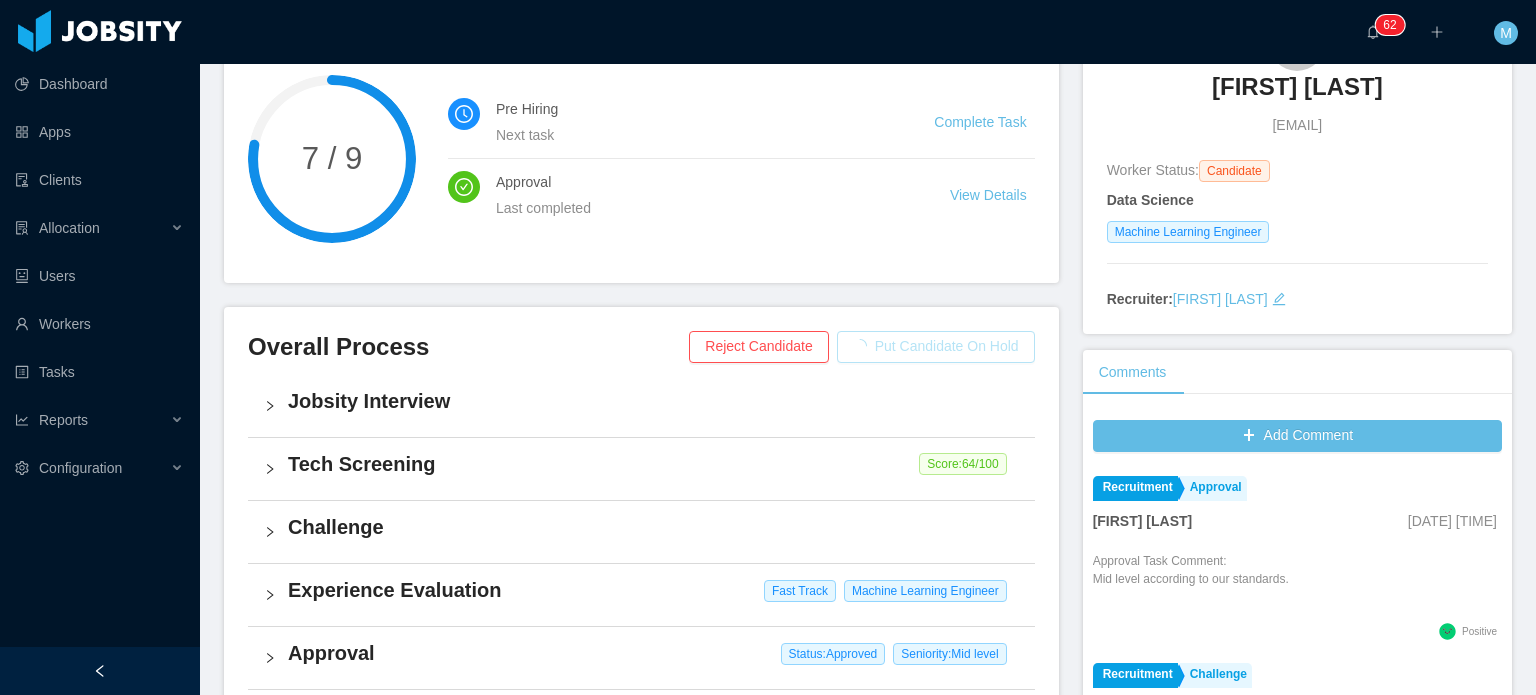 scroll, scrollTop: 0, scrollLeft: 0, axis: both 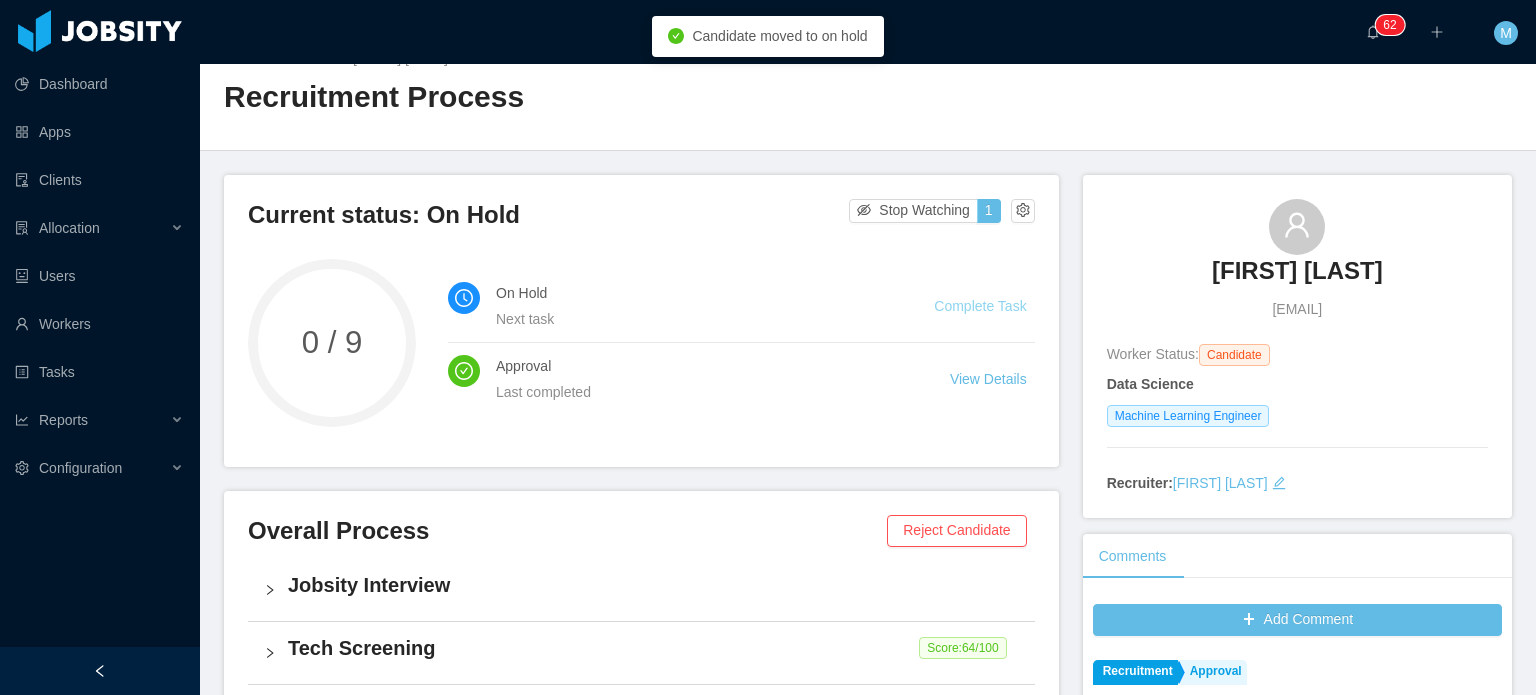 click on "Complete Task" at bounding box center [980, 306] 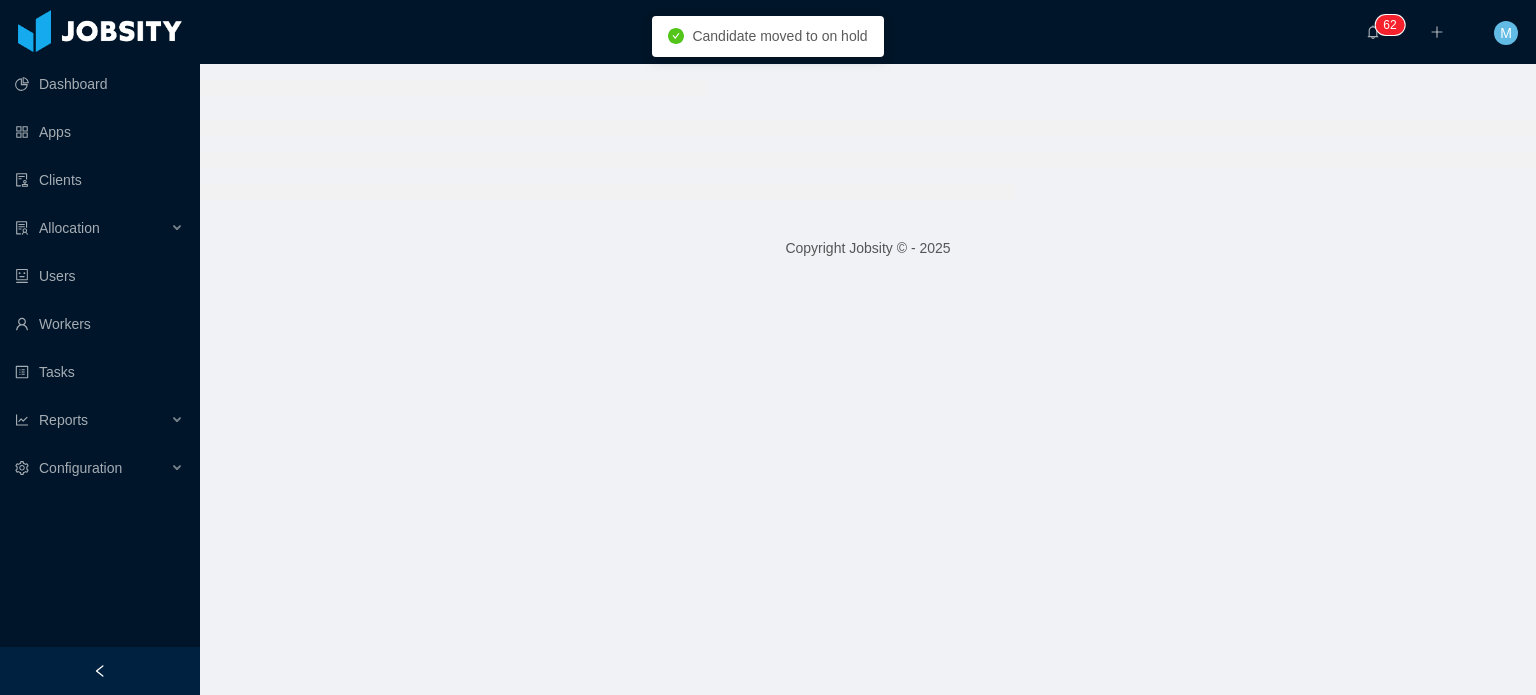 scroll, scrollTop: 0, scrollLeft: 0, axis: both 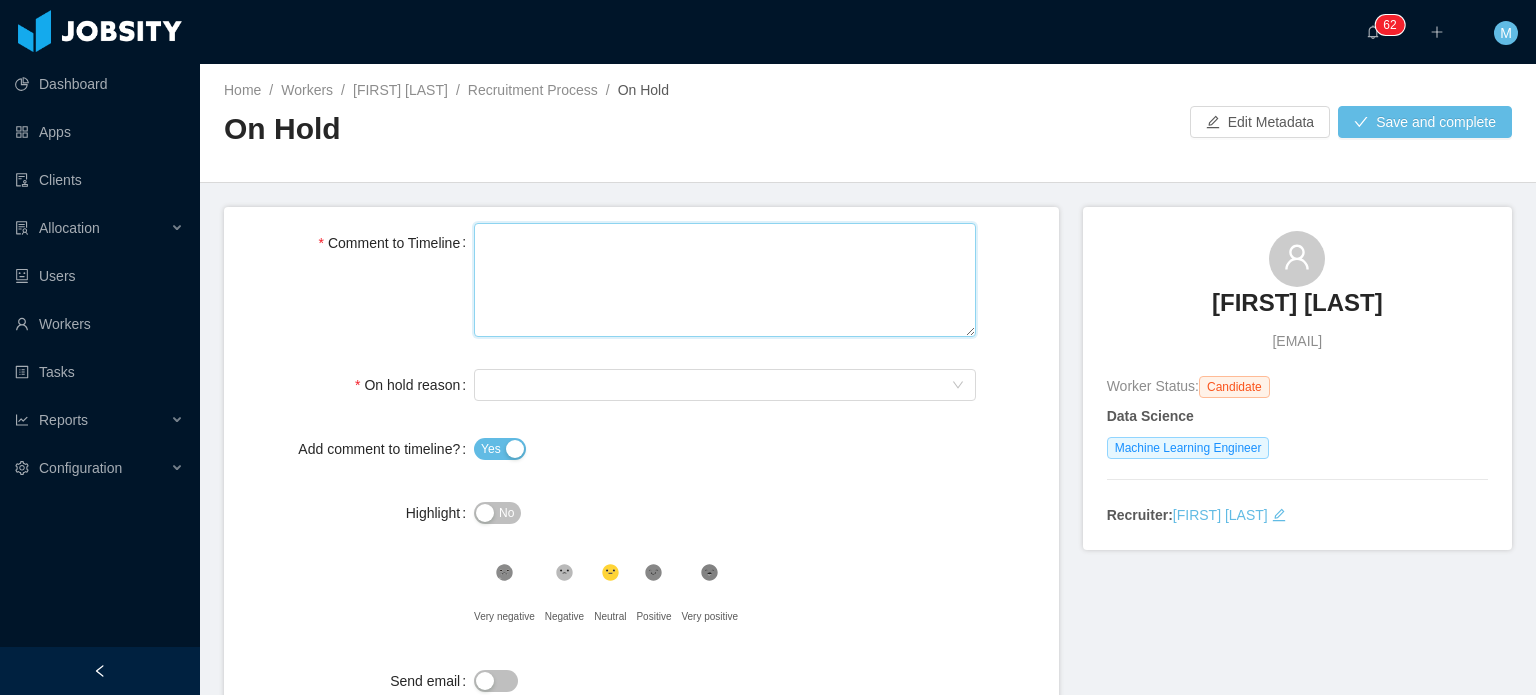 click on "Comment to Timeline" at bounding box center [725, 280] 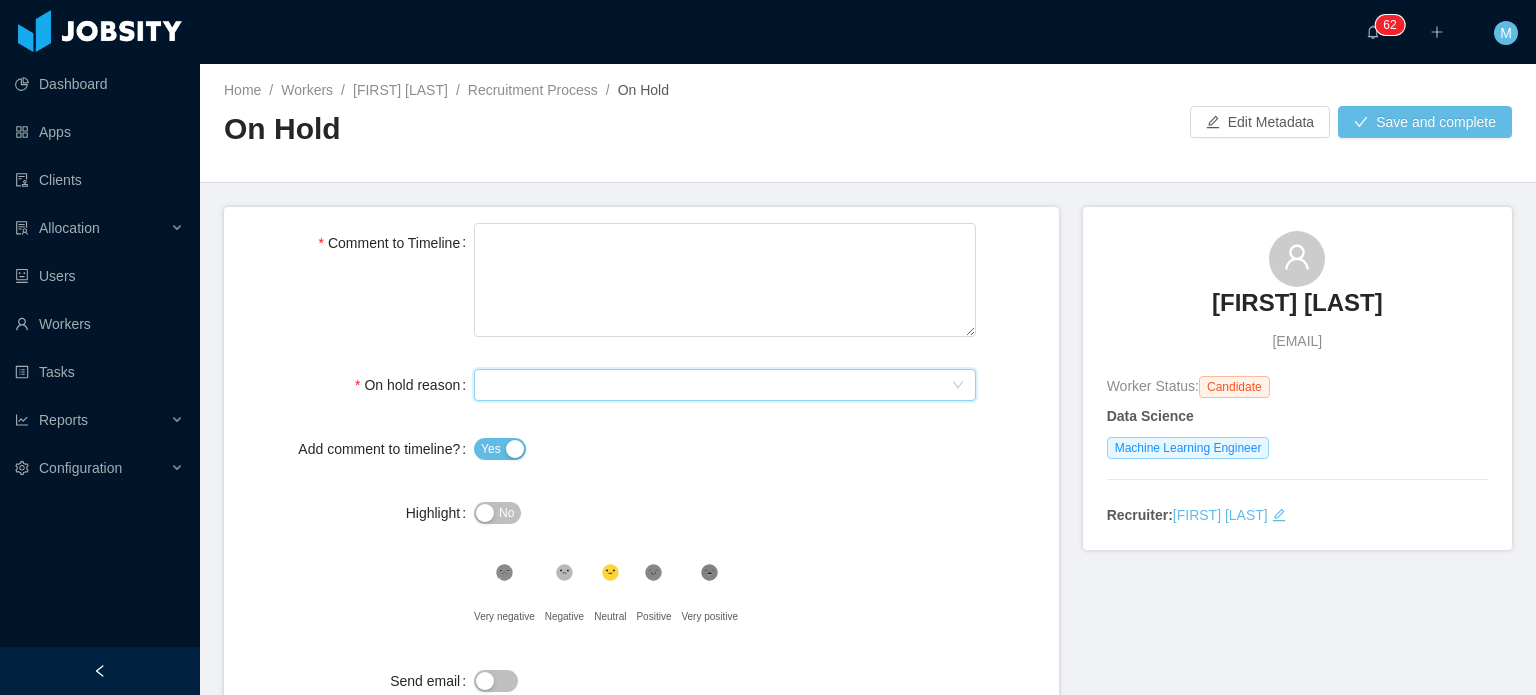 click on "Select On Hold reason" at bounding box center [718, 385] 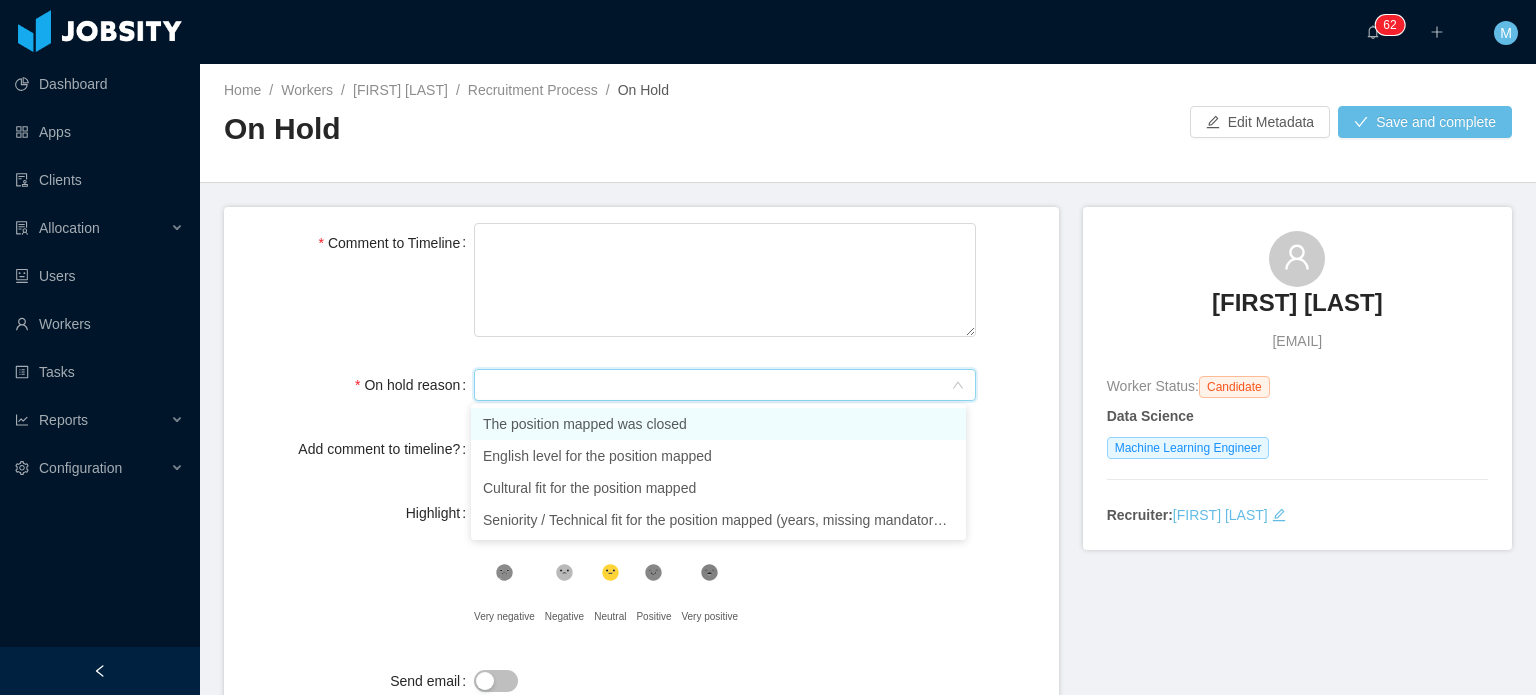 click on "The position mapped was closed" at bounding box center [718, 424] 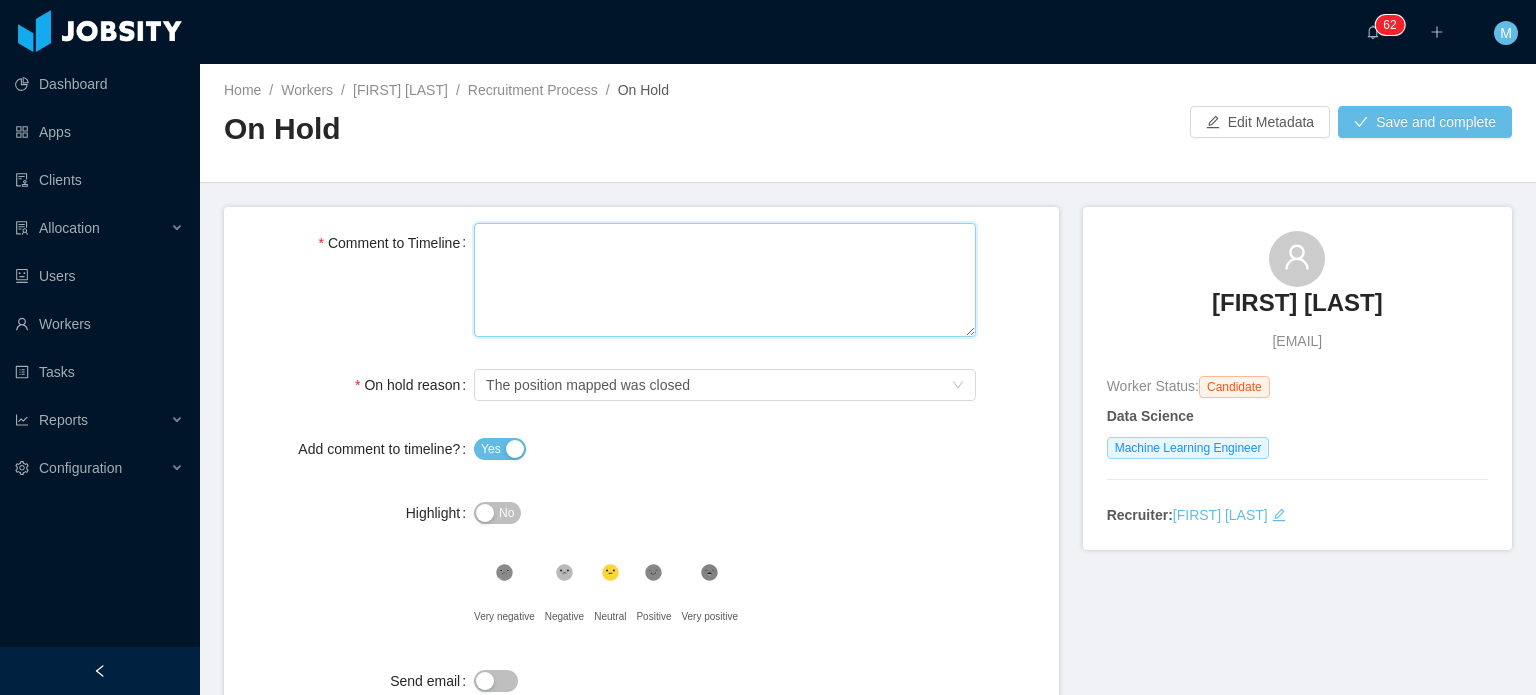 click on "Comment to Timeline" at bounding box center (725, 280) 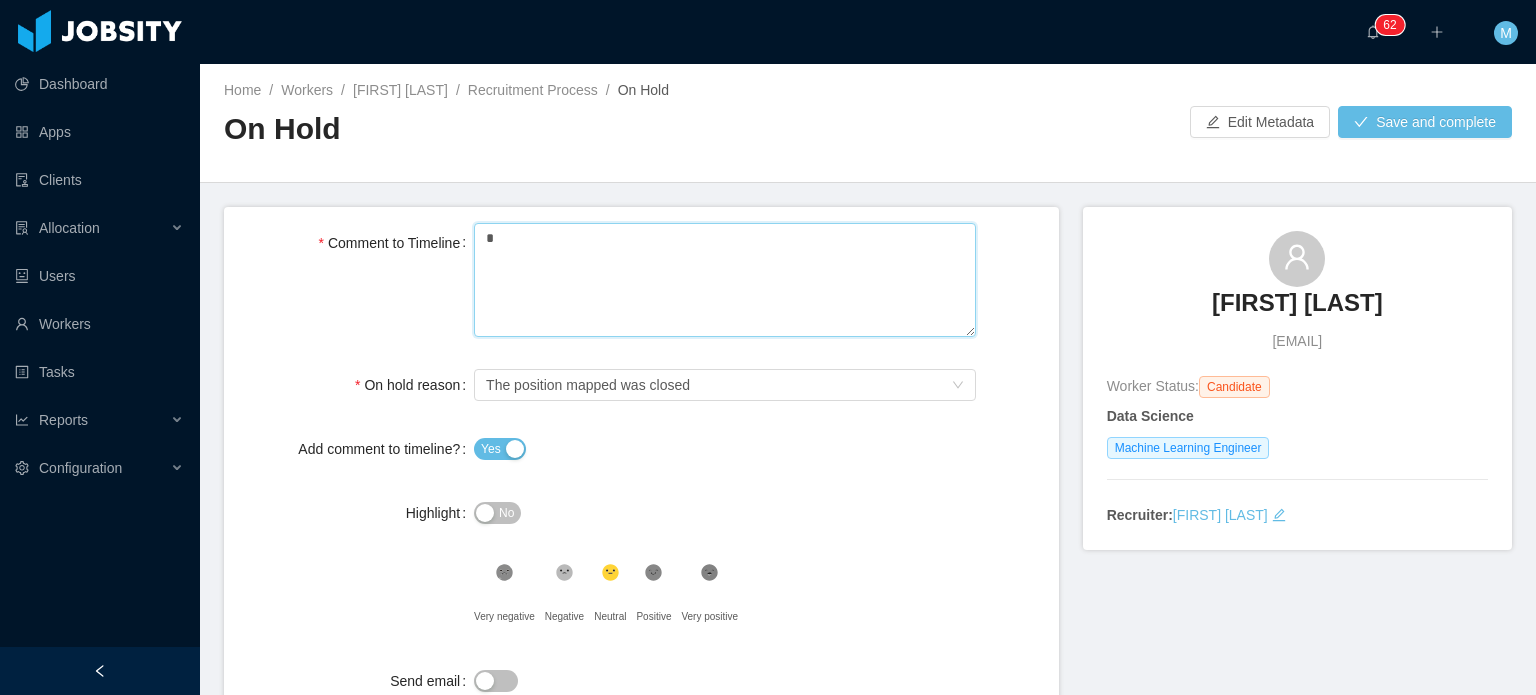 type 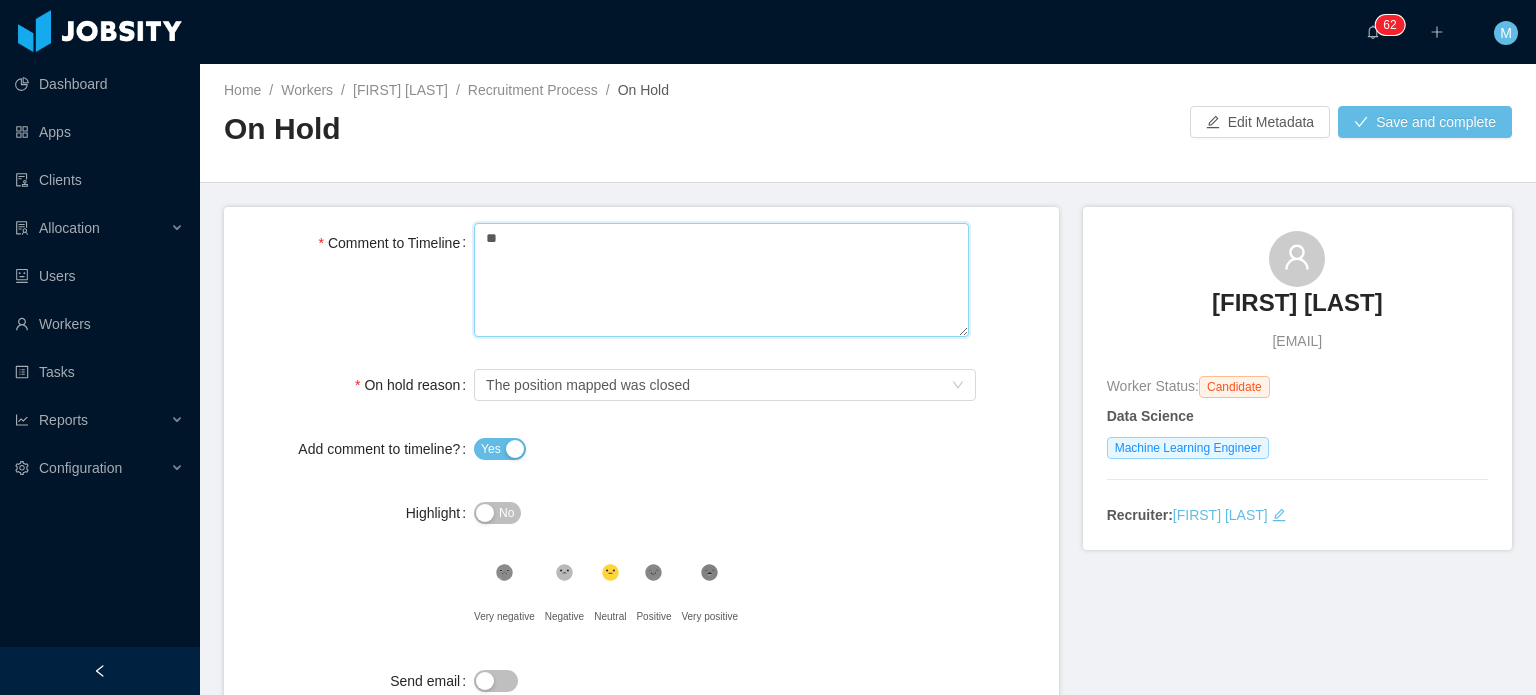 type 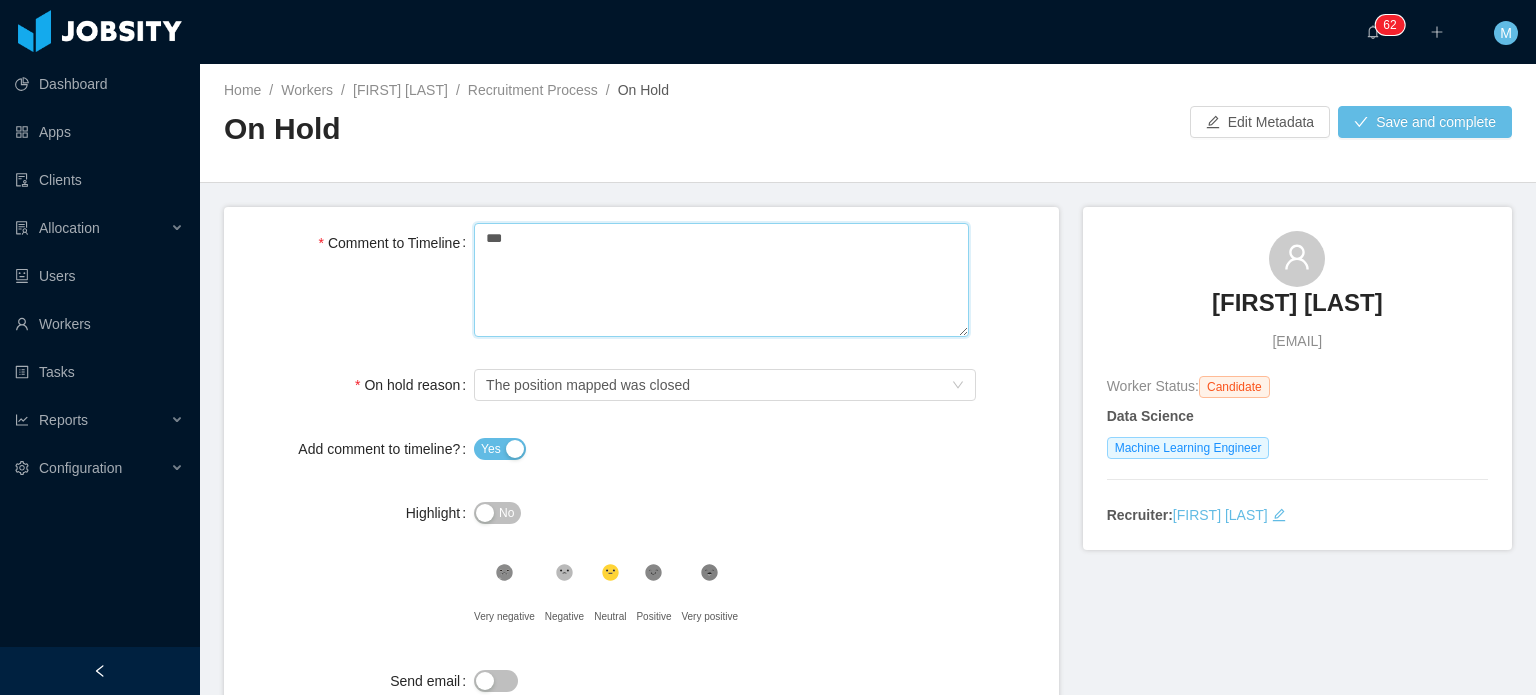 type 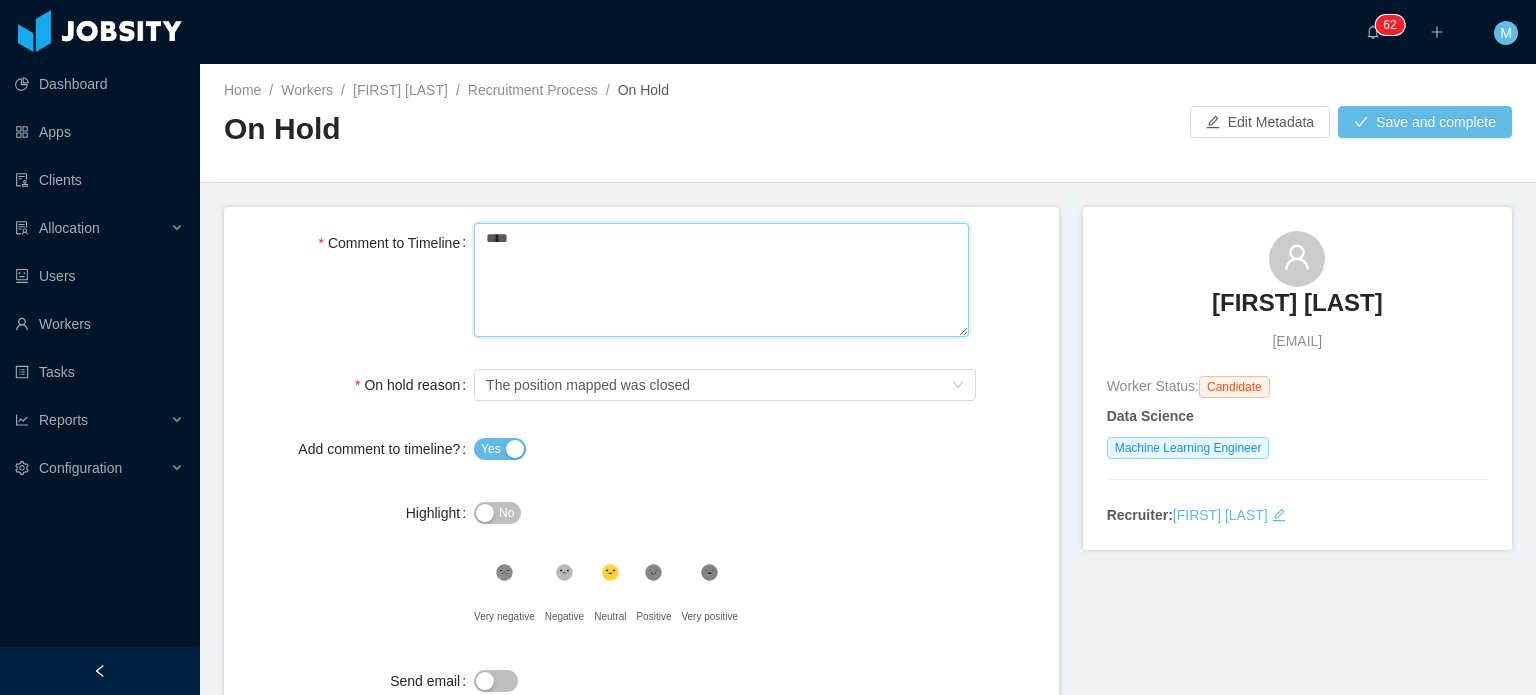 type 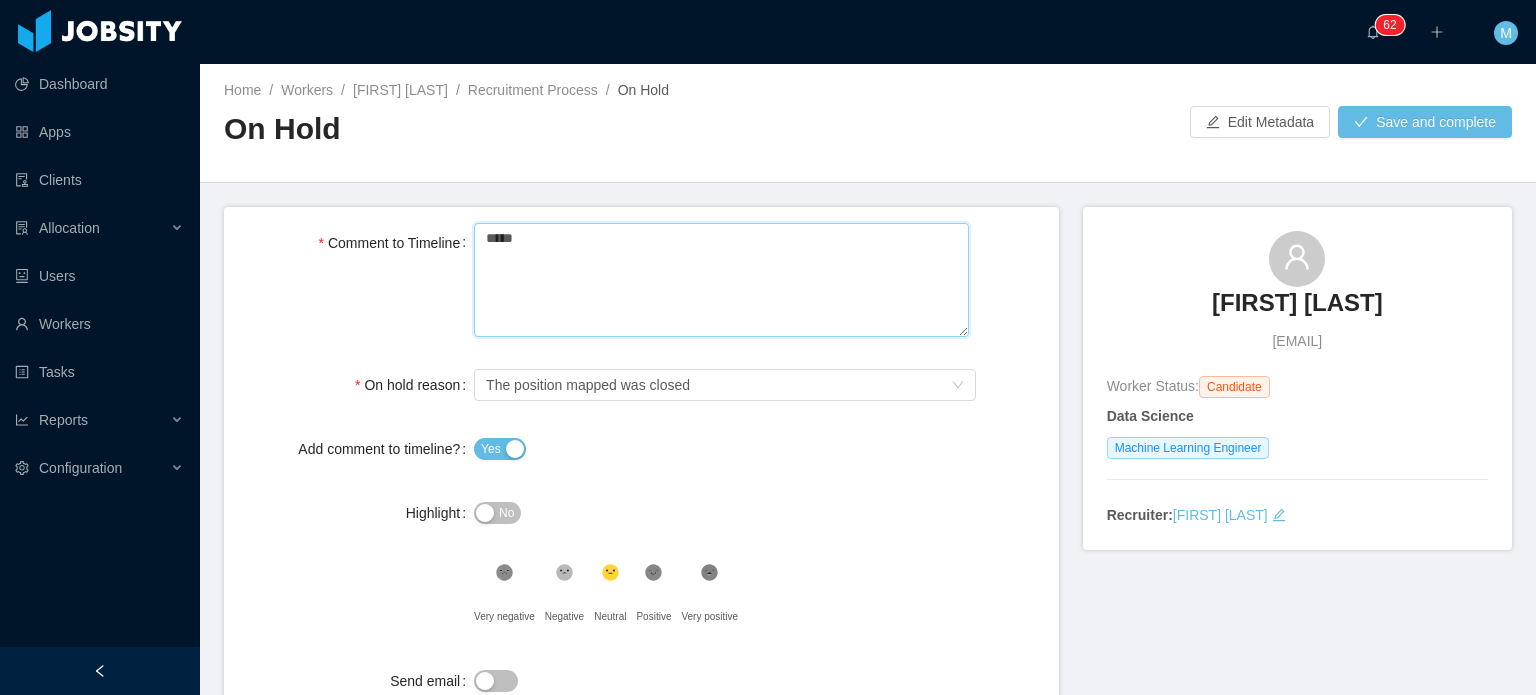 type 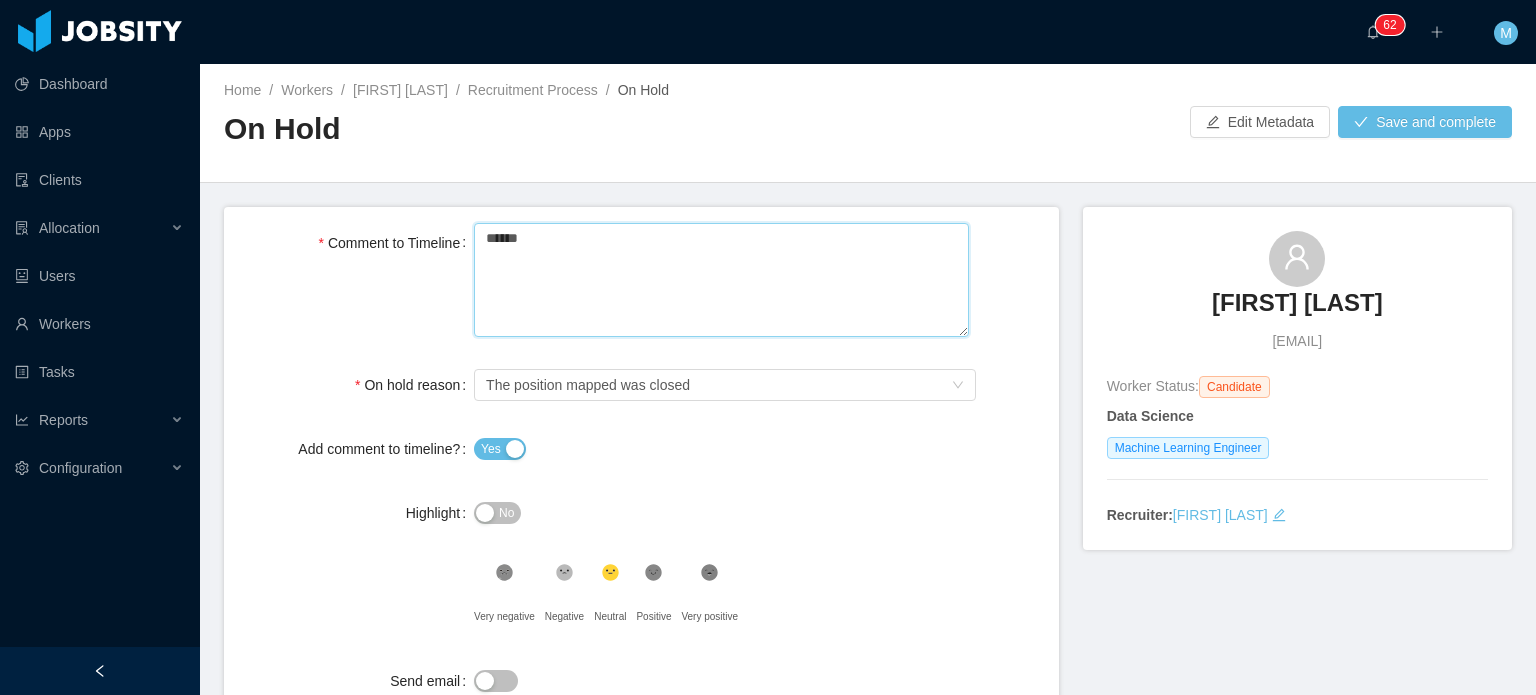 type 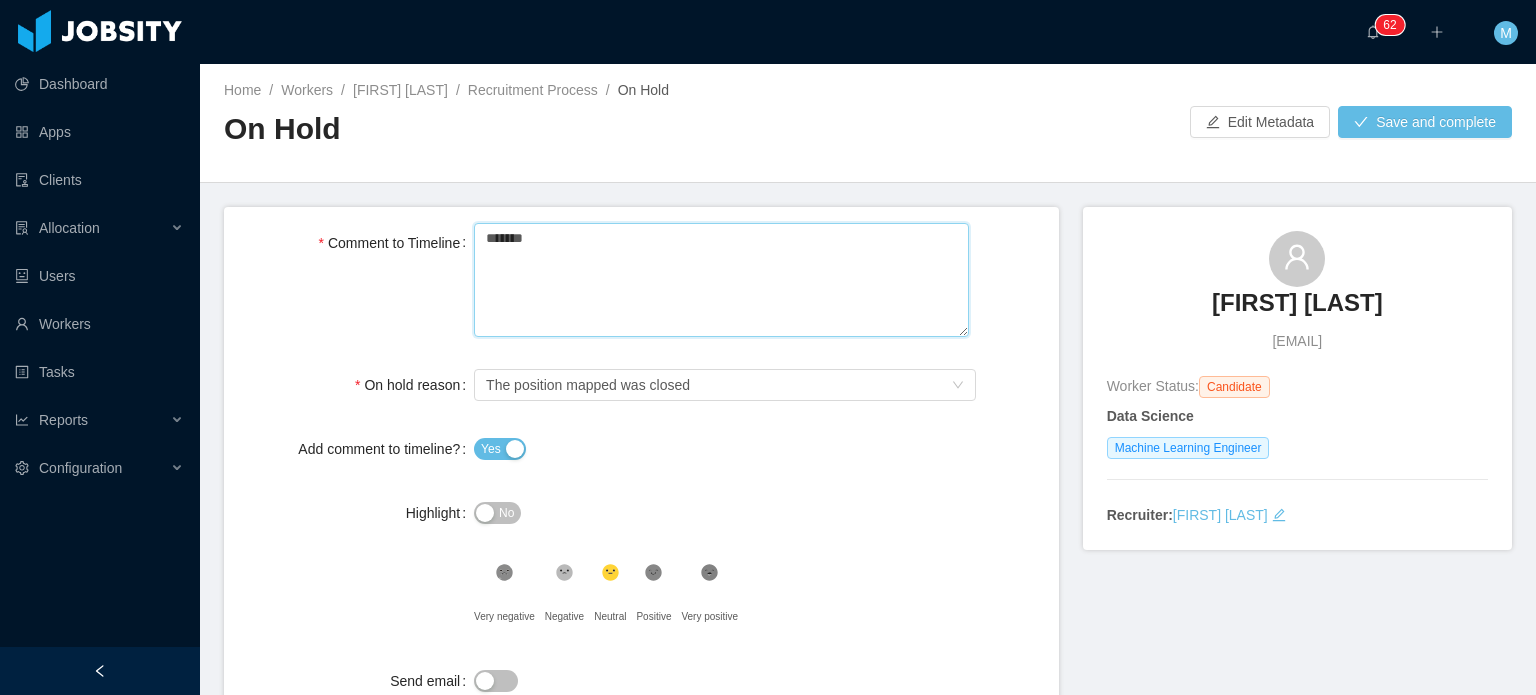 type 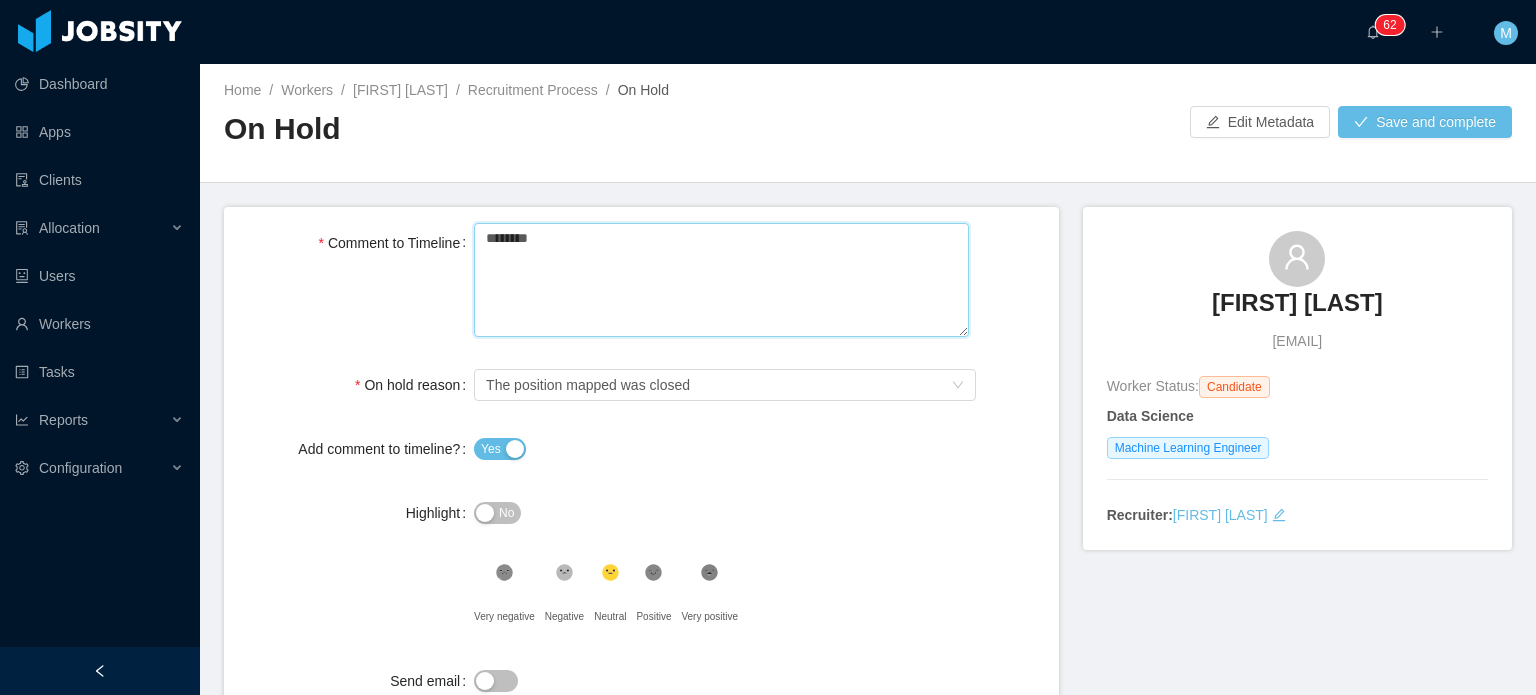 type 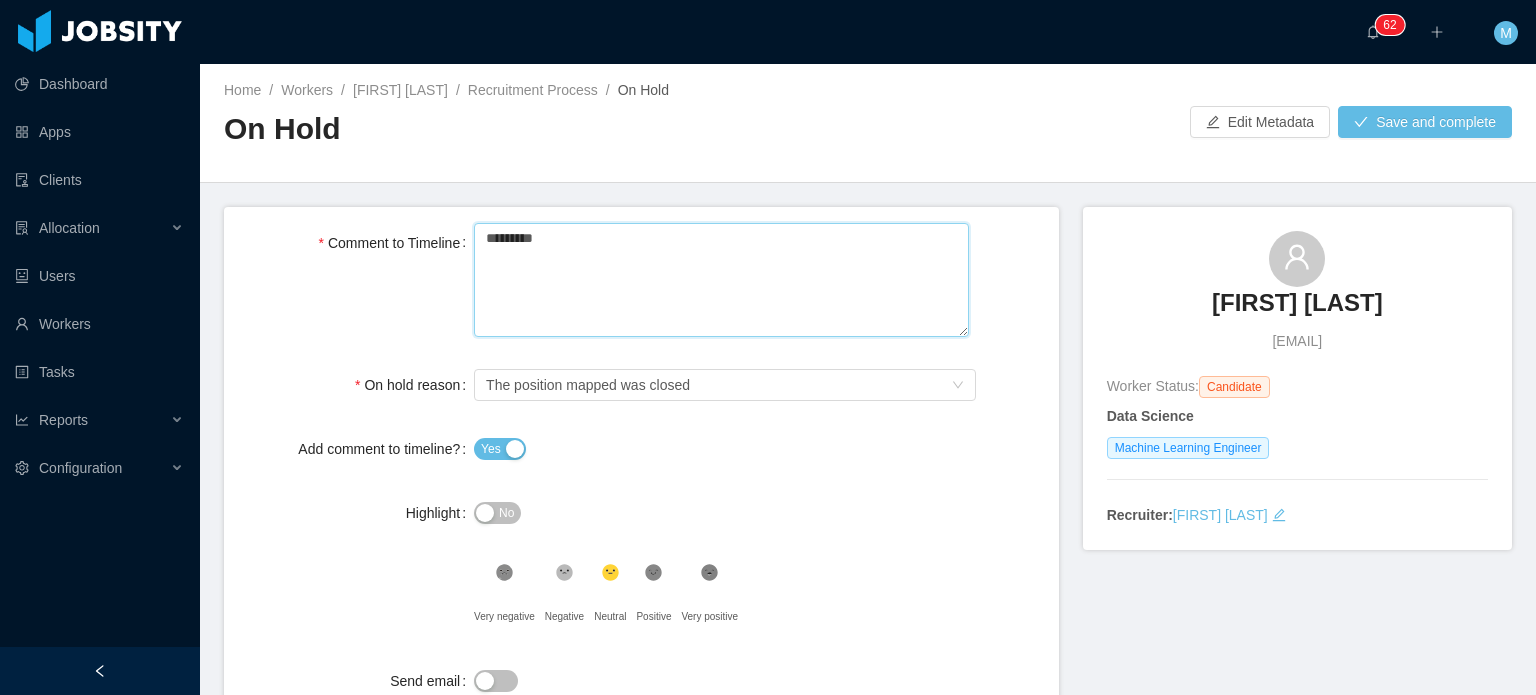 type 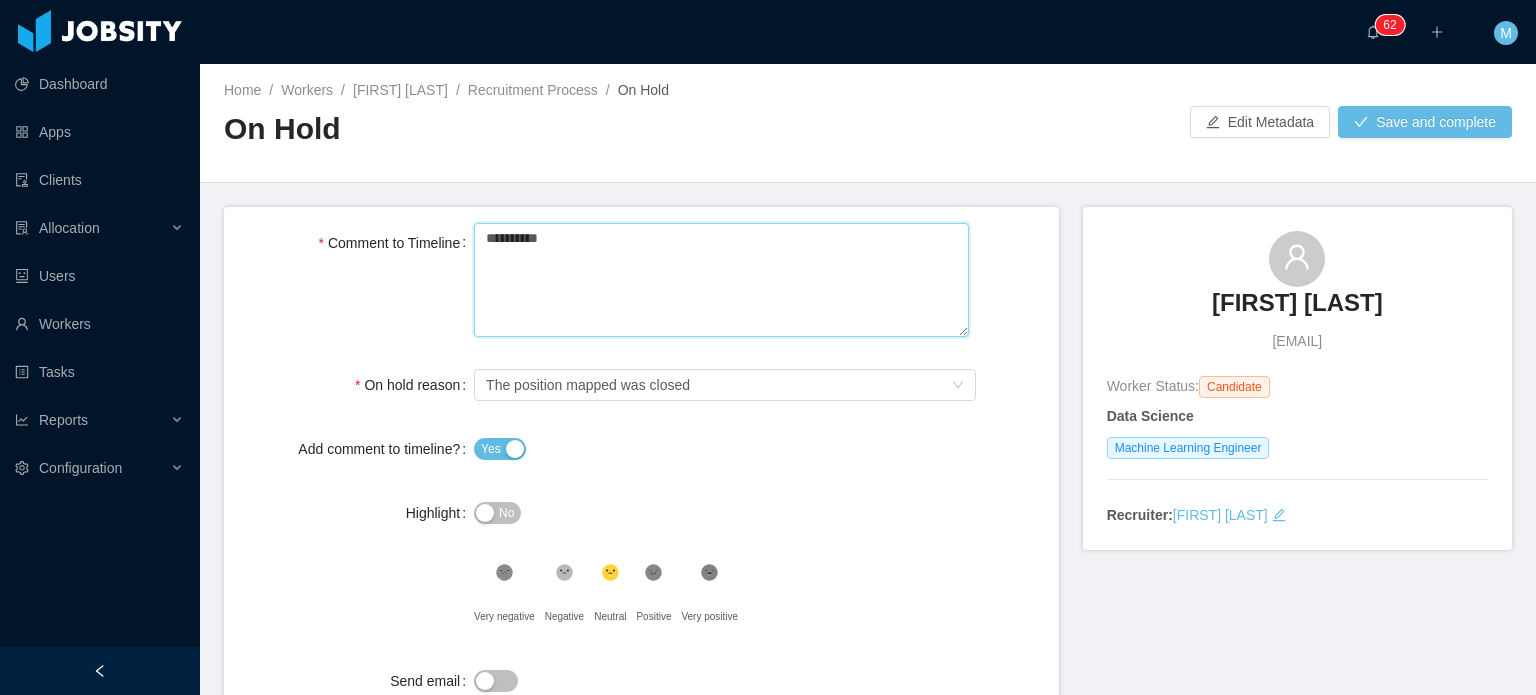 type 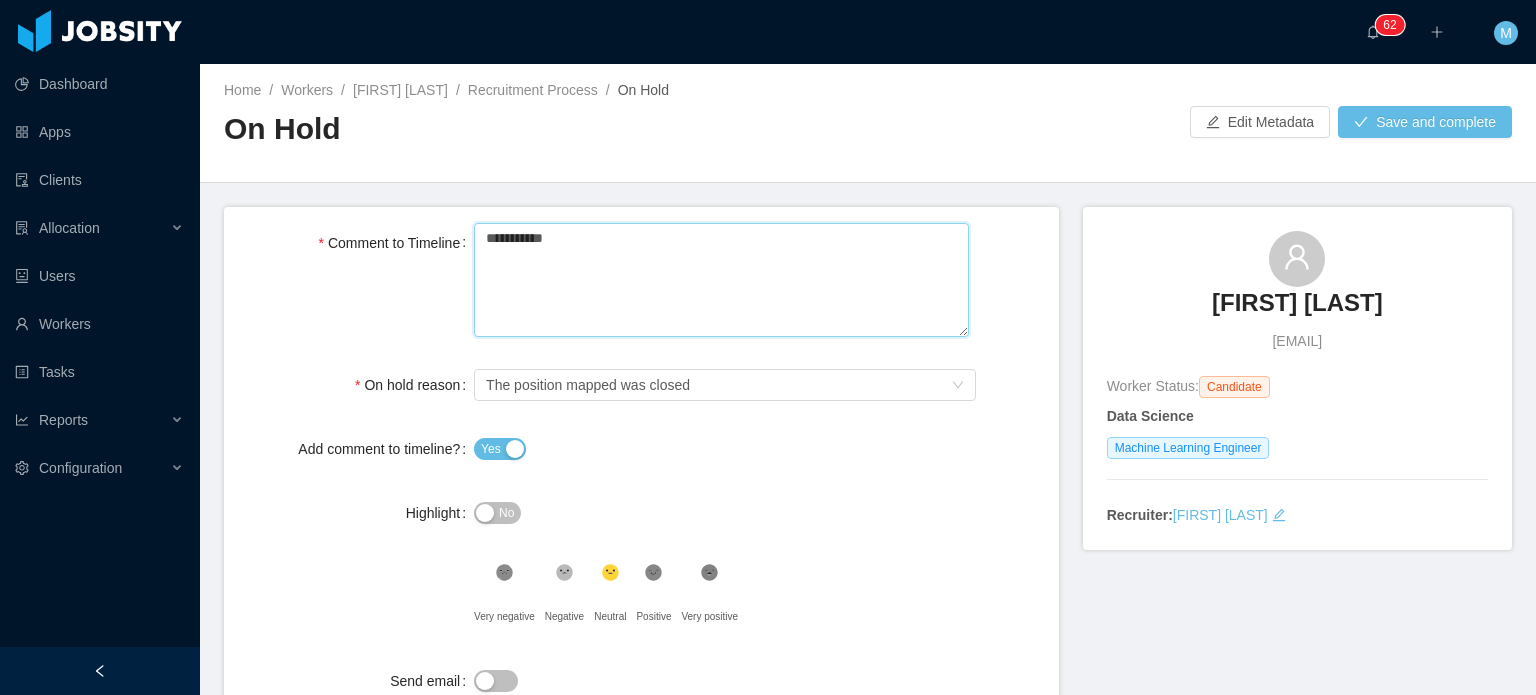 type 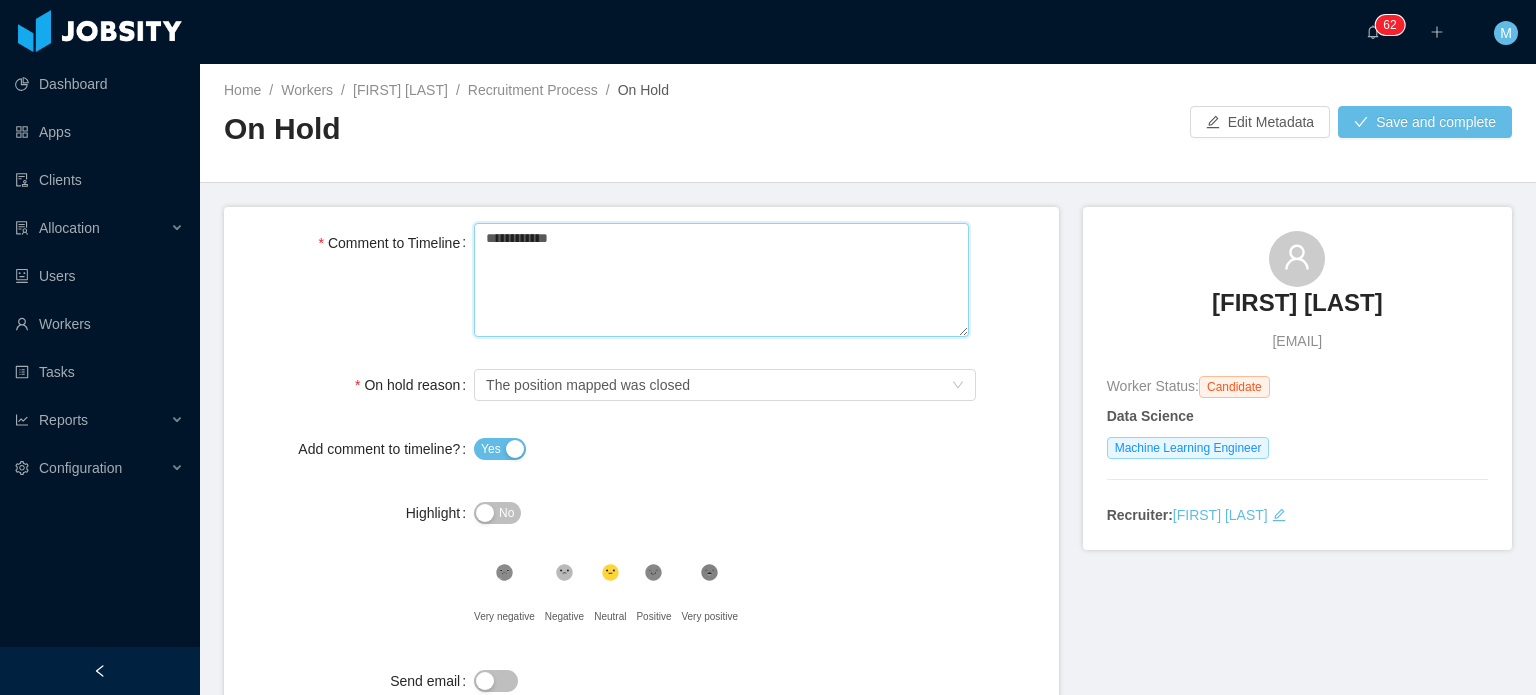 type 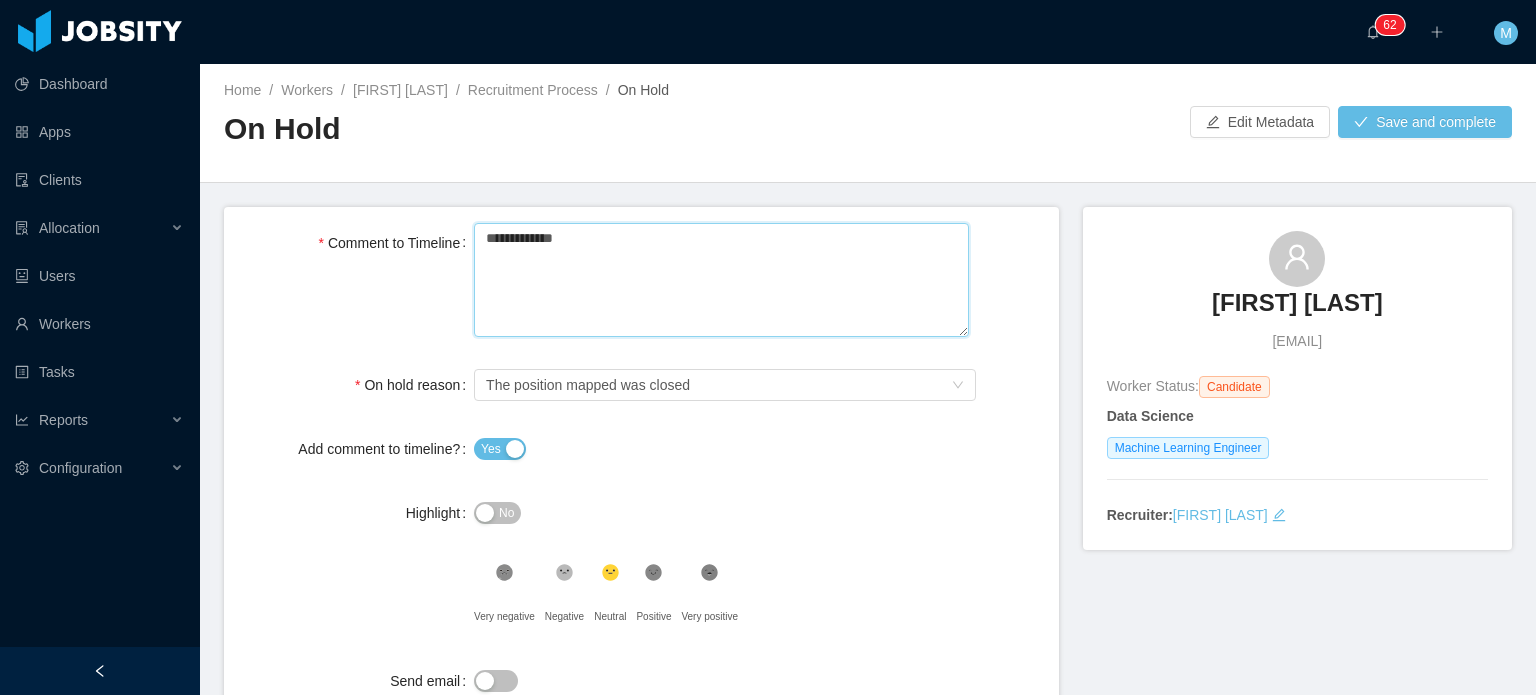 type 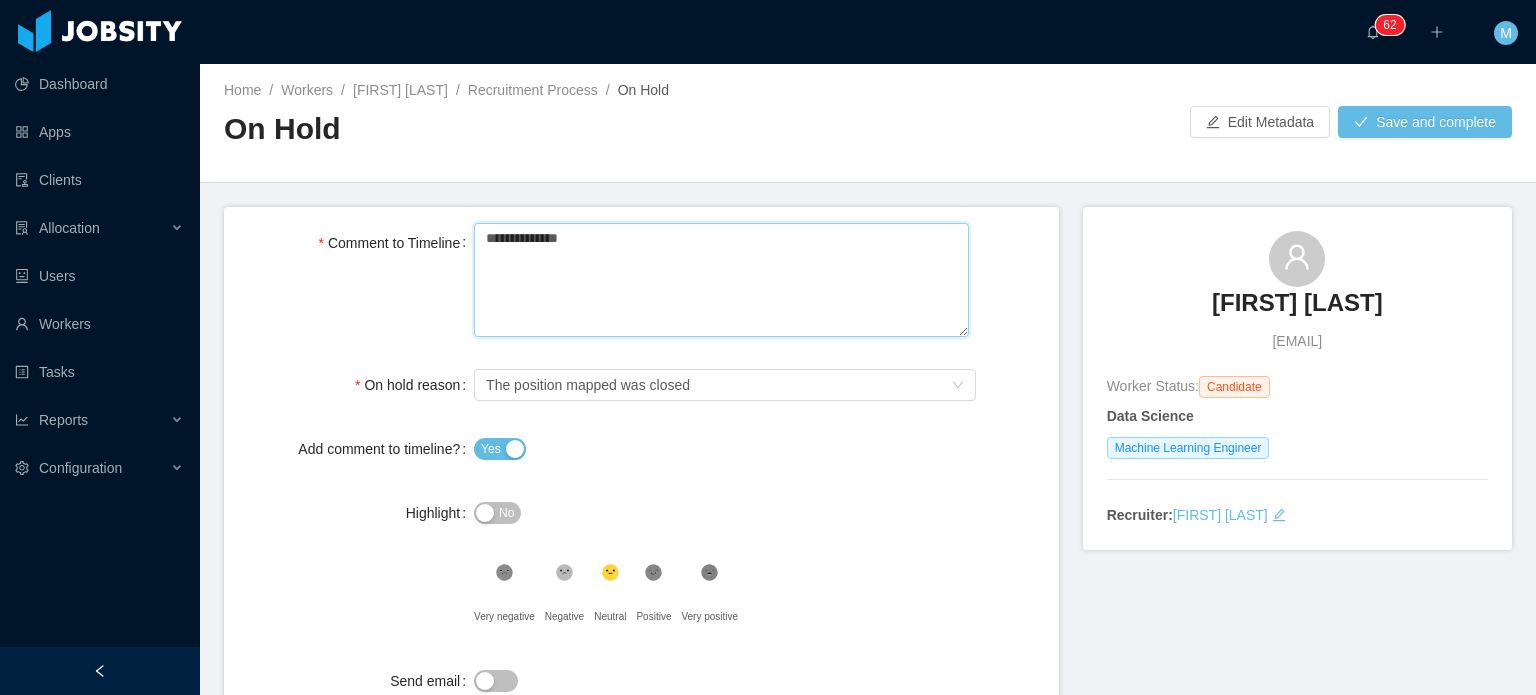 type 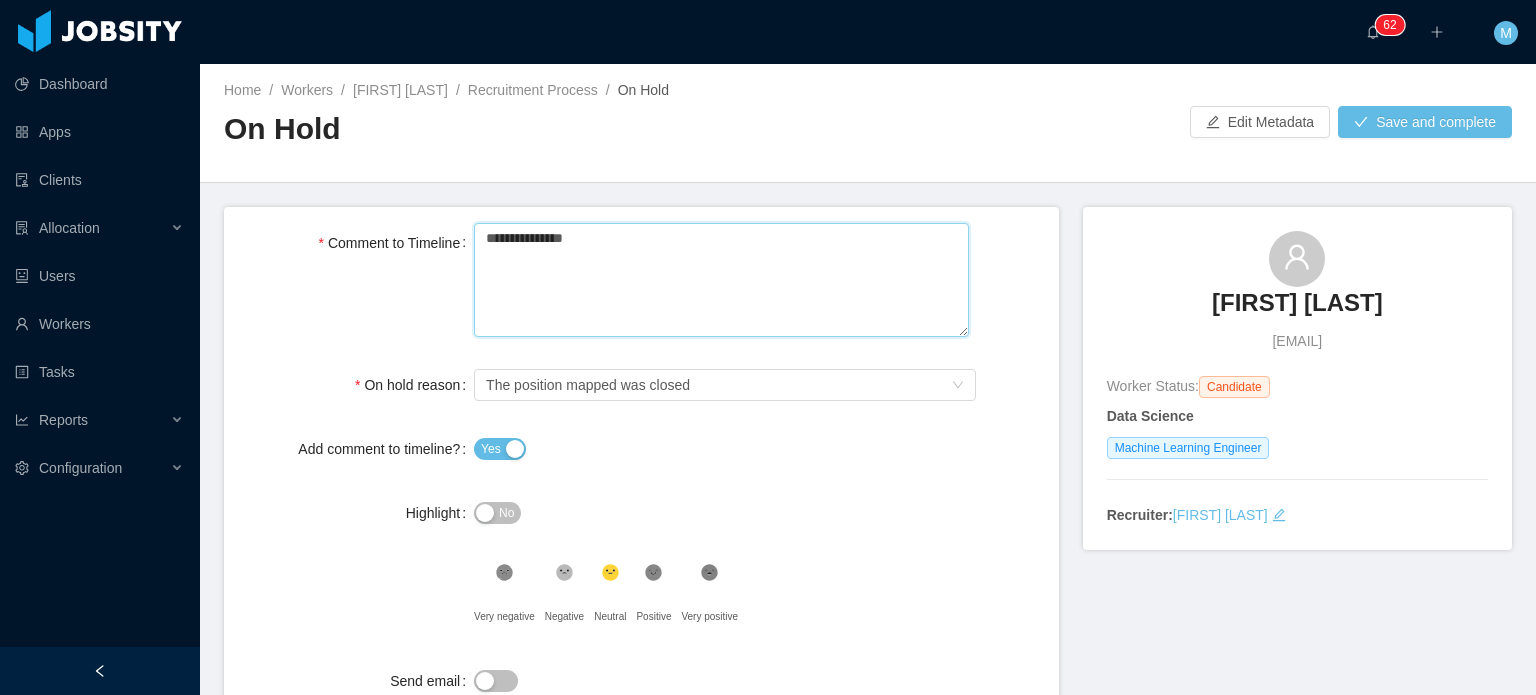 type 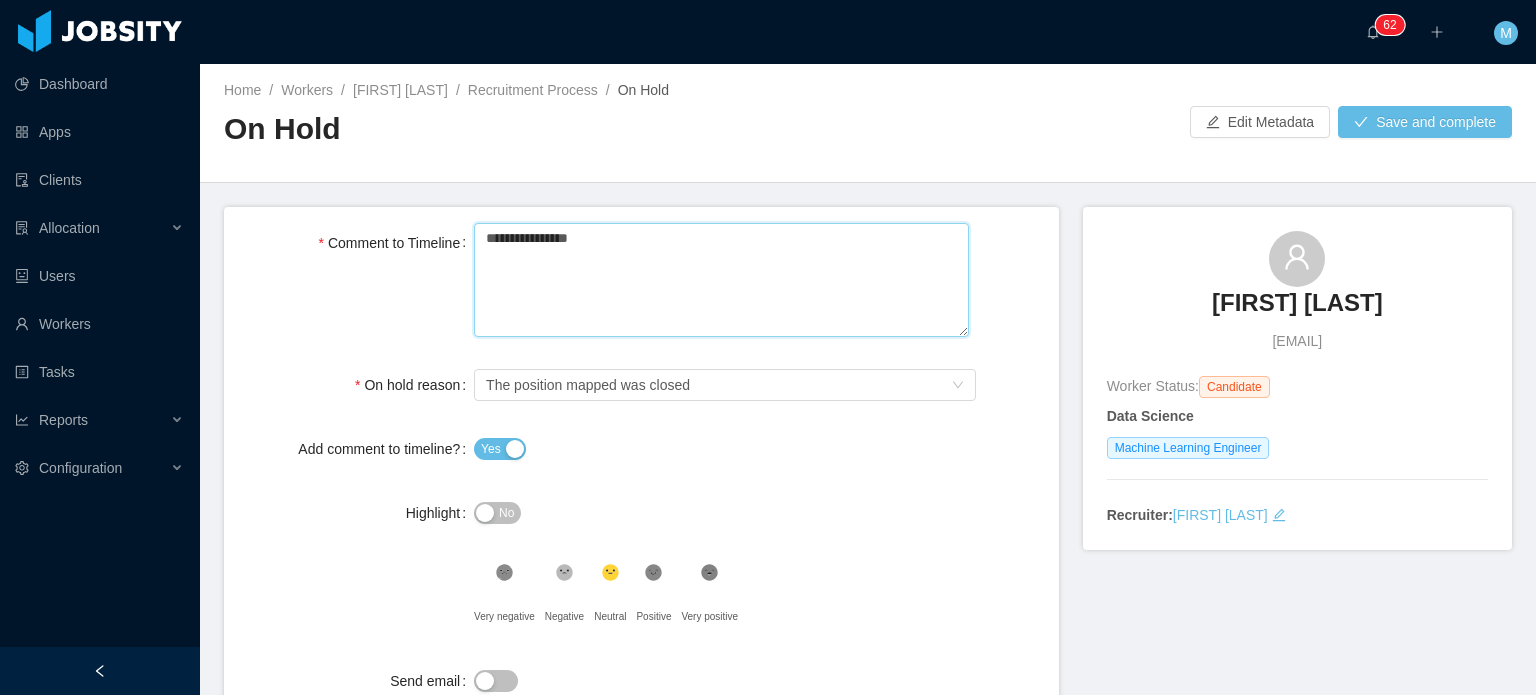 type 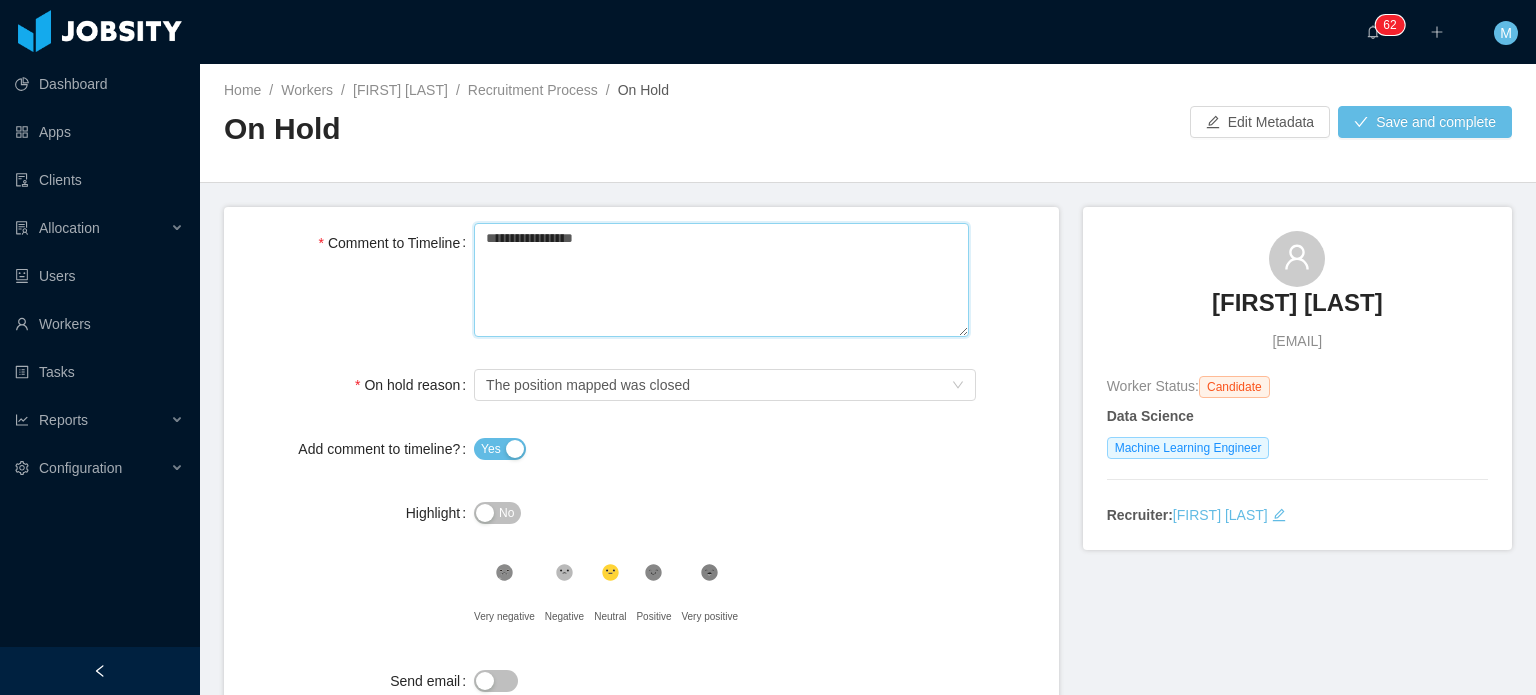type 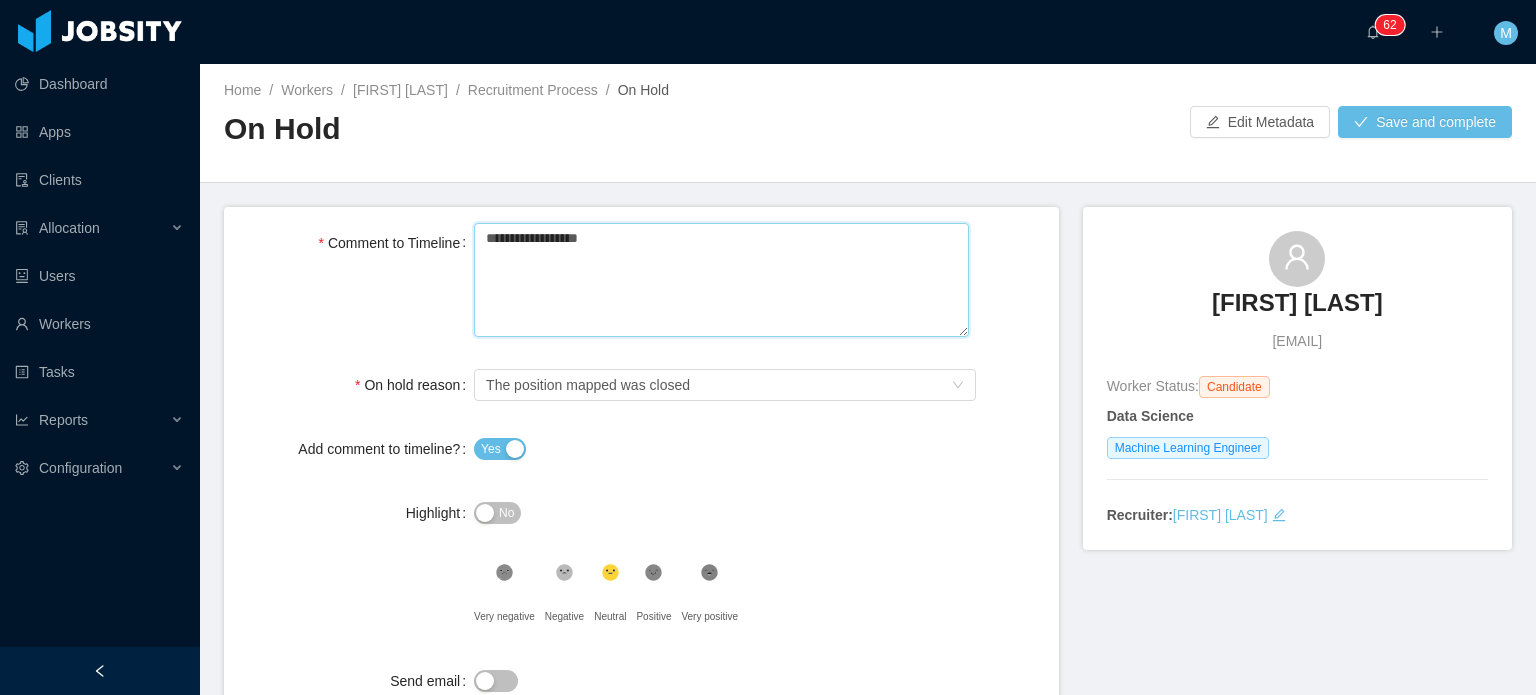 type 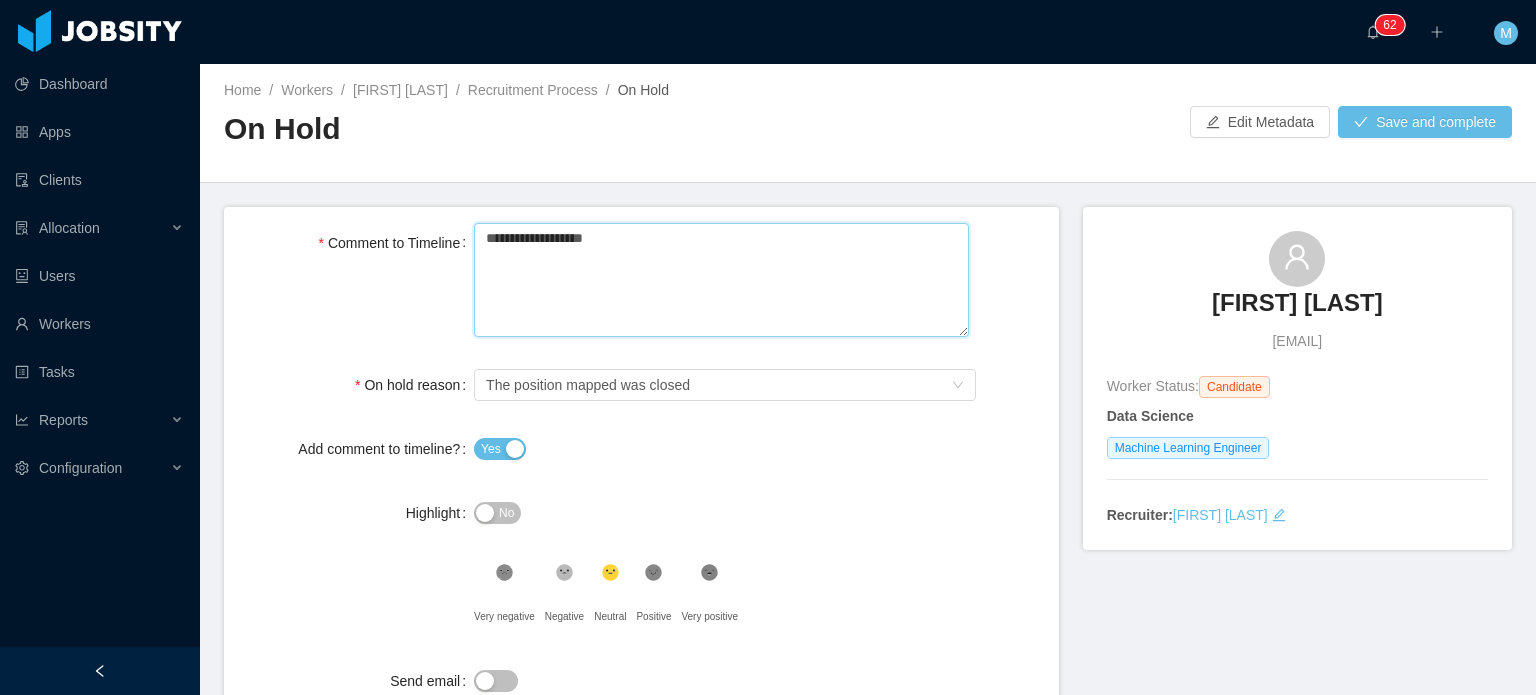 type 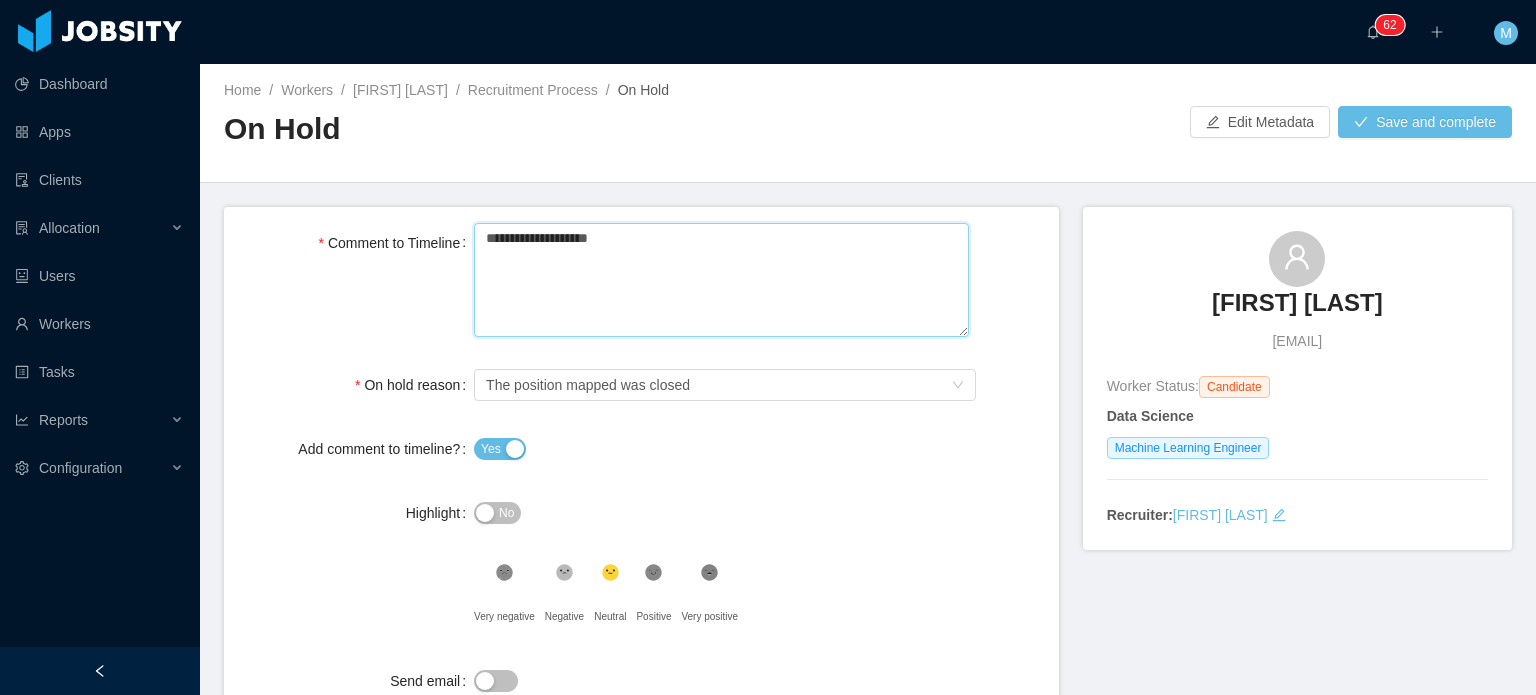 type 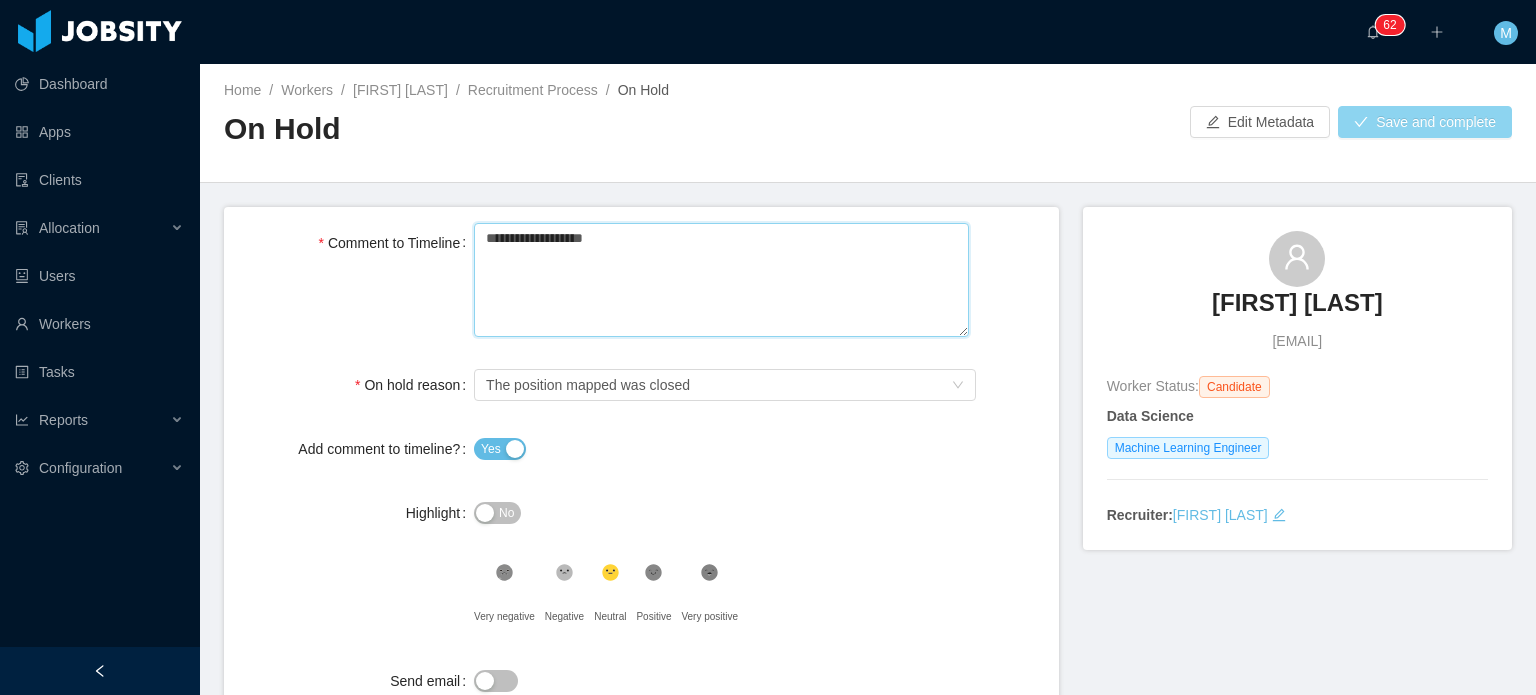 type on "**********" 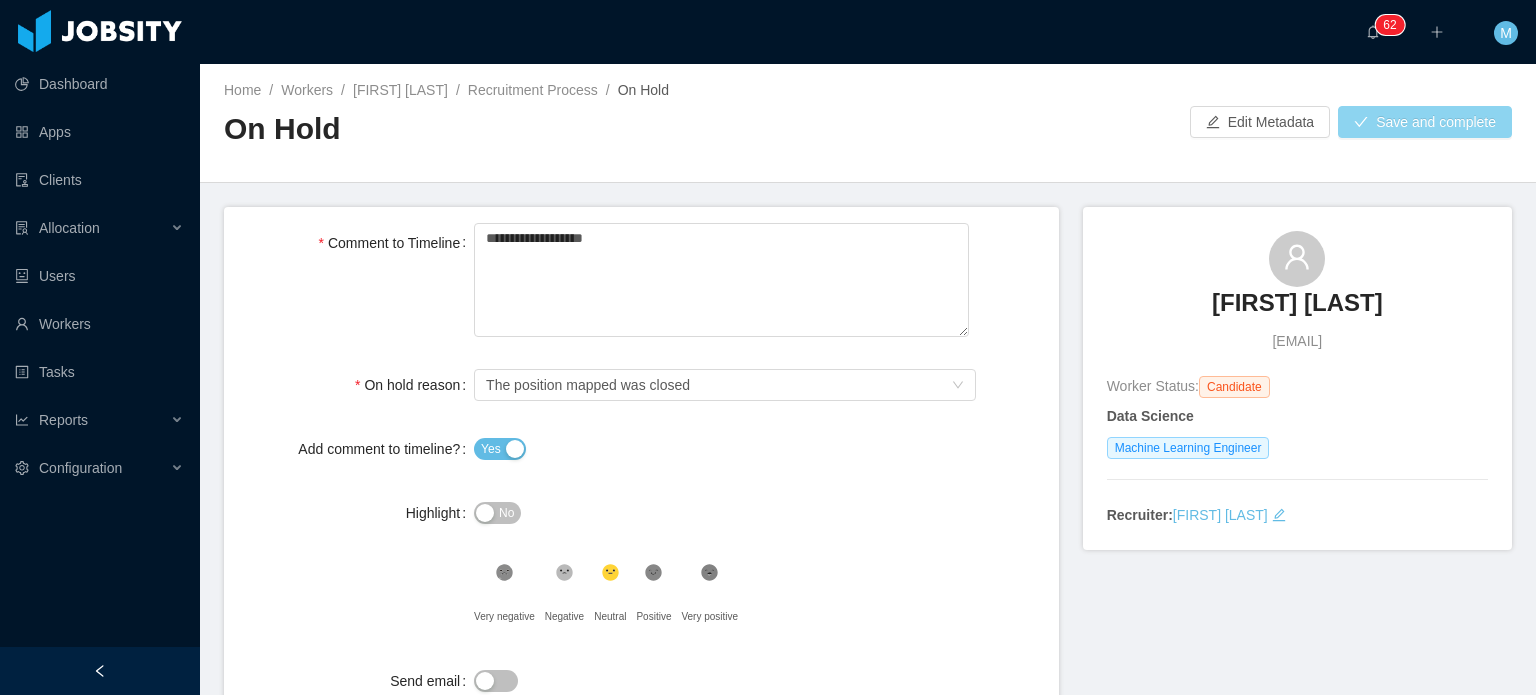 click on "Save and complete" at bounding box center [1425, 122] 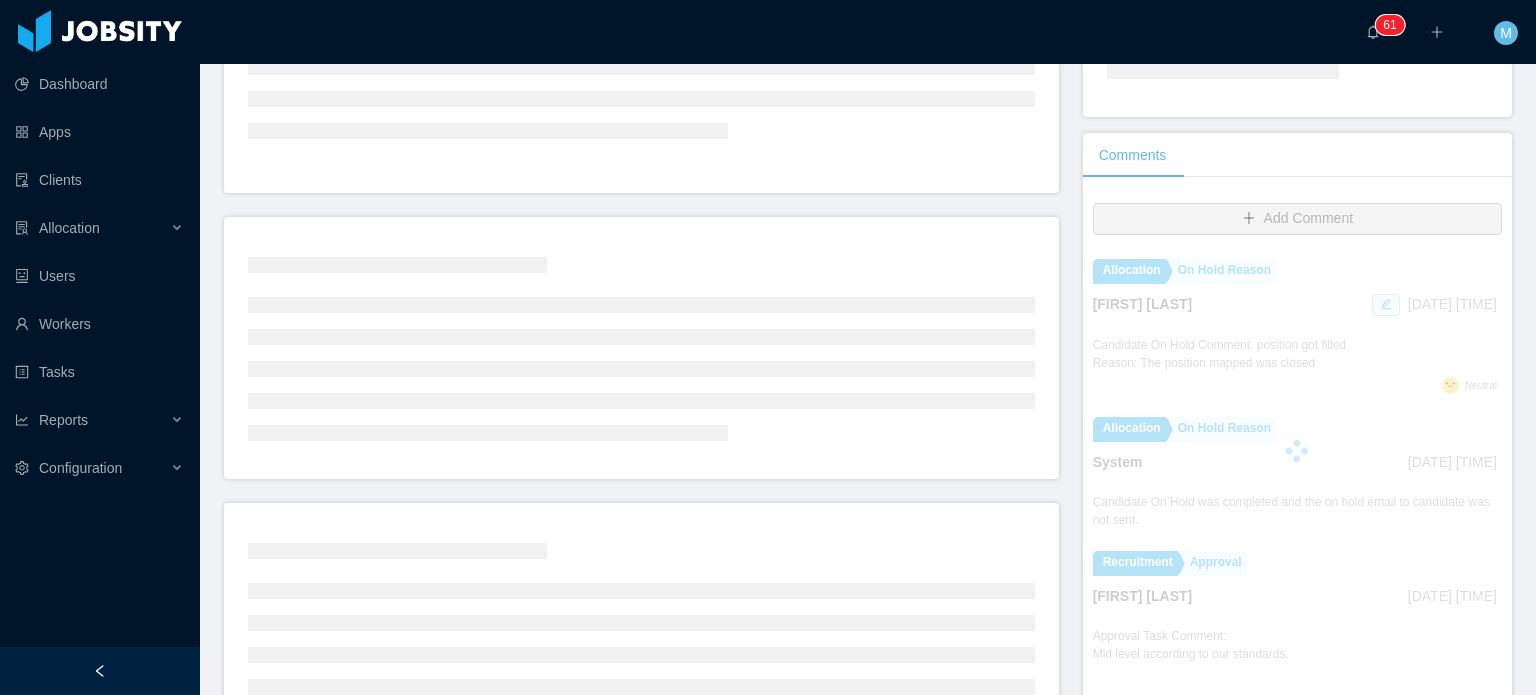 scroll, scrollTop: 354, scrollLeft: 0, axis: vertical 